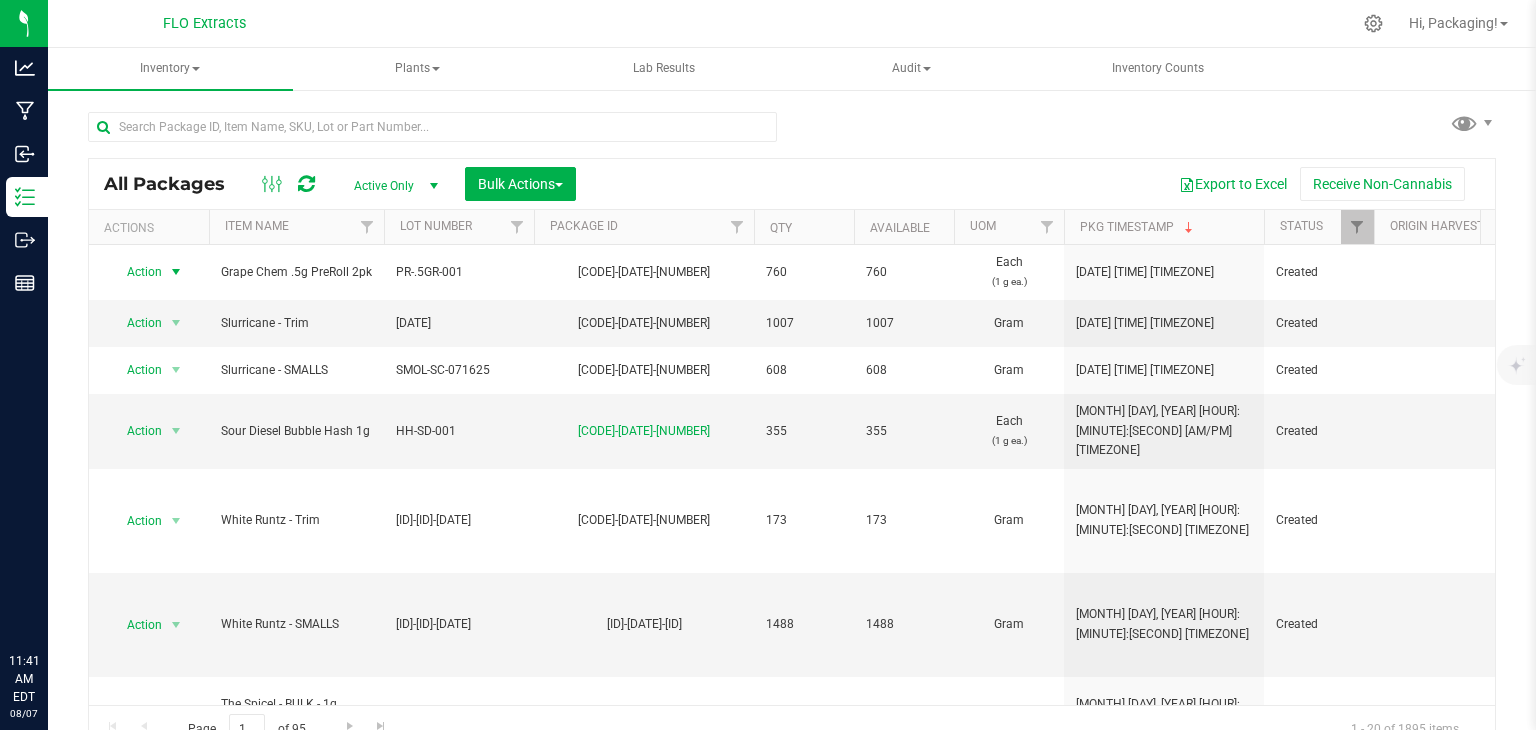 scroll, scrollTop: 0, scrollLeft: 0, axis: both 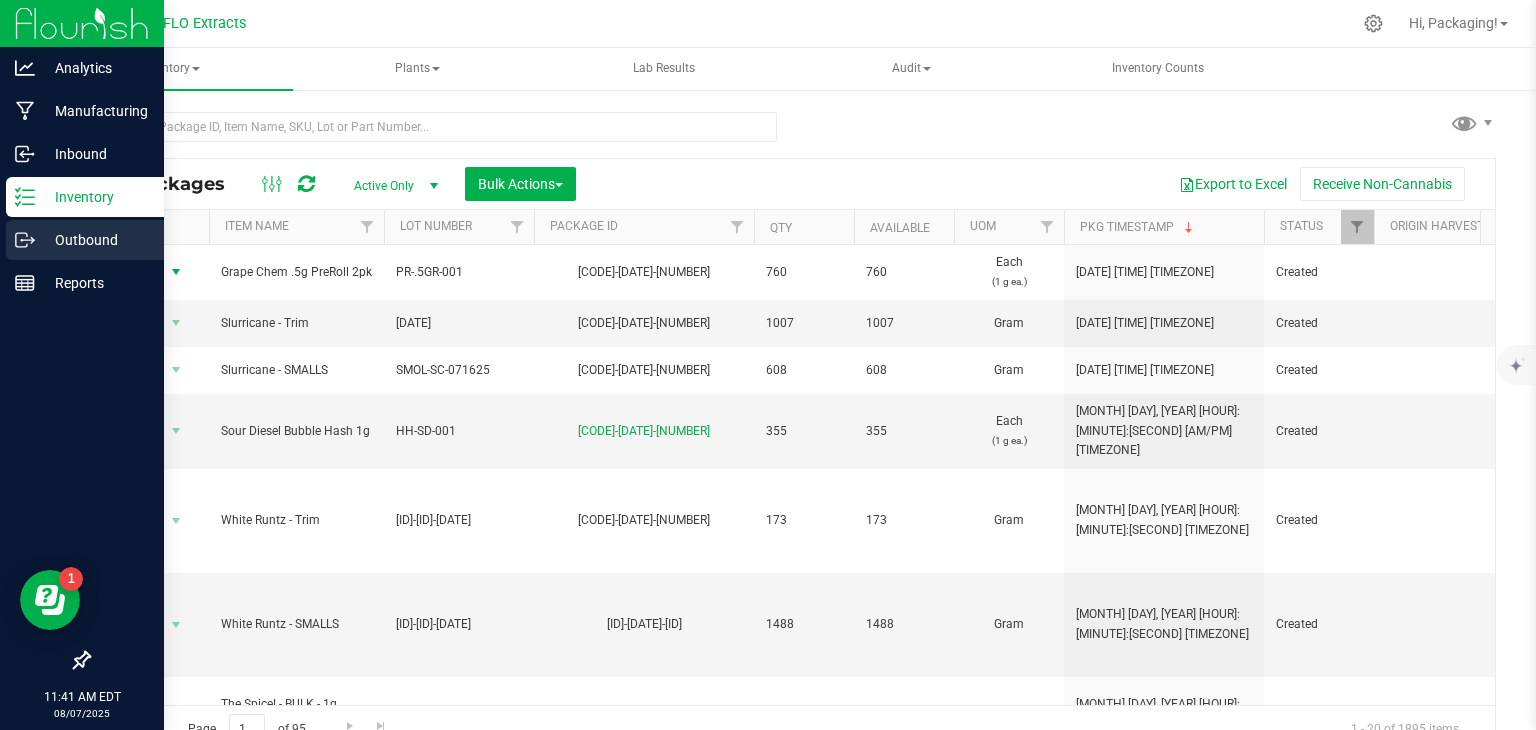 click 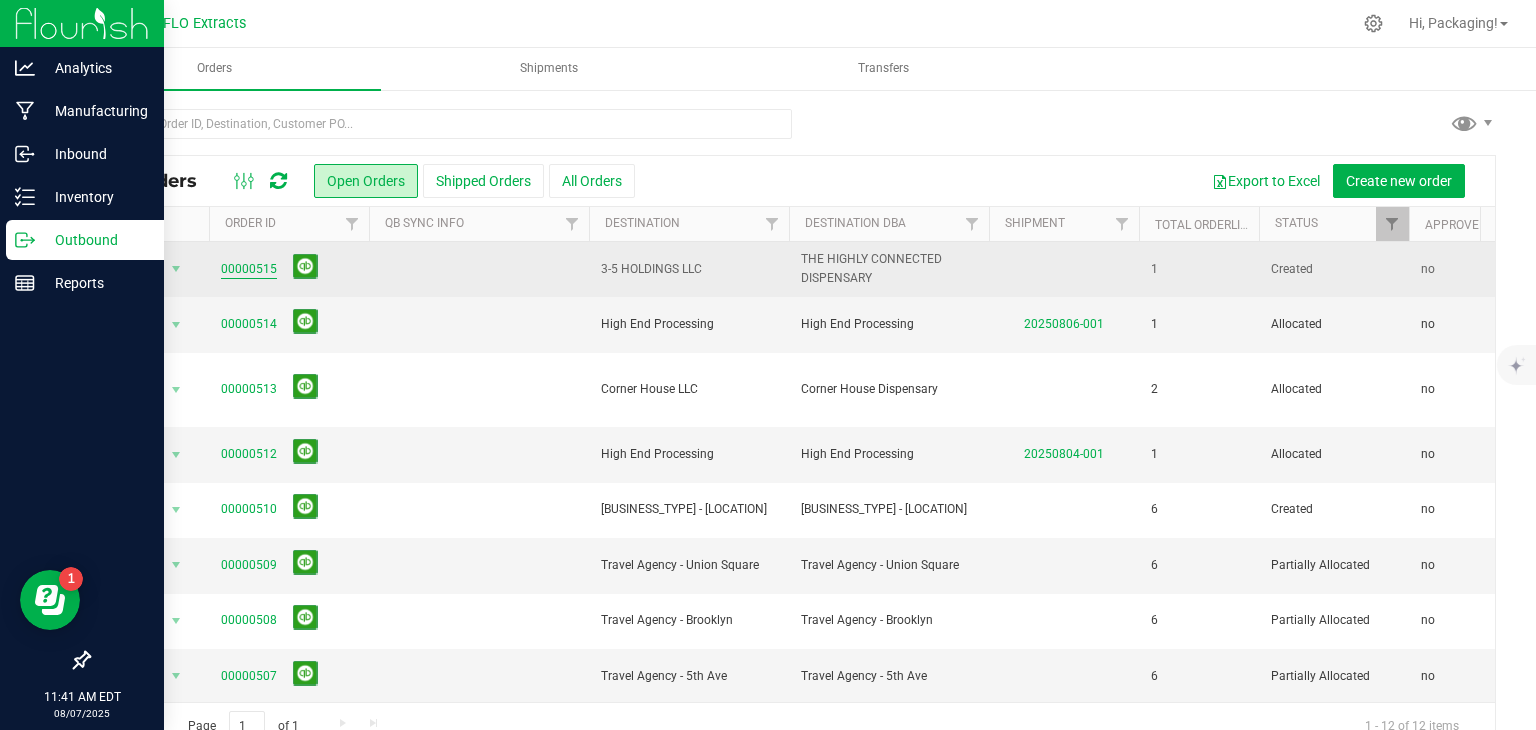 click on "00000515" at bounding box center [249, 269] 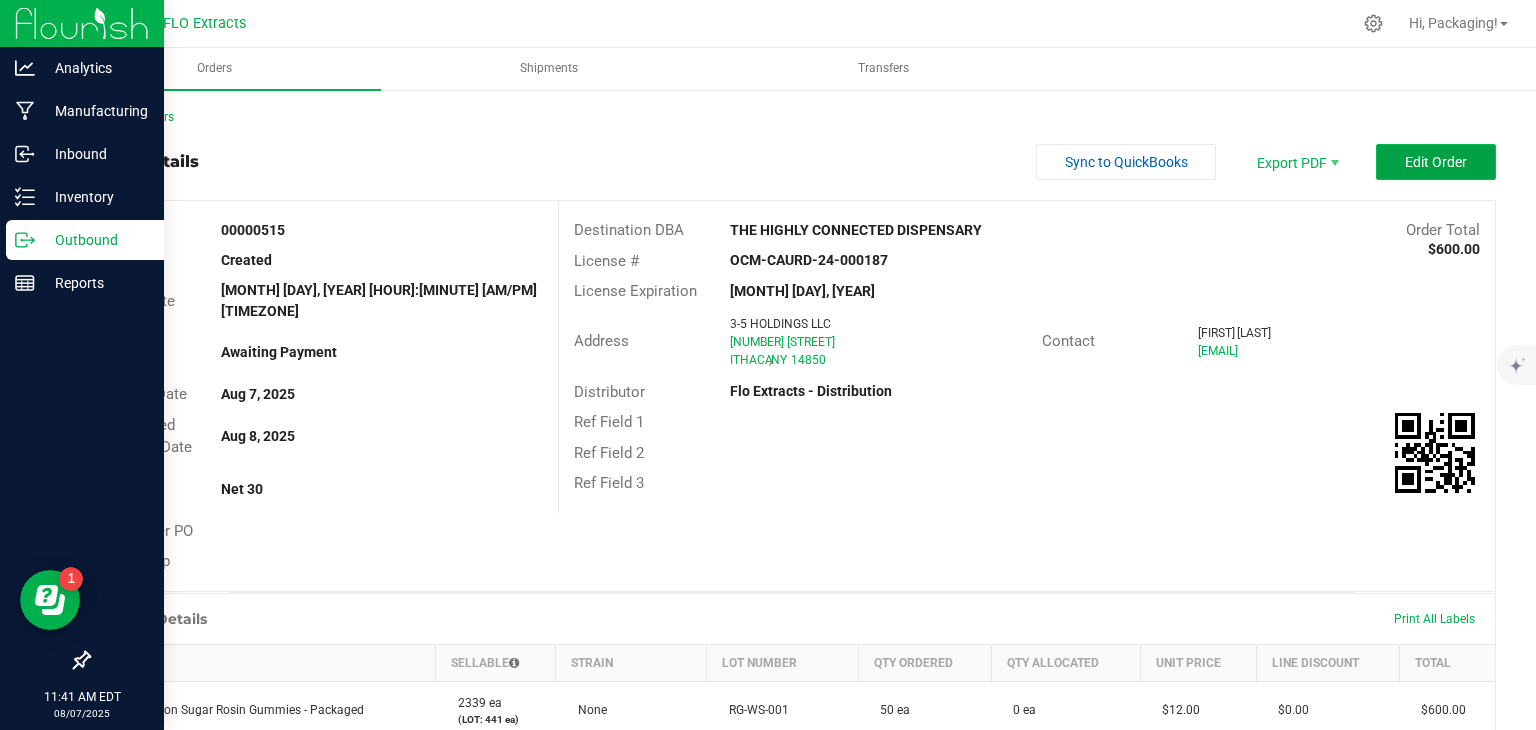 click on "Edit Order" at bounding box center (1436, 162) 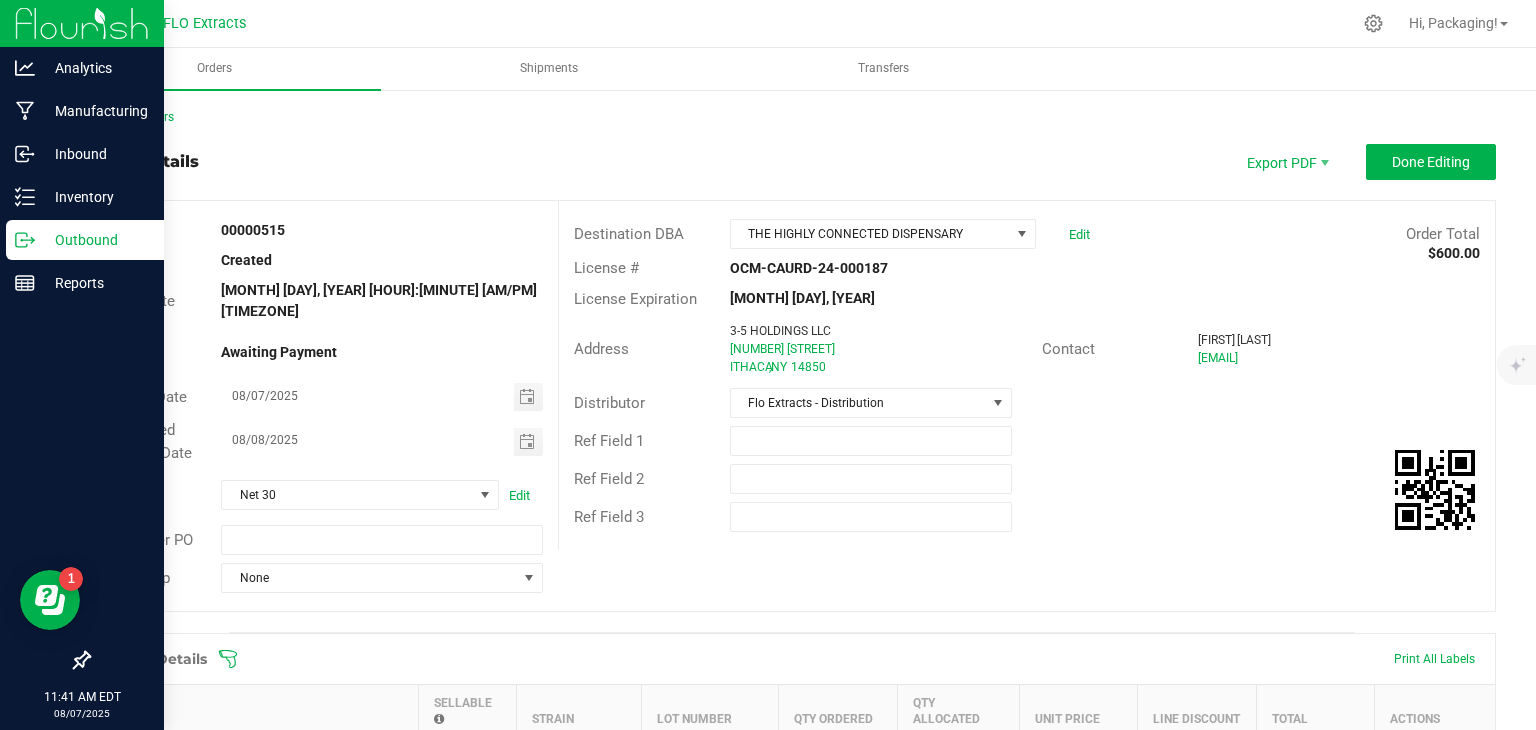 click 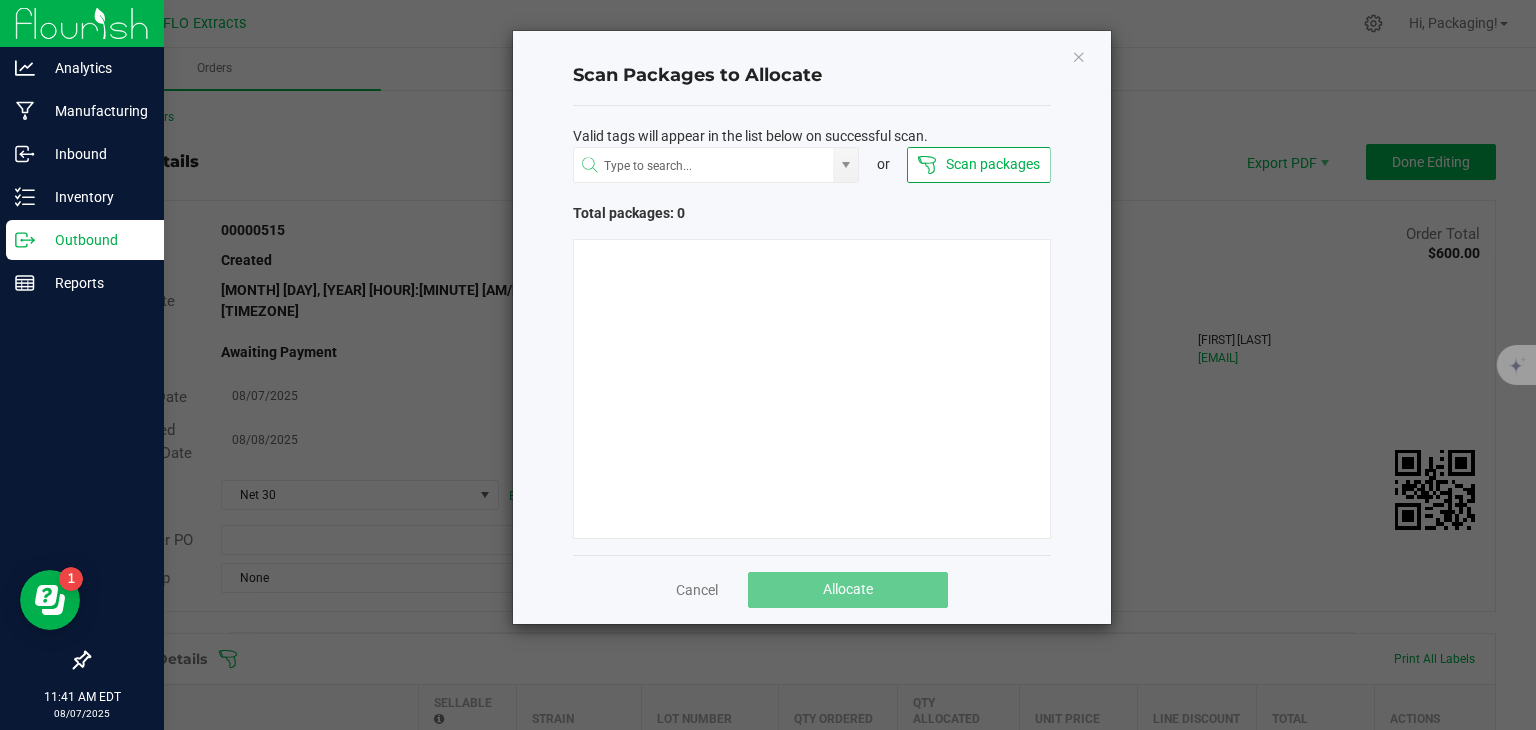type 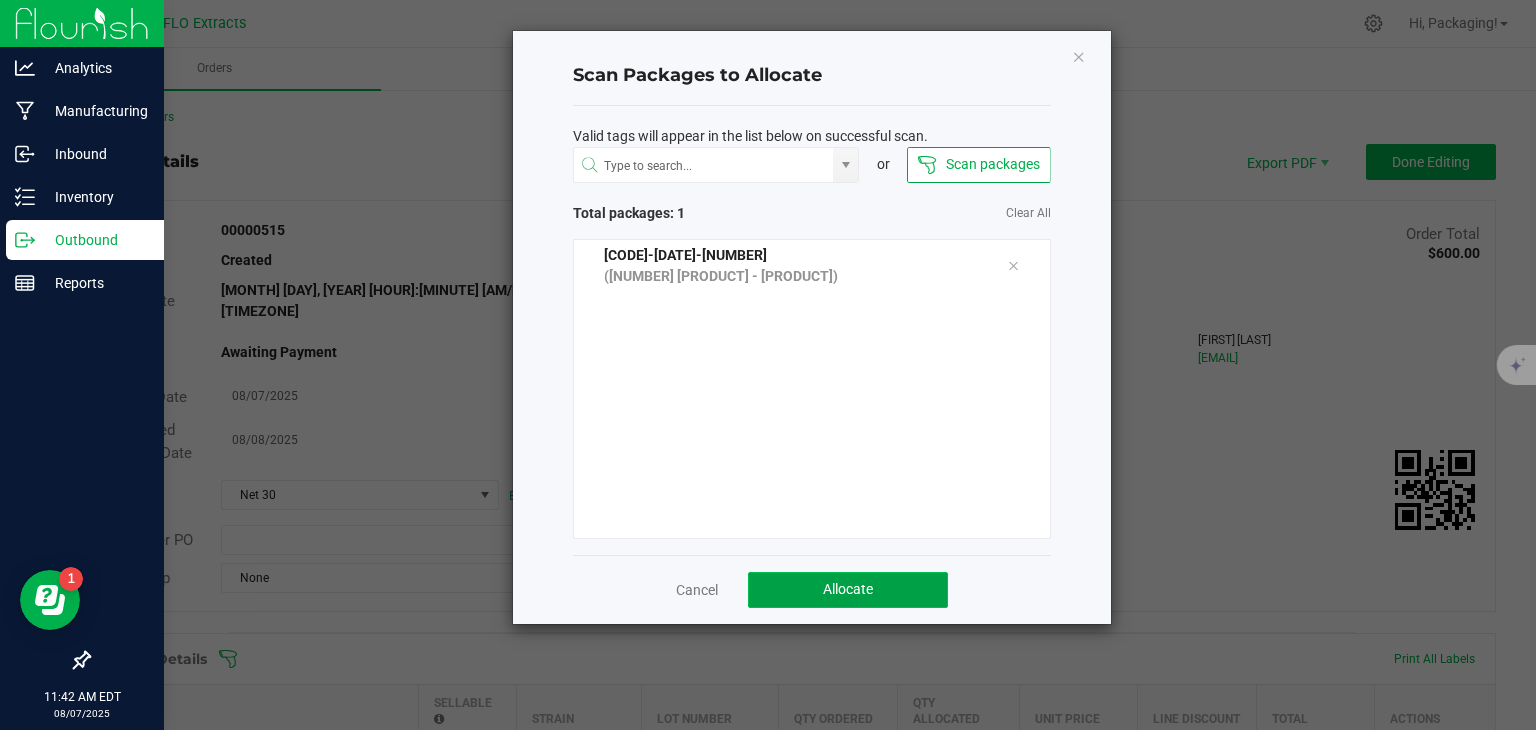 click on "Allocate" 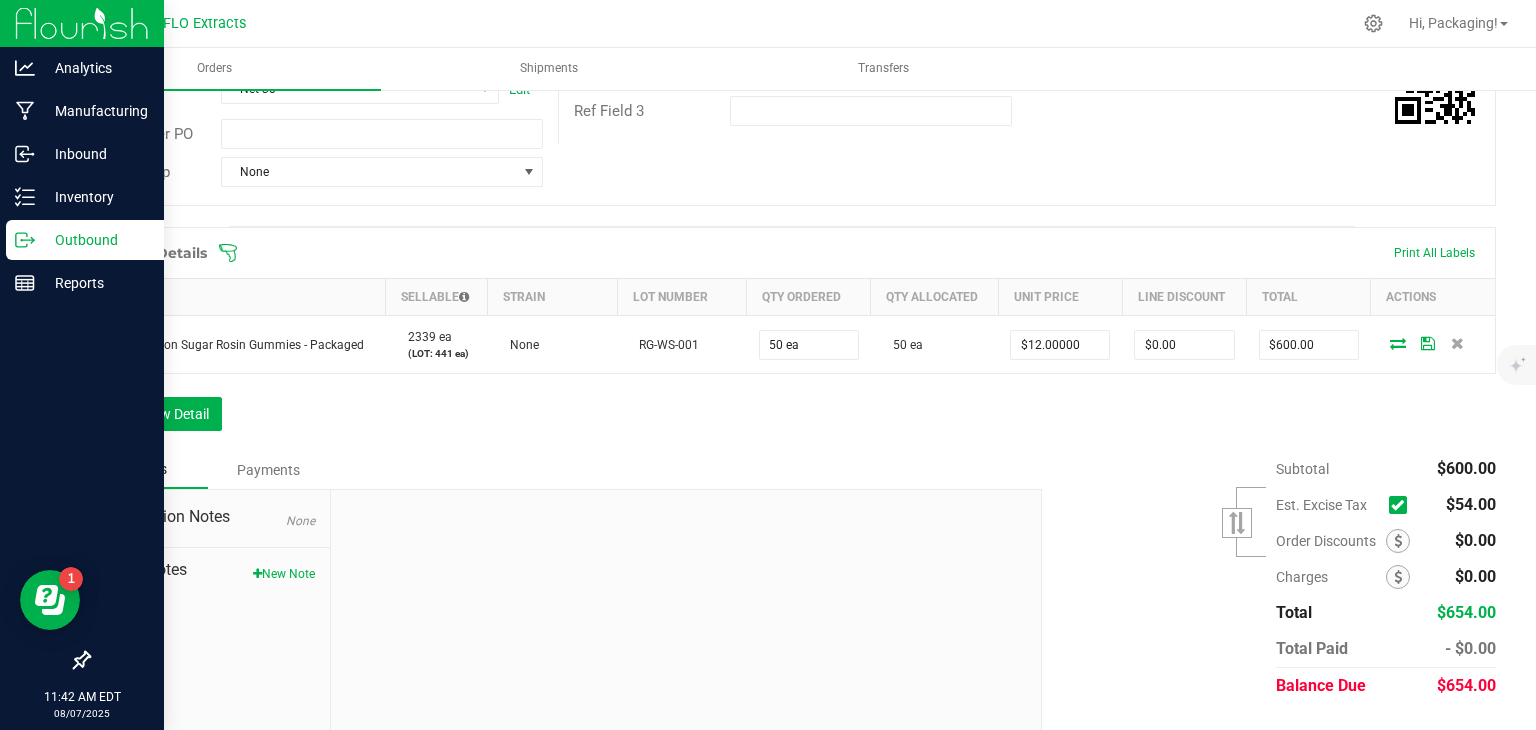 scroll, scrollTop: 0, scrollLeft: 0, axis: both 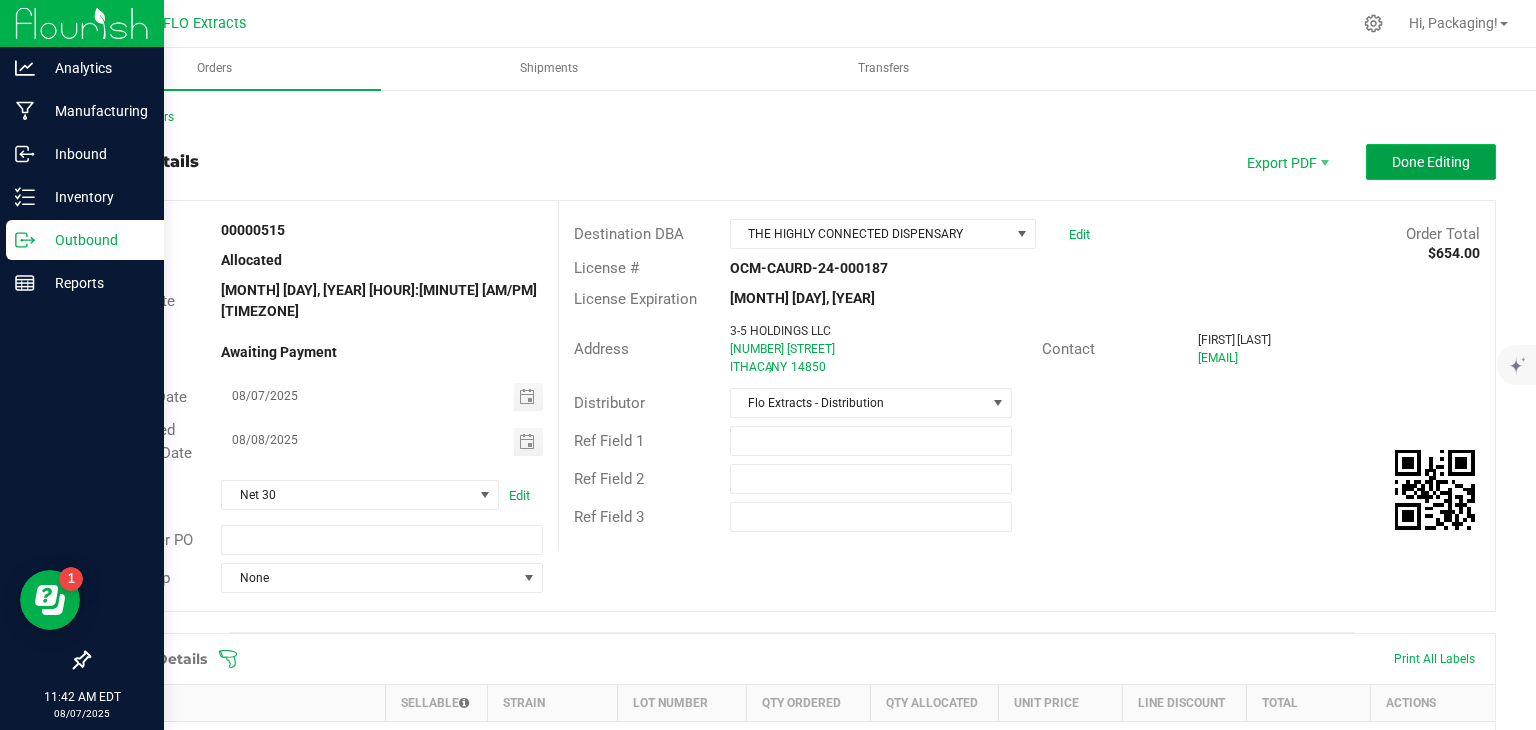 click on "Done Editing" at bounding box center (1431, 162) 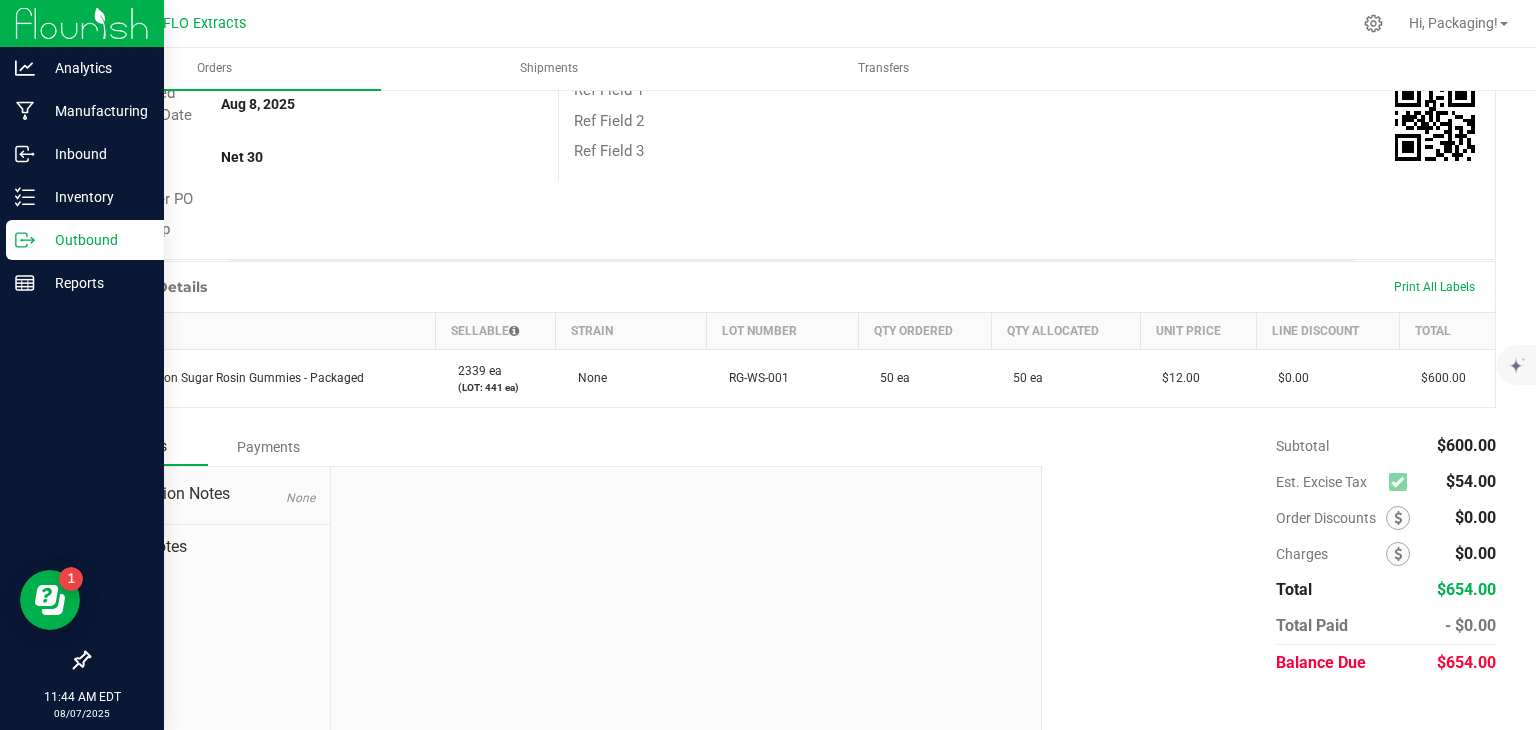 scroll, scrollTop: 0, scrollLeft: 0, axis: both 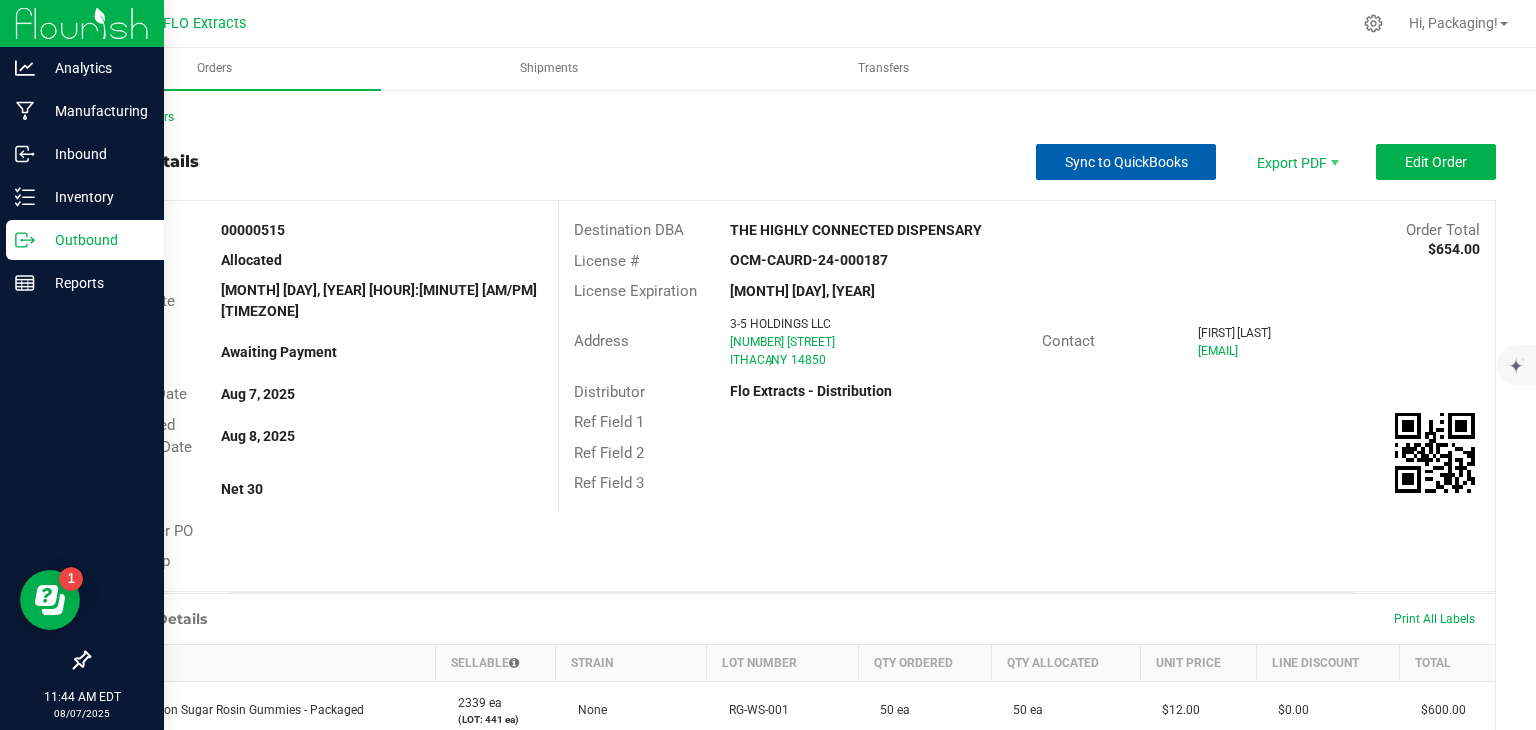 click on "Sync to QuickBooks" at bounding box center (1126, 162) 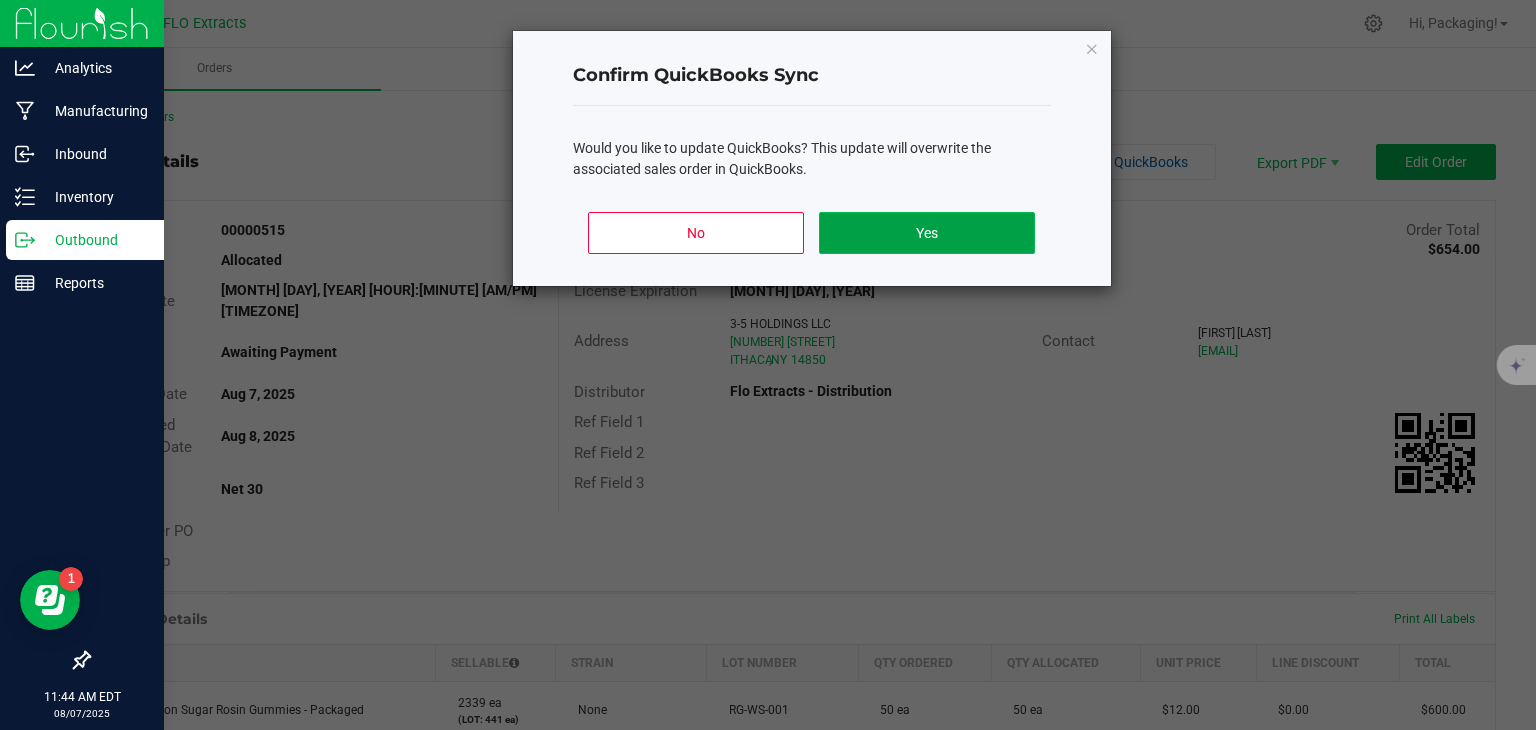 click on "Yes" 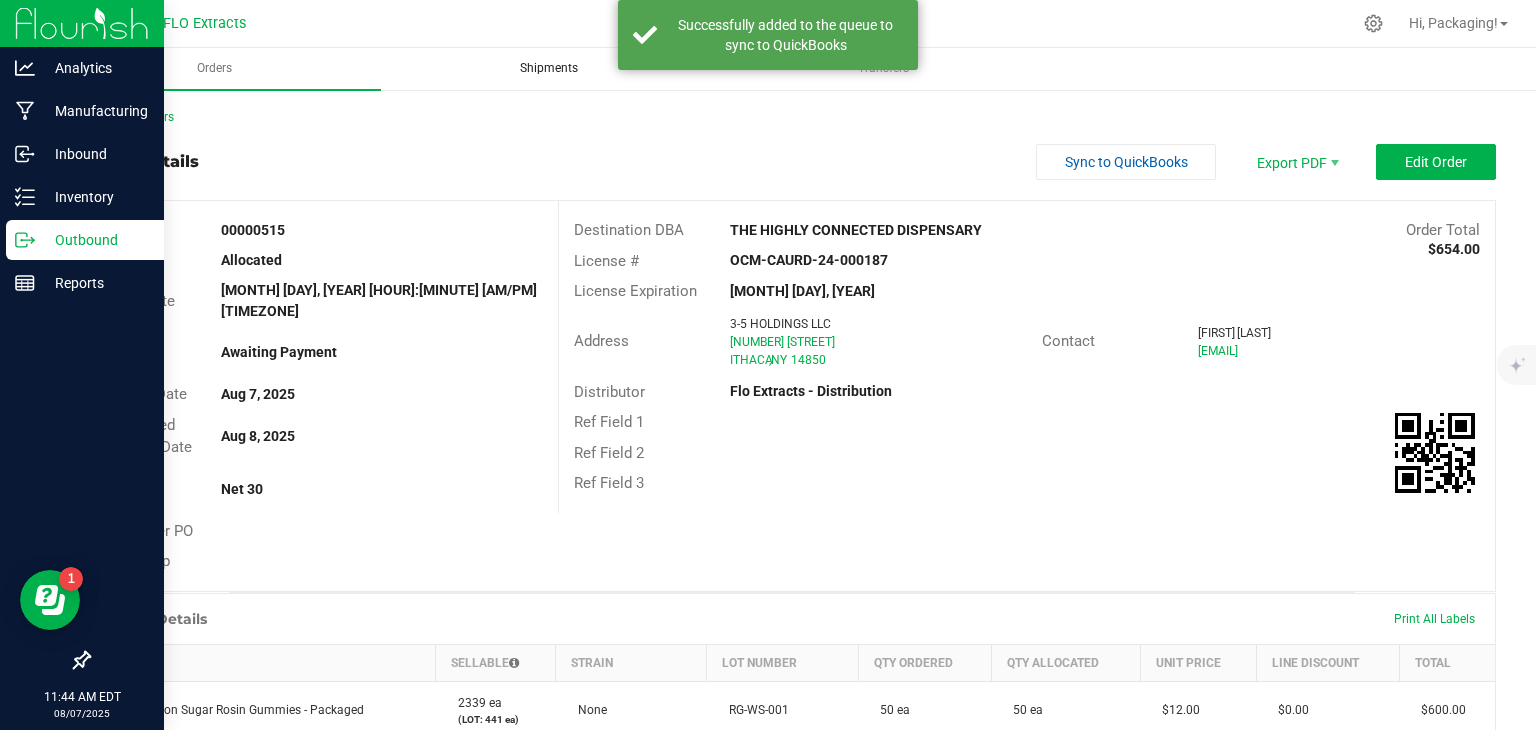click on "Shipments" at bounding box center [549, 68] 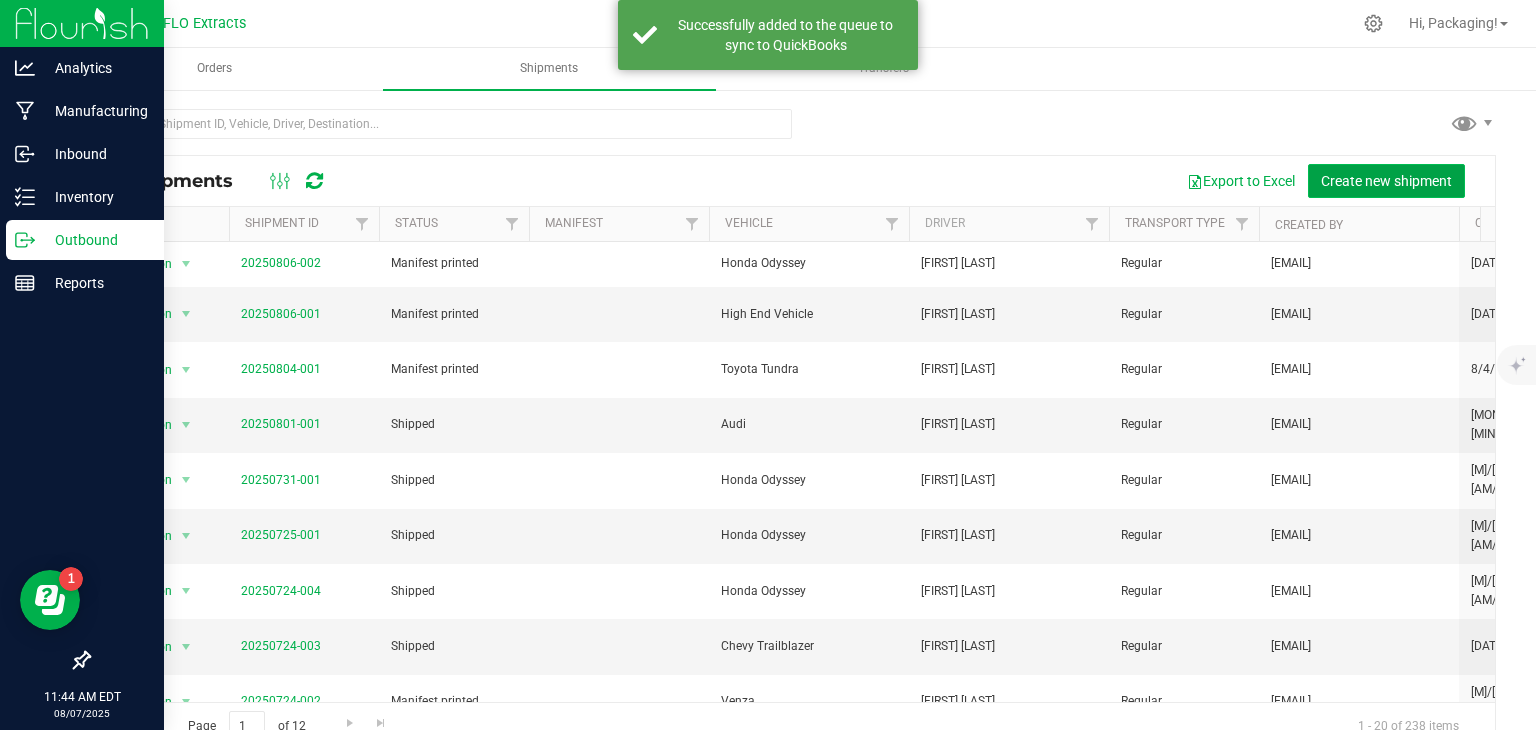 click on "Create new shipment" at bounding box center [1386, 181] 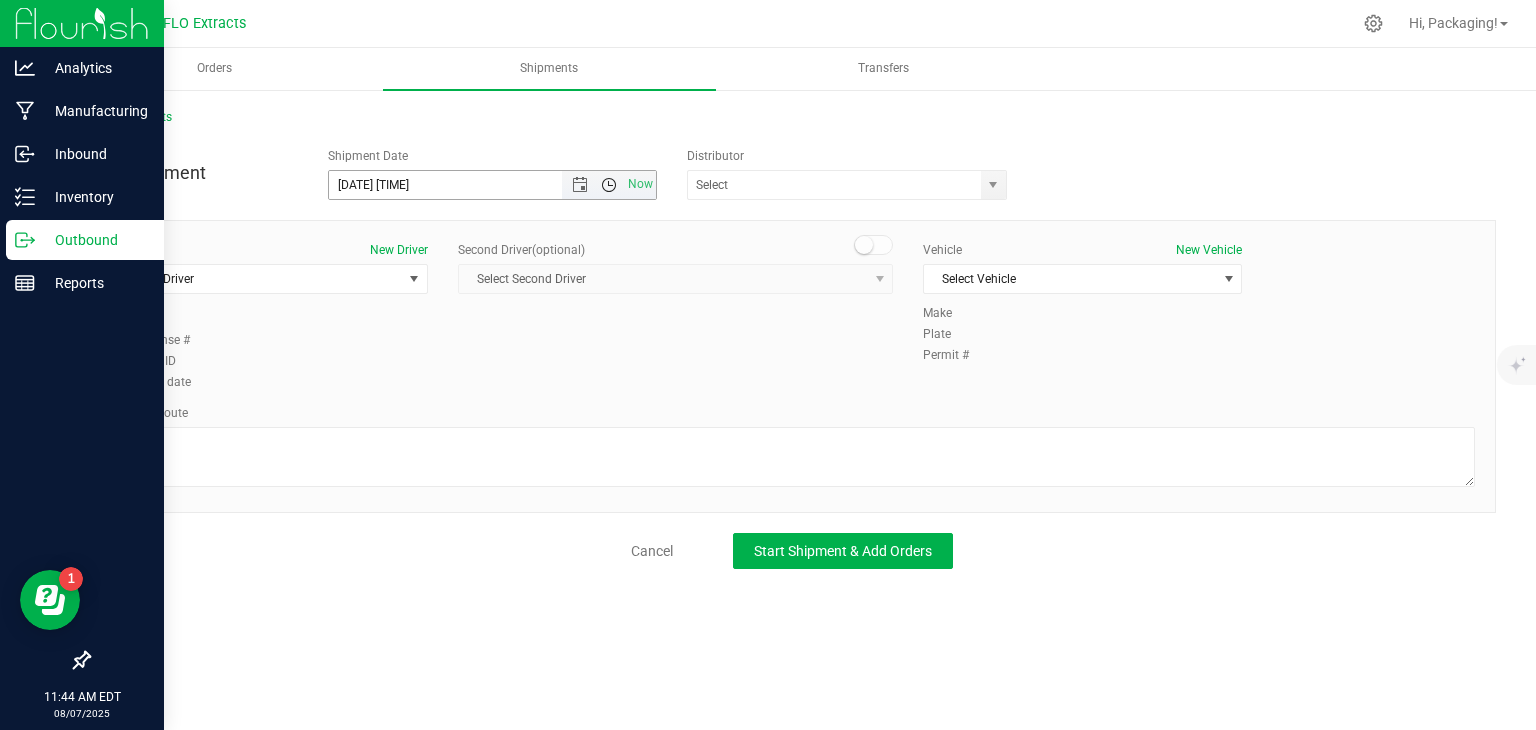 click at bounding box center [609, 185] 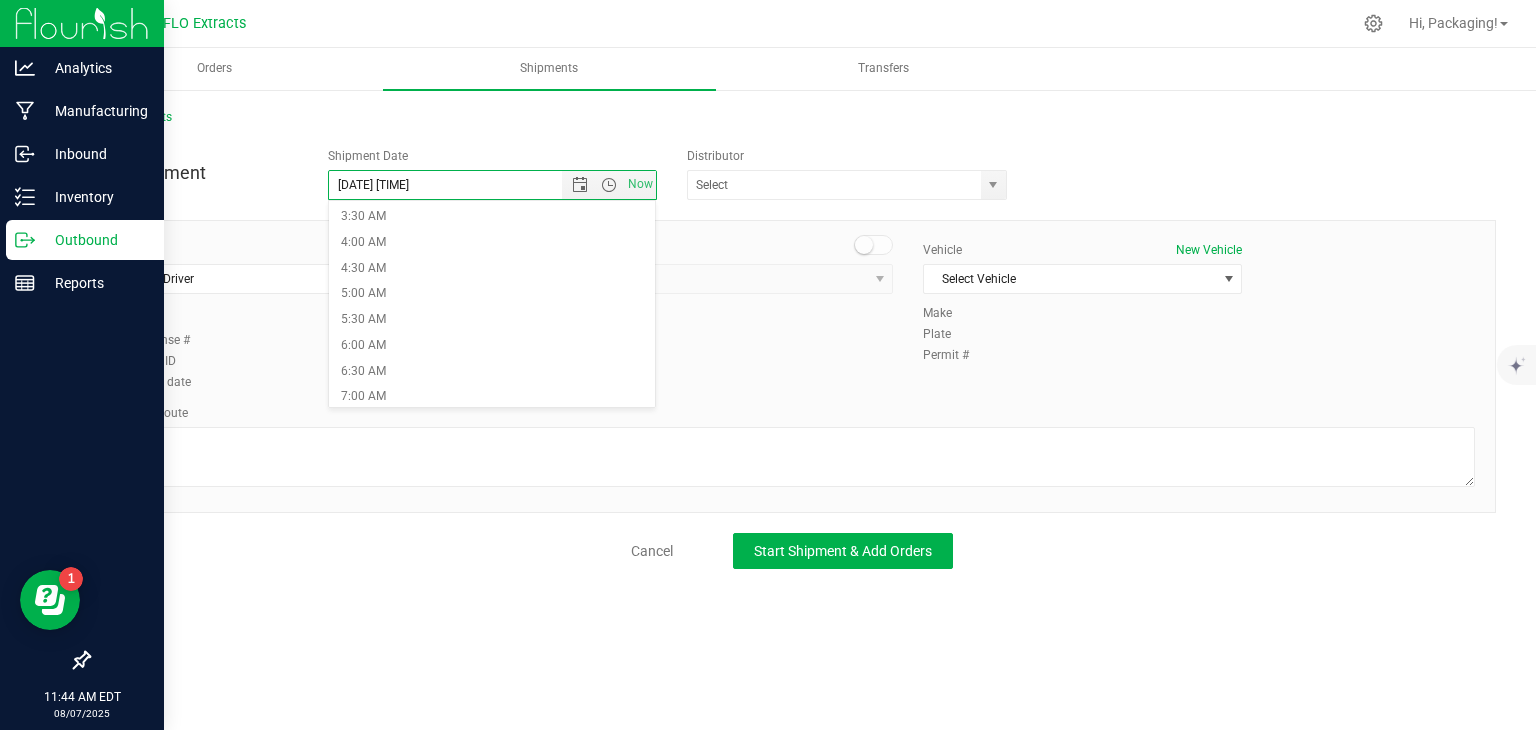 scroll, scrollTop: 361, scrollLeft: 0, axis: vertical 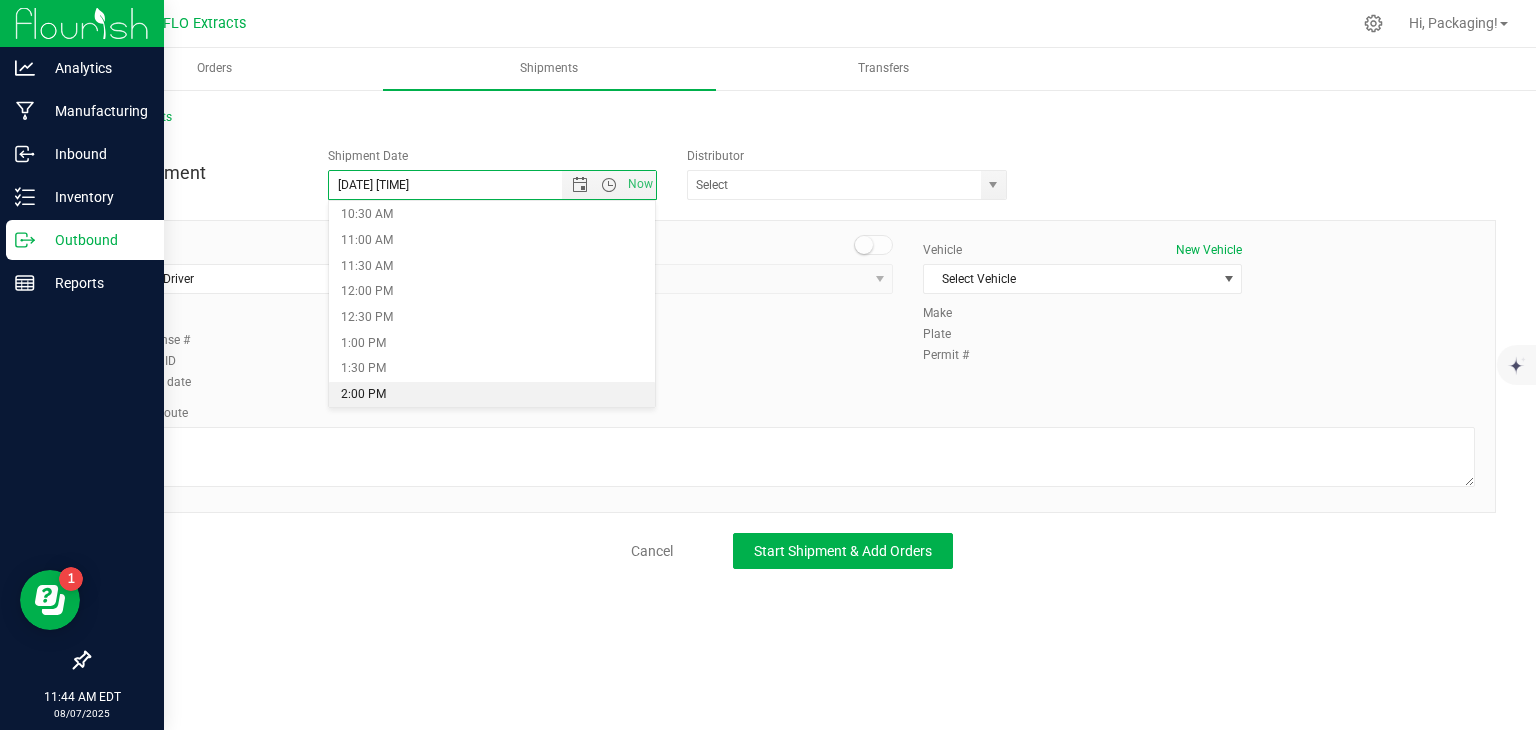 click on "2:00 PM" at bounding box center [492, 395] 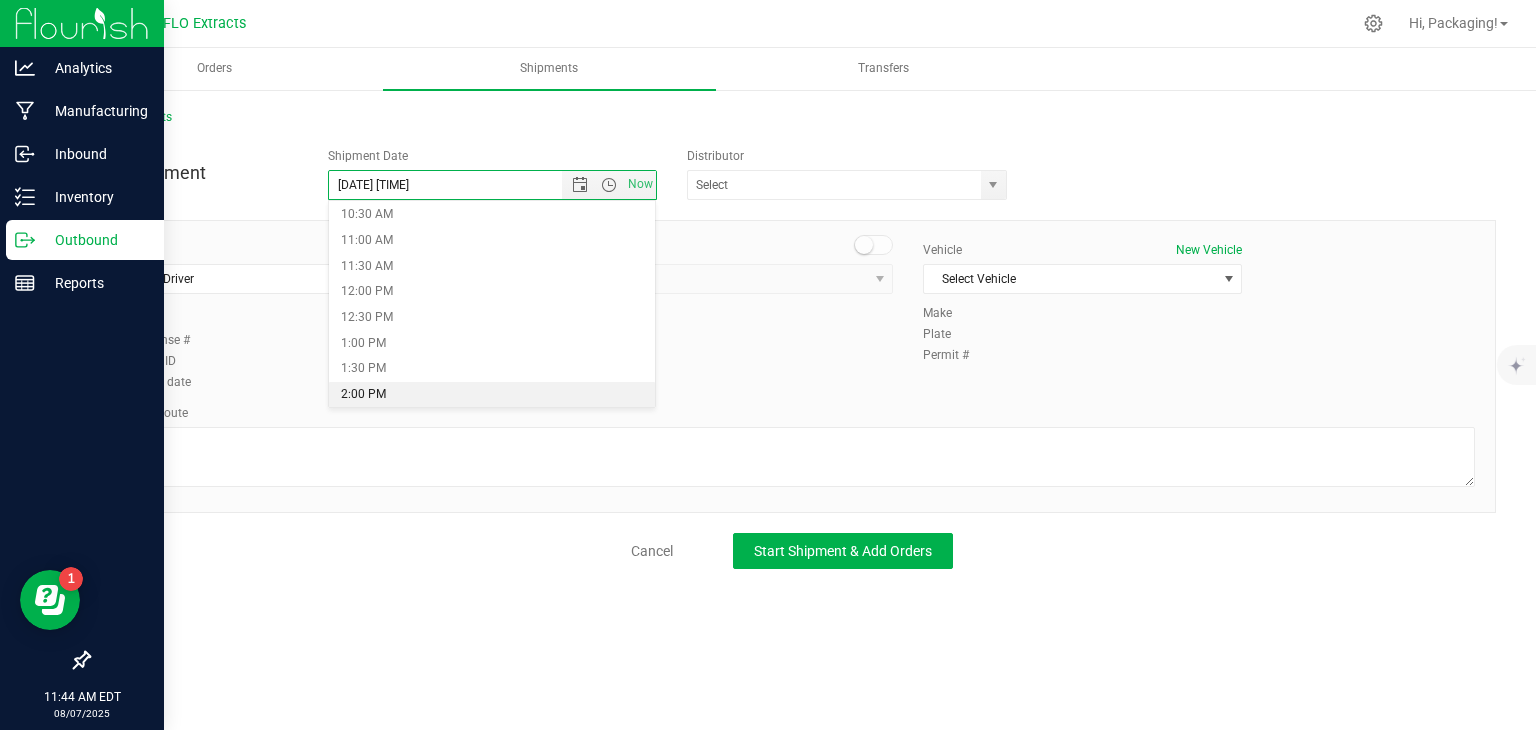 type on "[DATE] [TIME]" 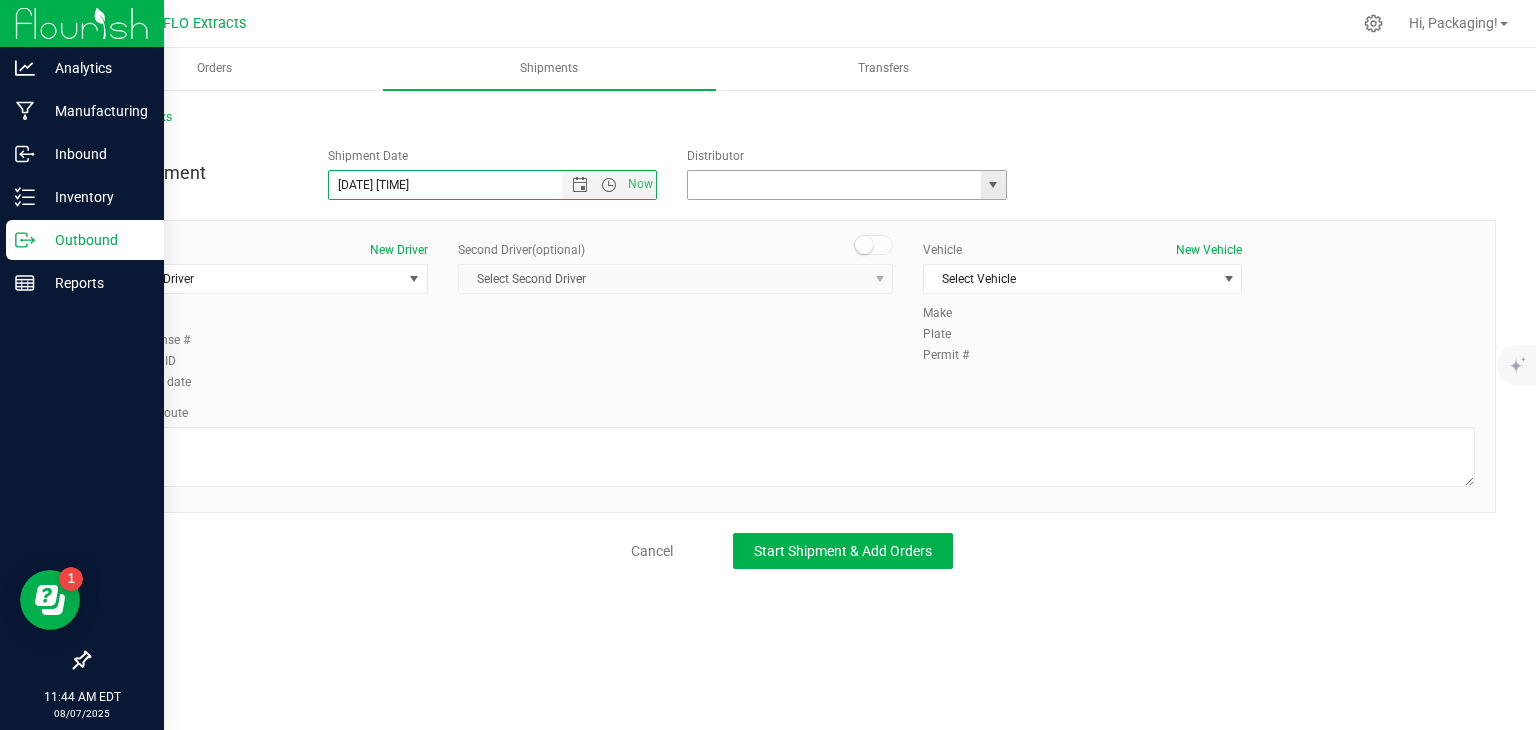 click at bounding box center [830, 185] 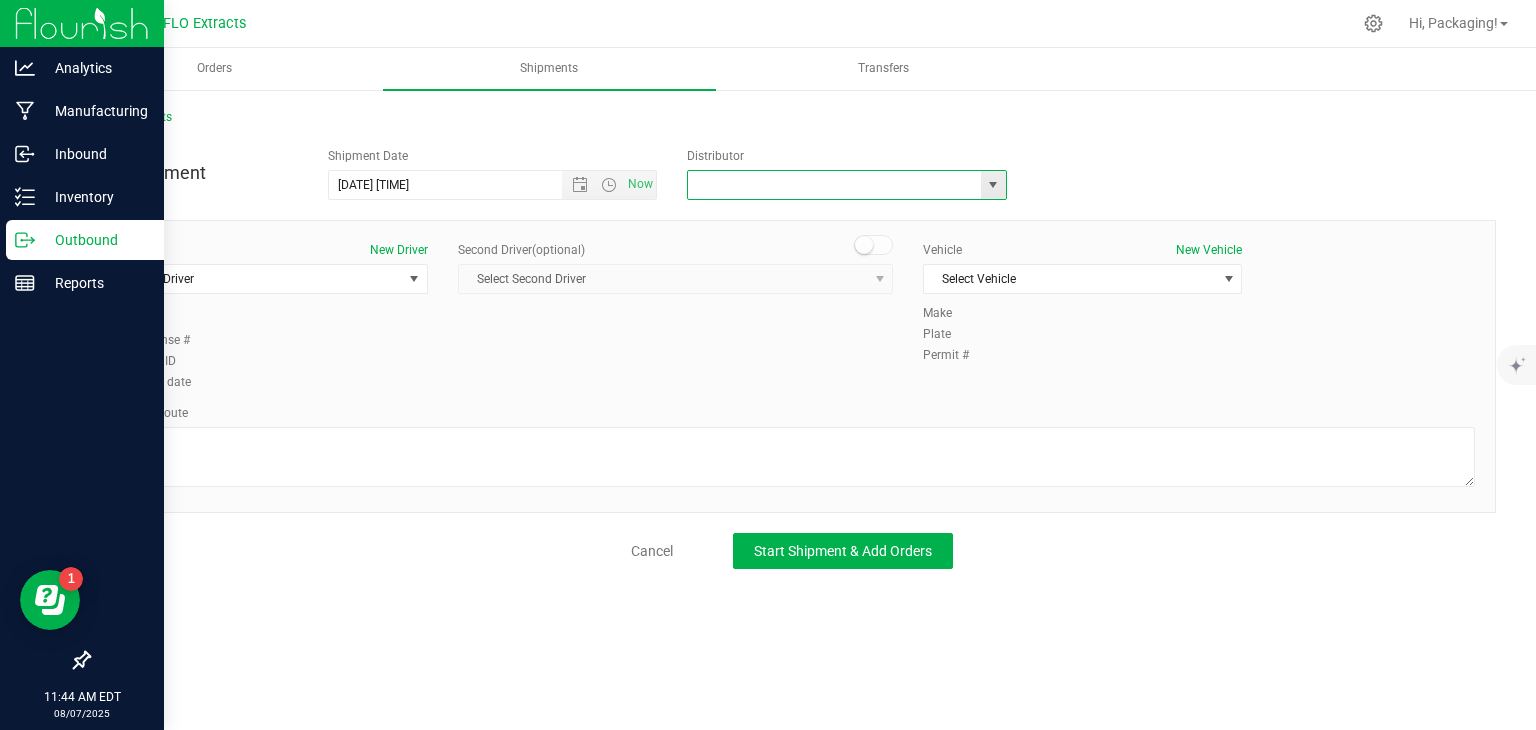 click at bounding box center (993, 185) 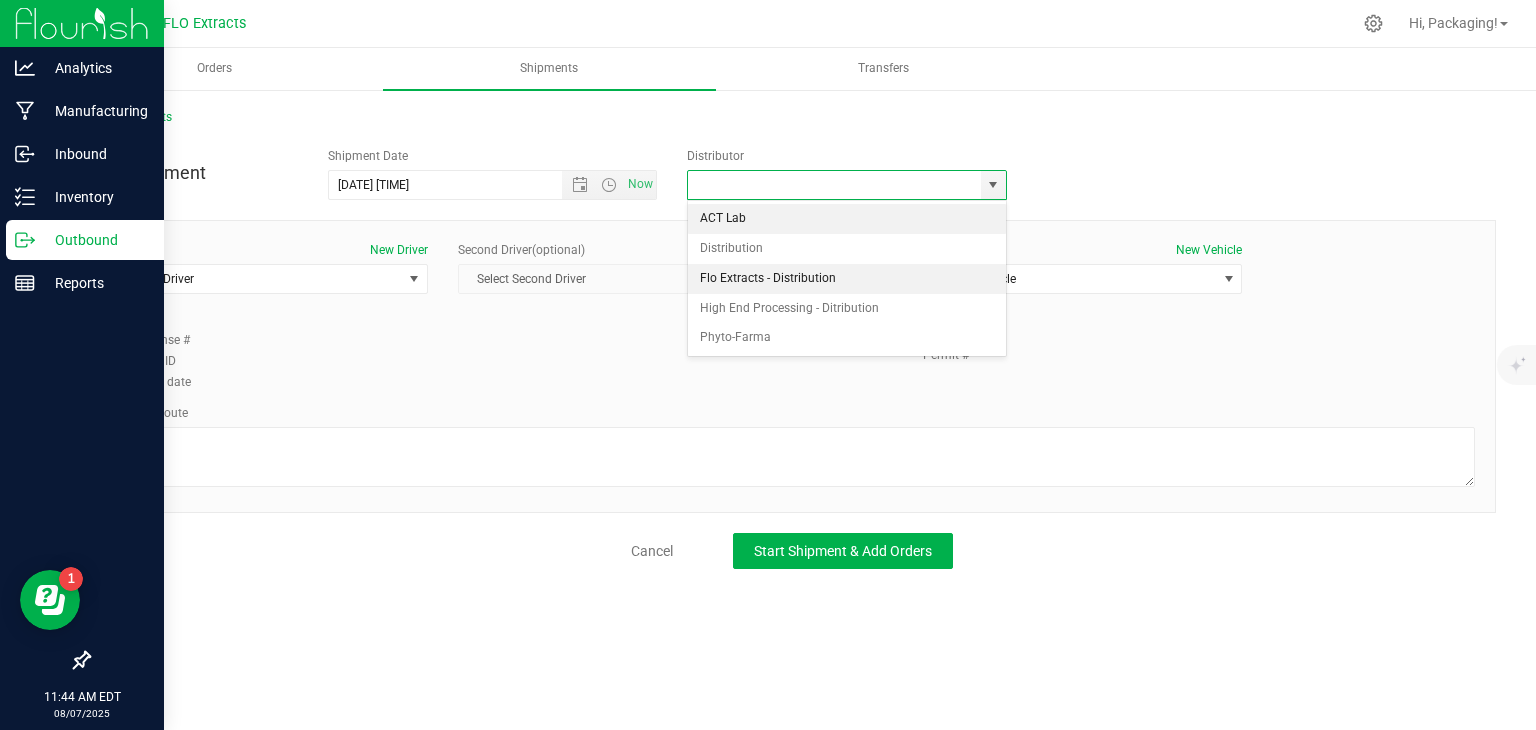 click on "Flo Extracts - Distribution" at bounding box center [847, 279] 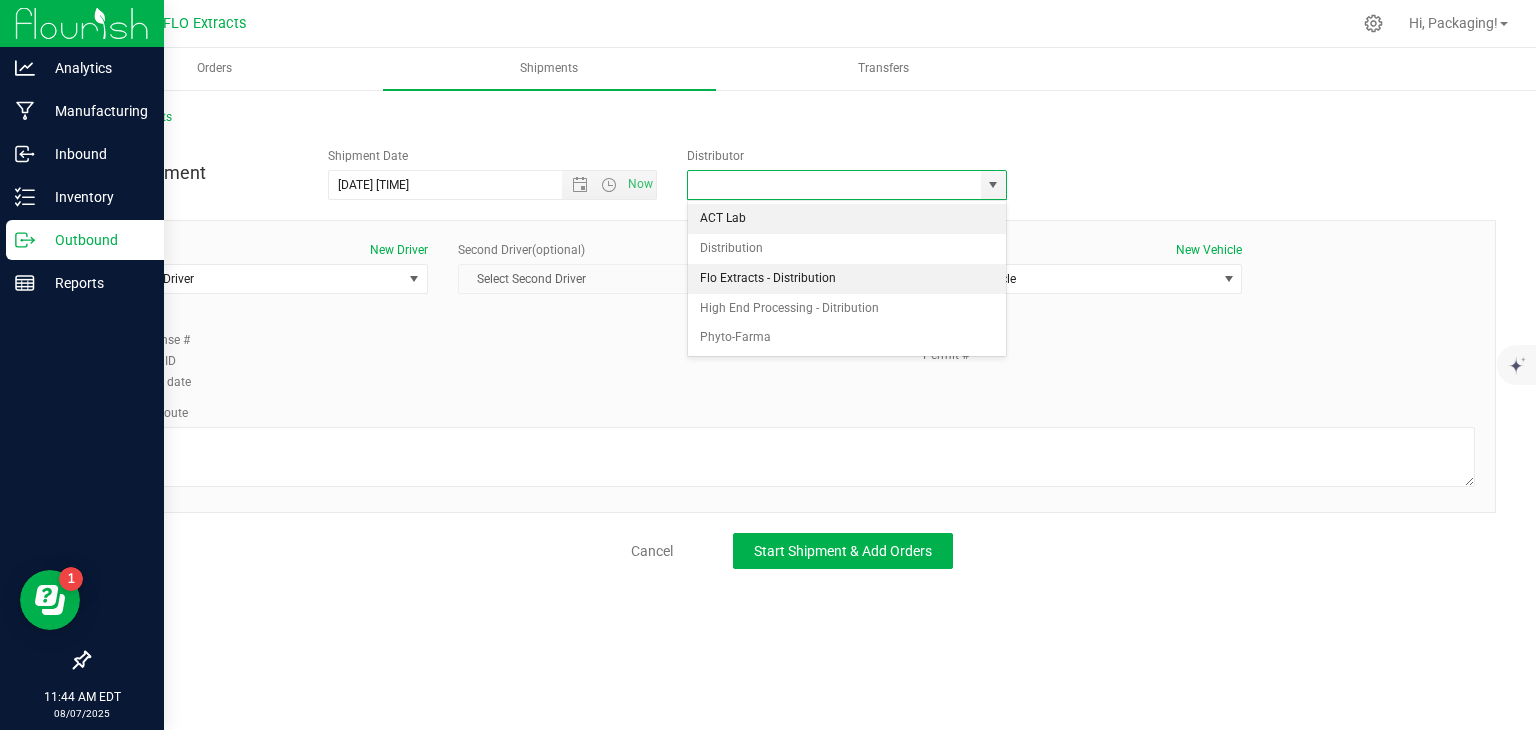type on "Flo Extracts - Distribution" 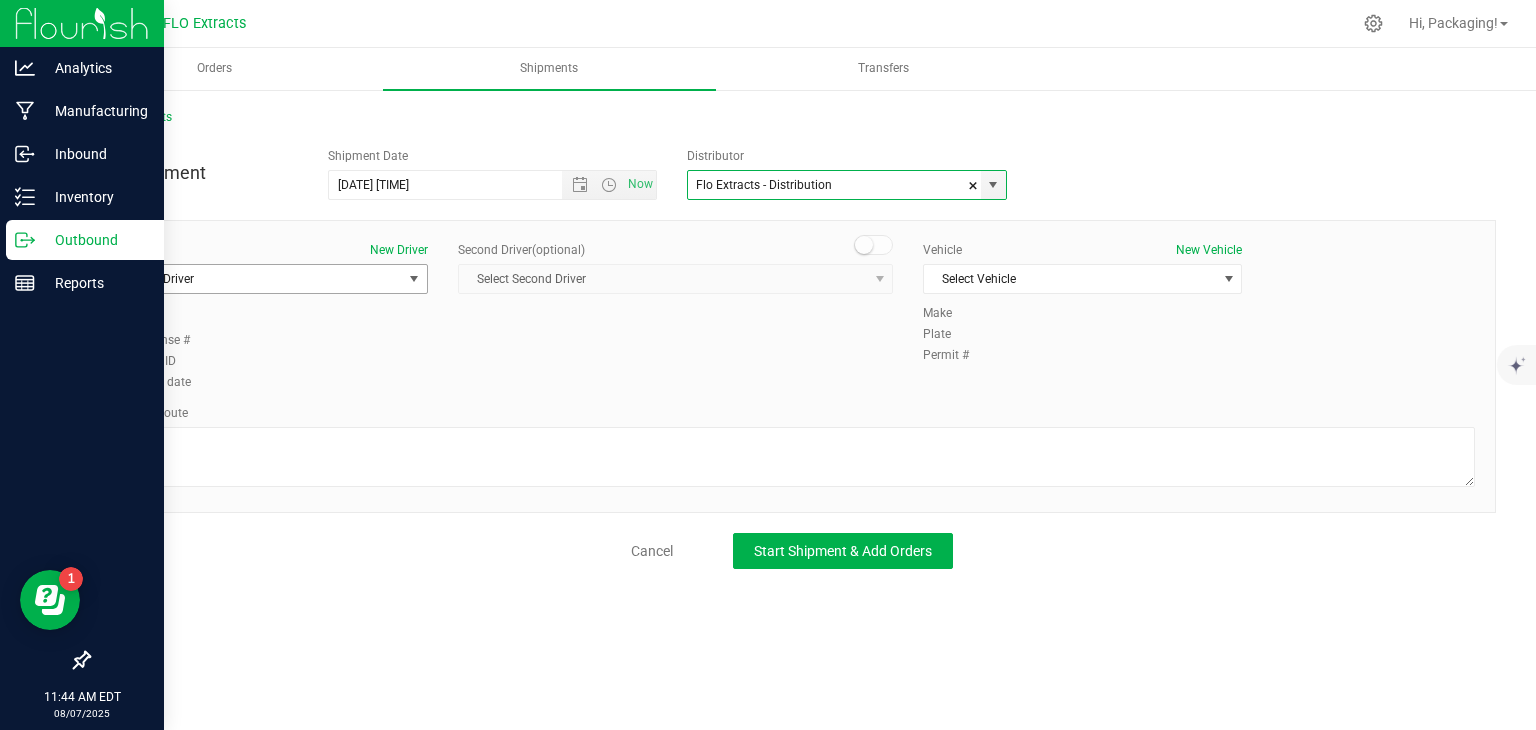 click on "Select Driver" at bounding box center [256, 279] 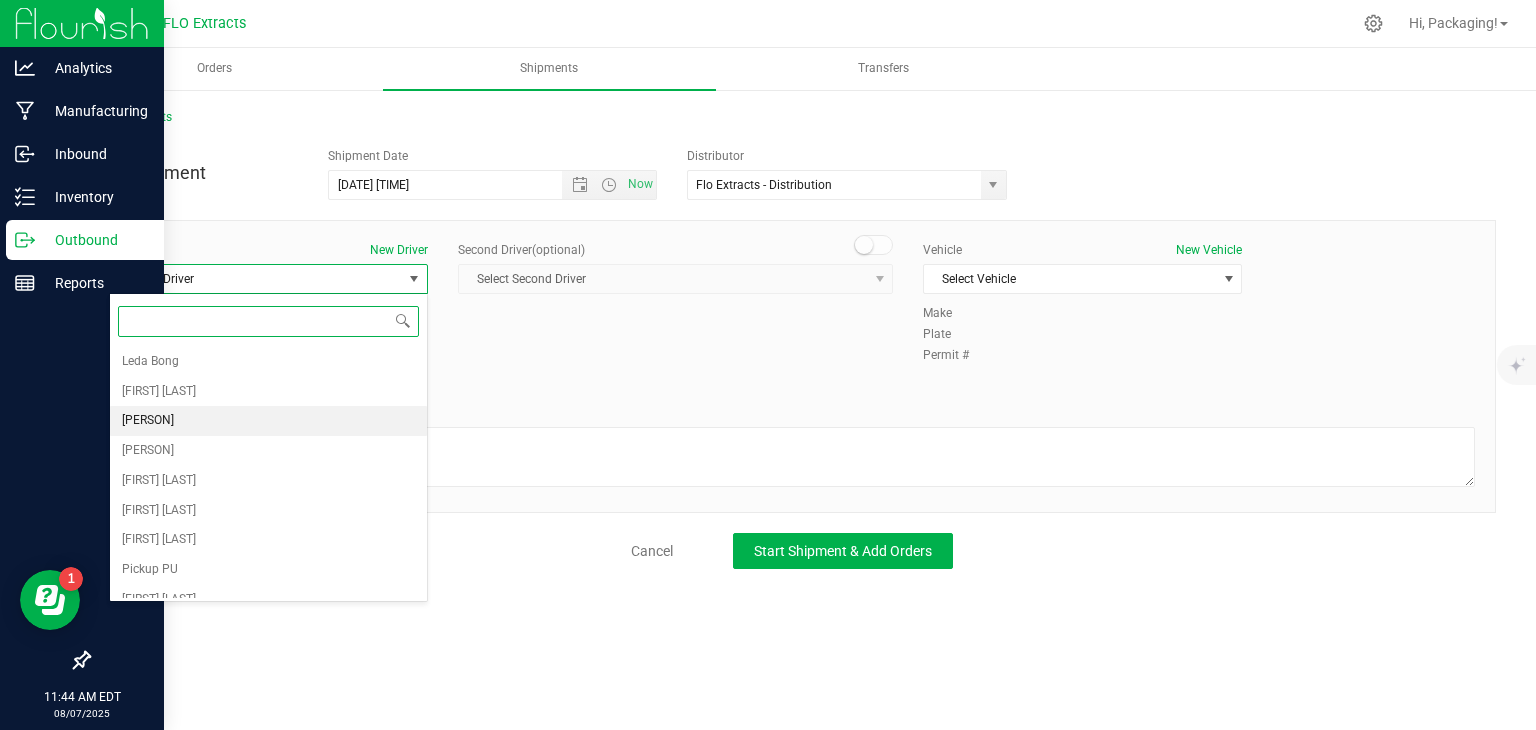 click on "[PERSON]" at bounding box center [268, 421] 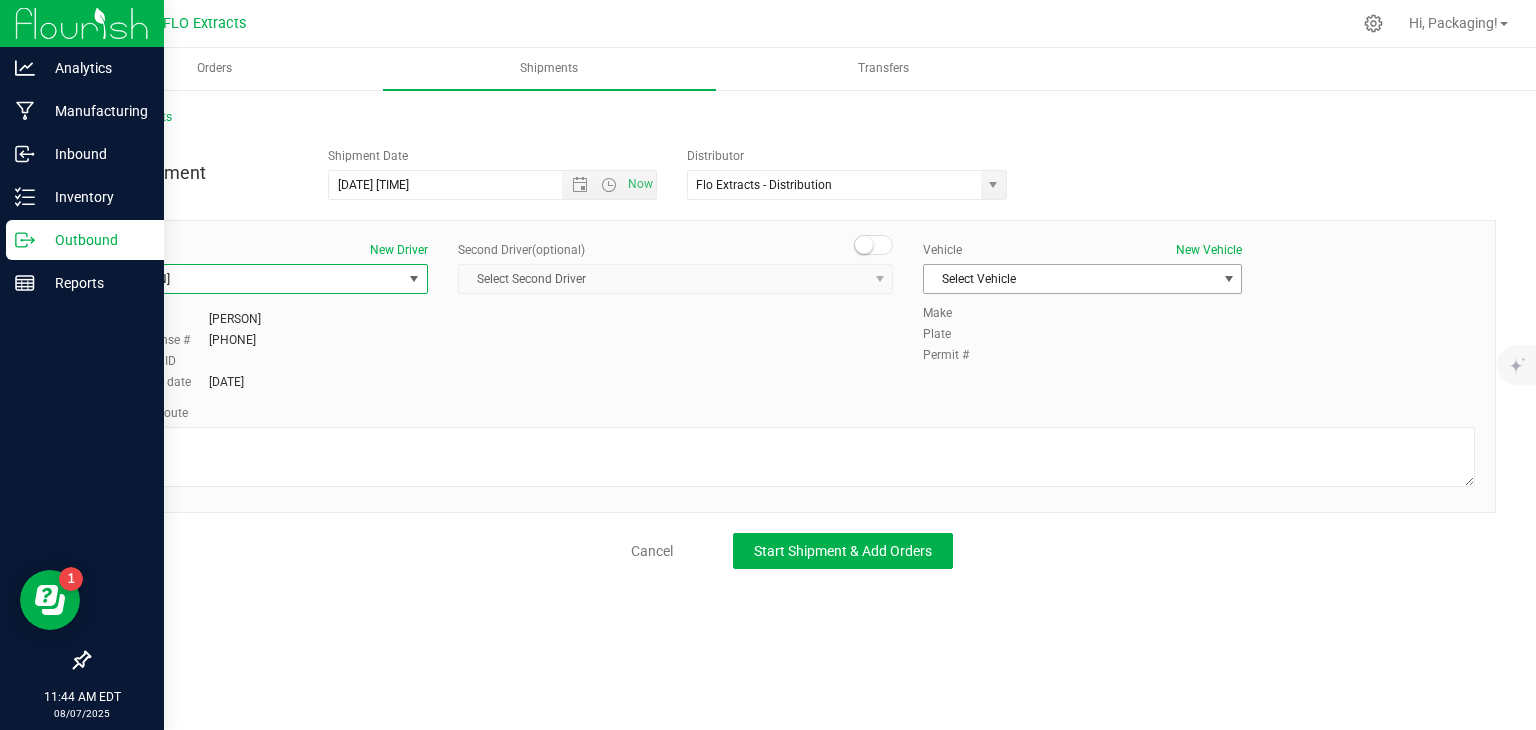 click on "Select Vehicle" at bounding box center [1070, 279] 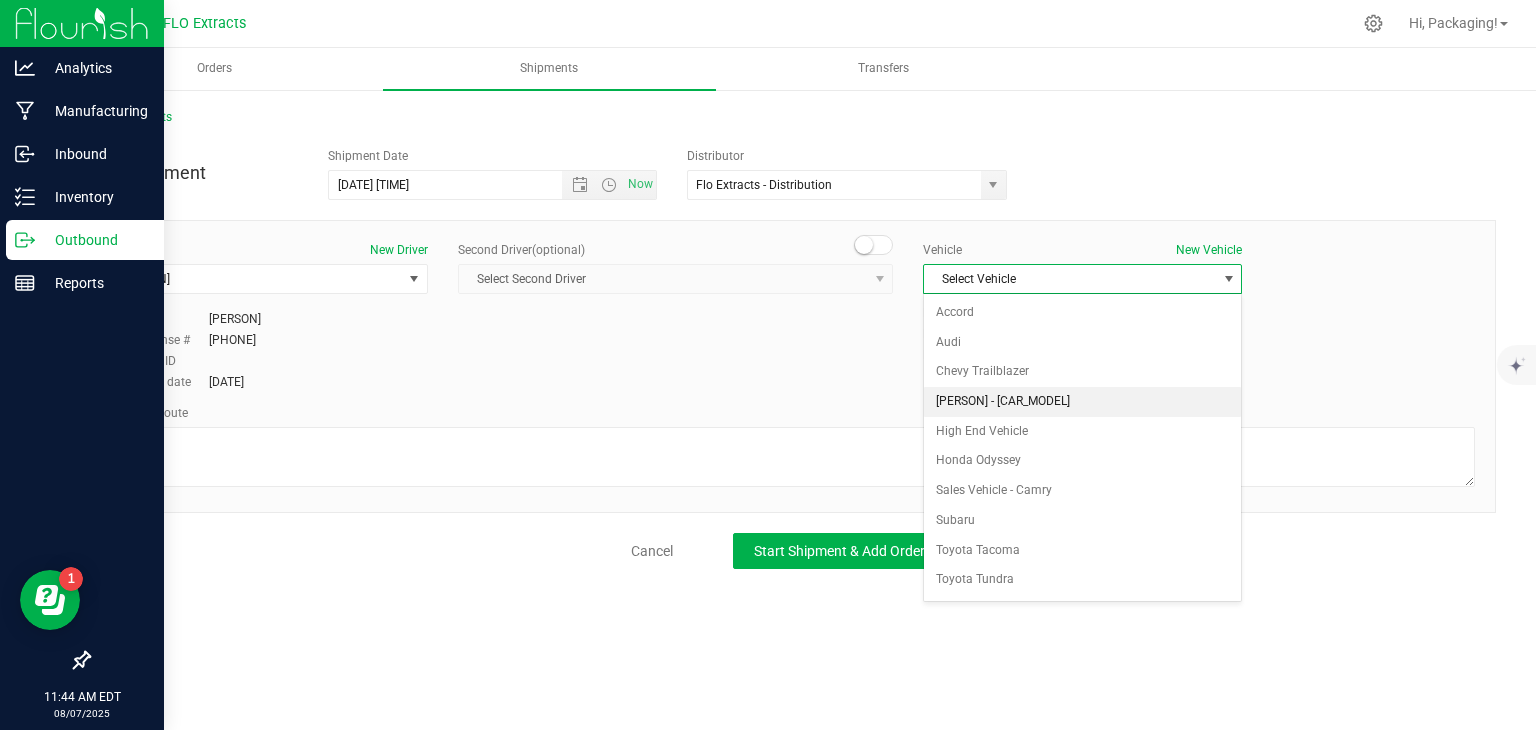 click on "[PERSON] - [CAR_MODEL]" at bounding box center (1082, 402) 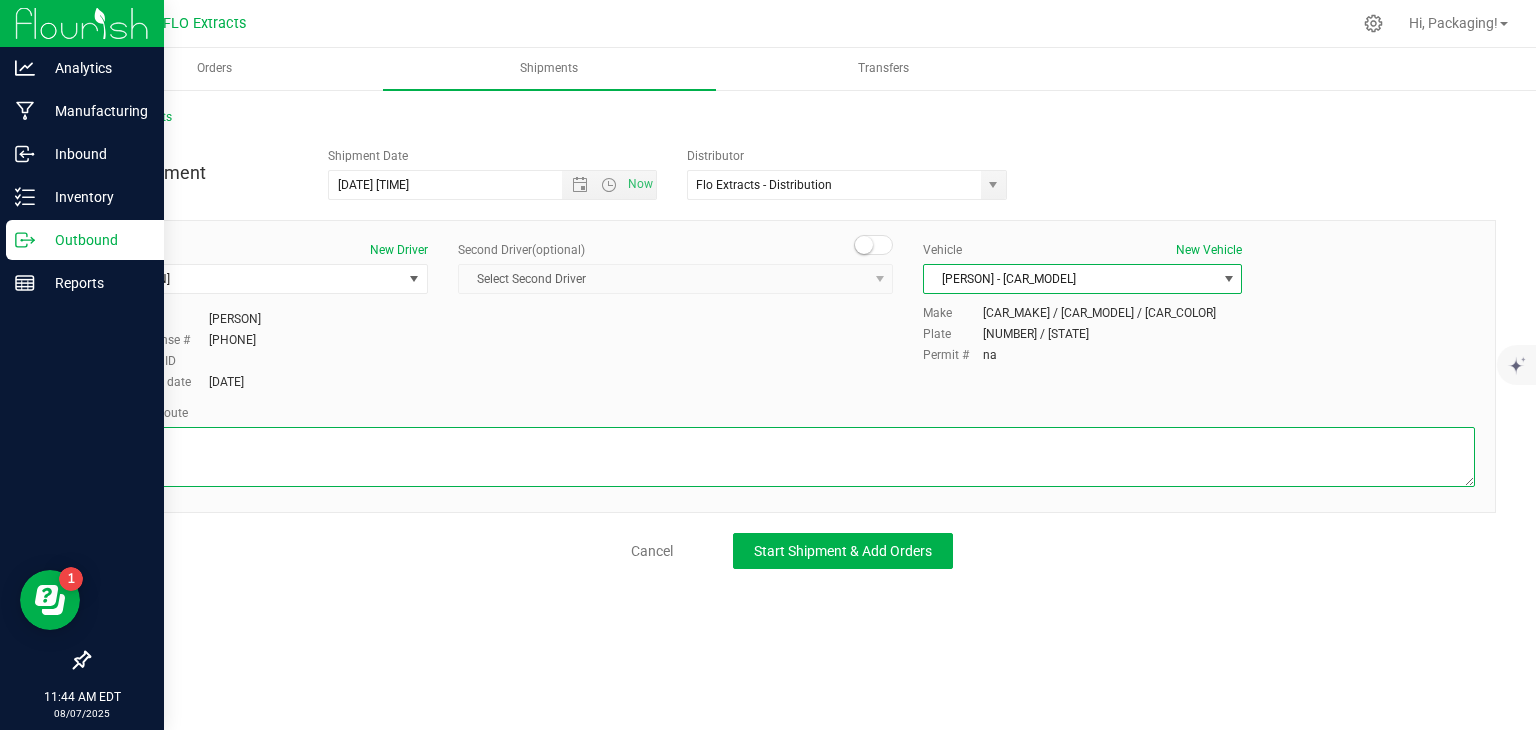 click at bounding box center (792, 457) 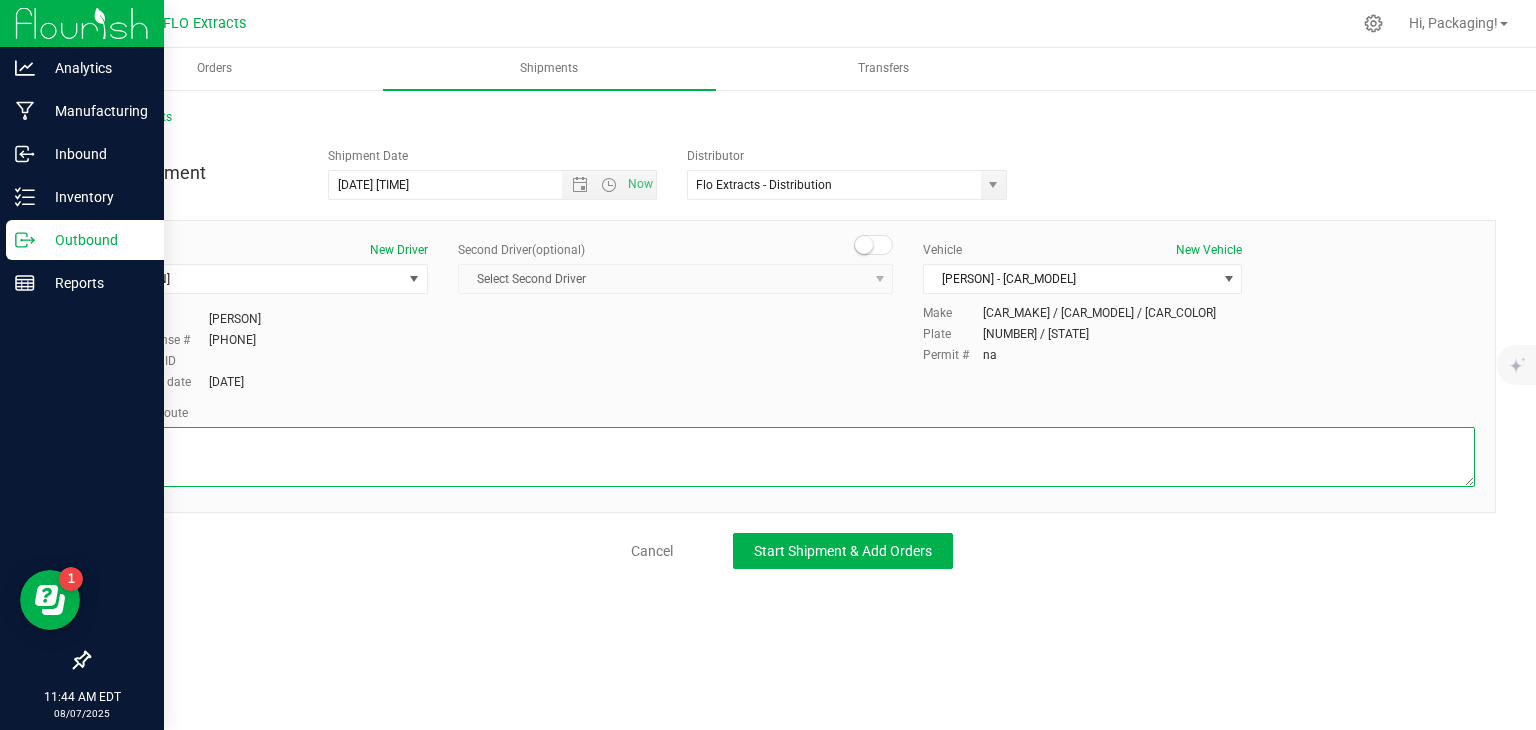 type on "1" 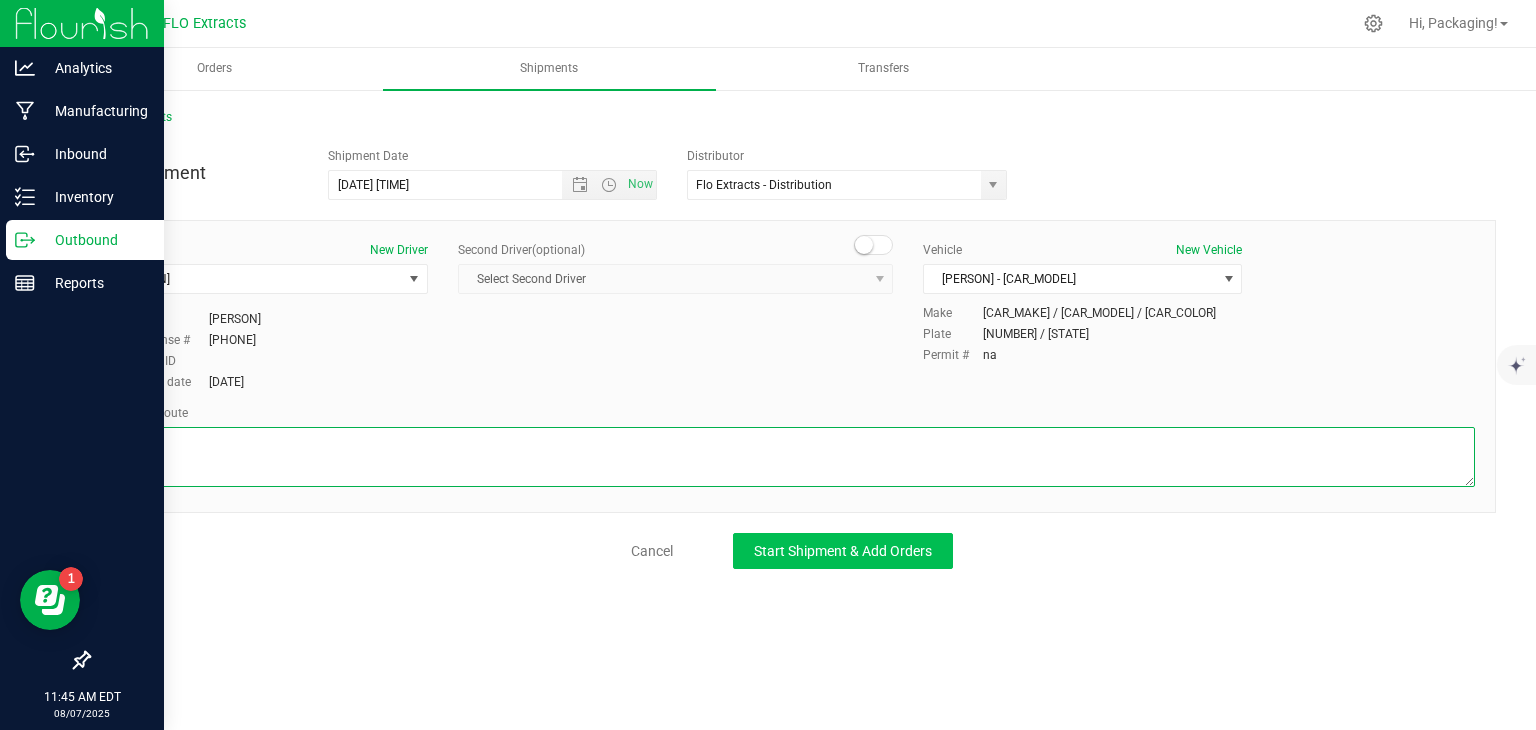 type on "[ID]-" 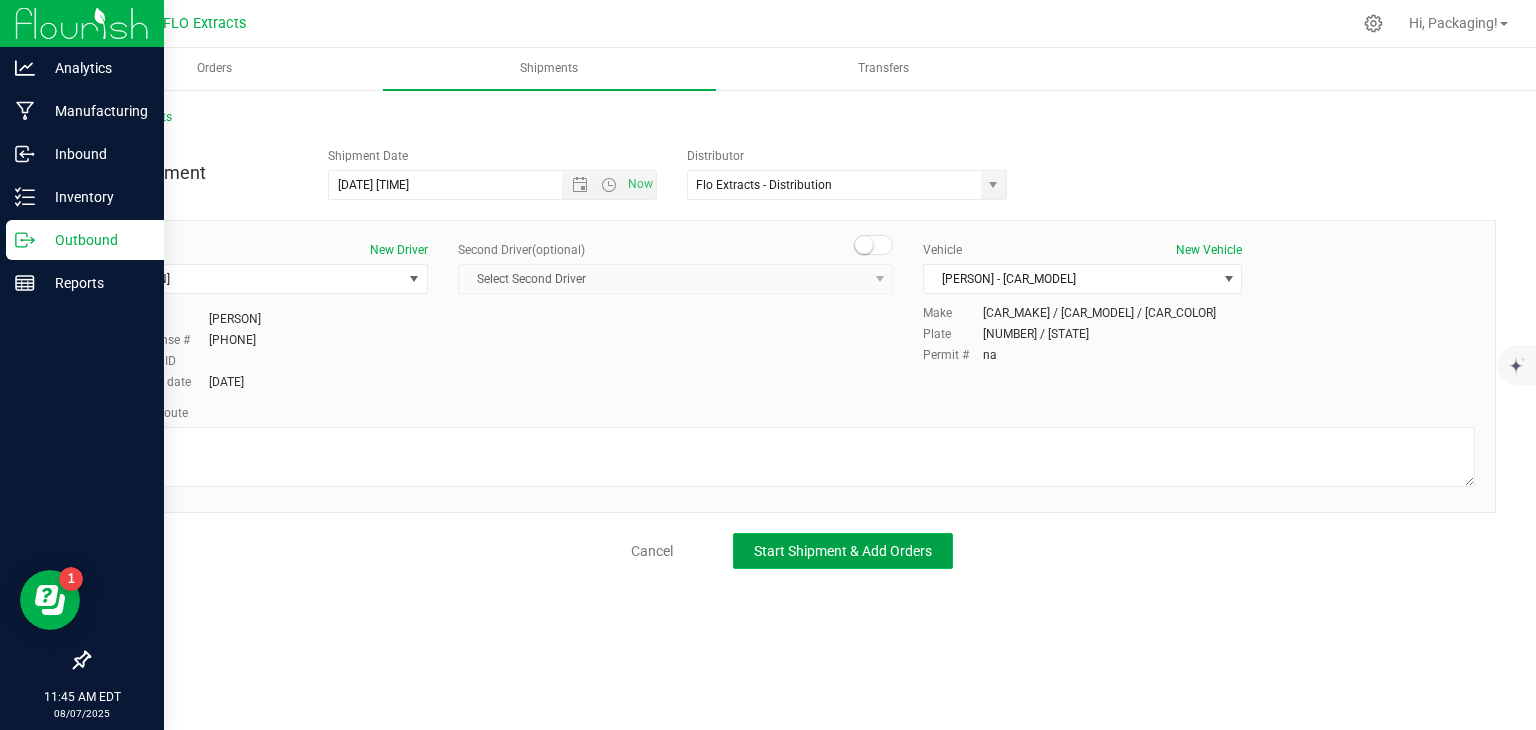 click on "Start Shipment & Add Orders" 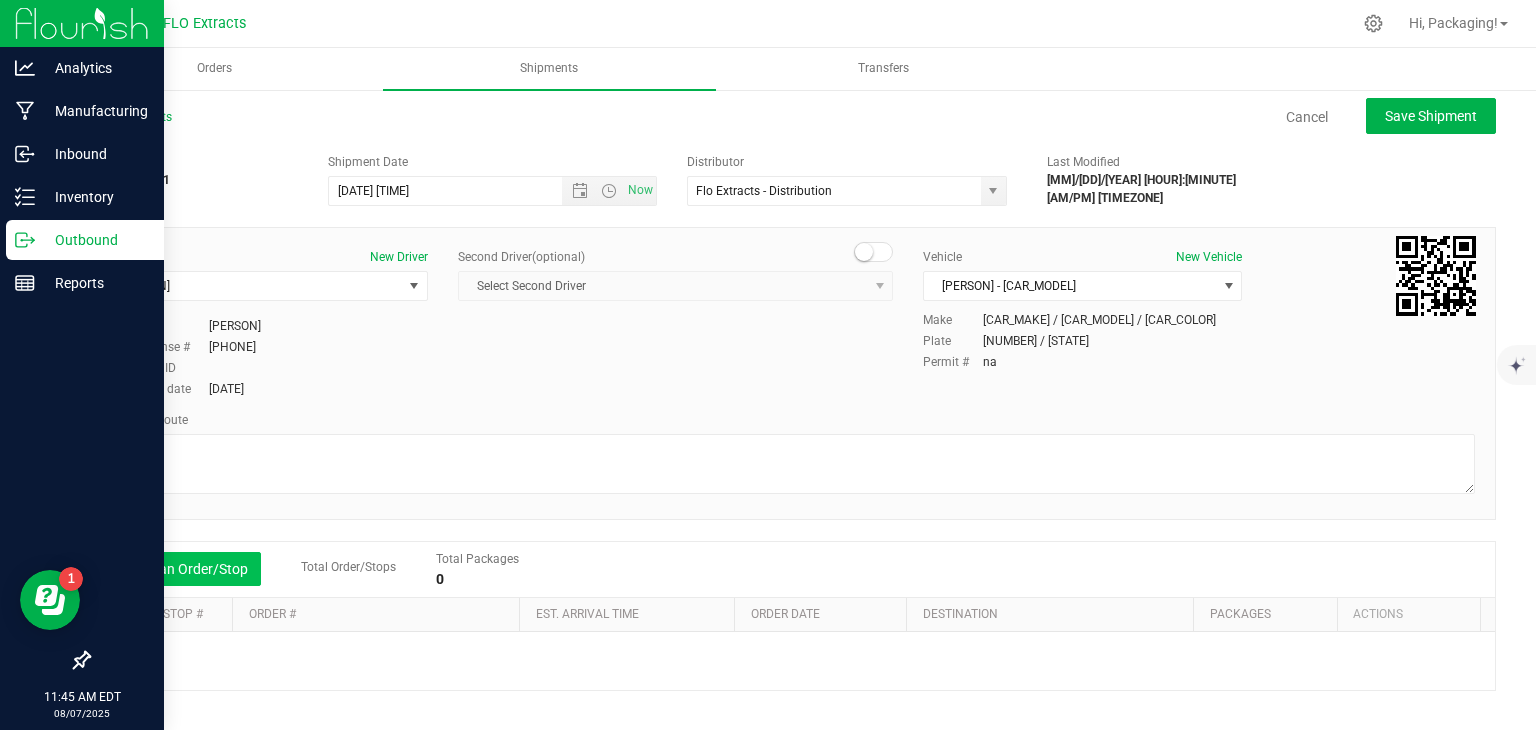 click on "Add an Order/Stop" at bounding box center [182, 569] 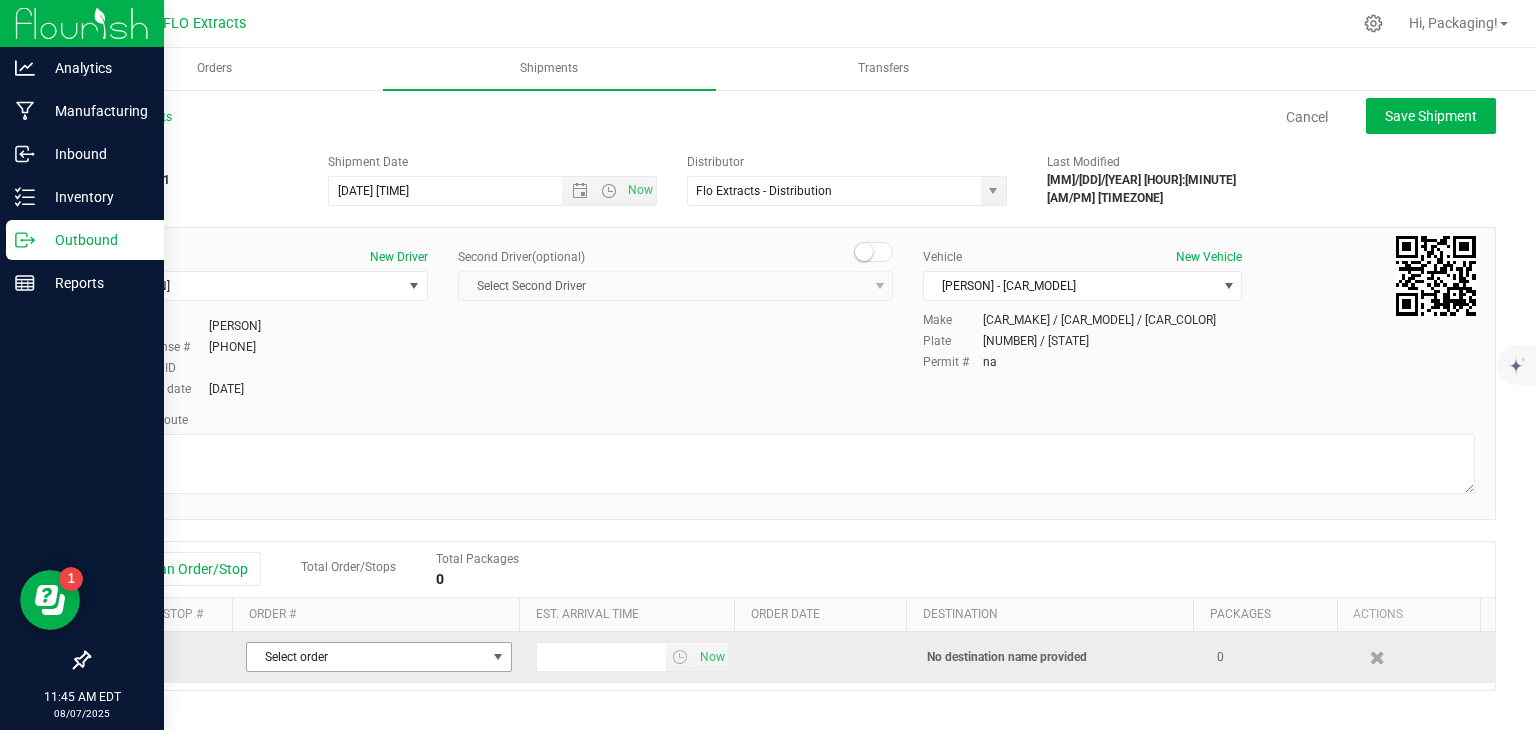 click on "Select order" at bounding box center (366, 657) 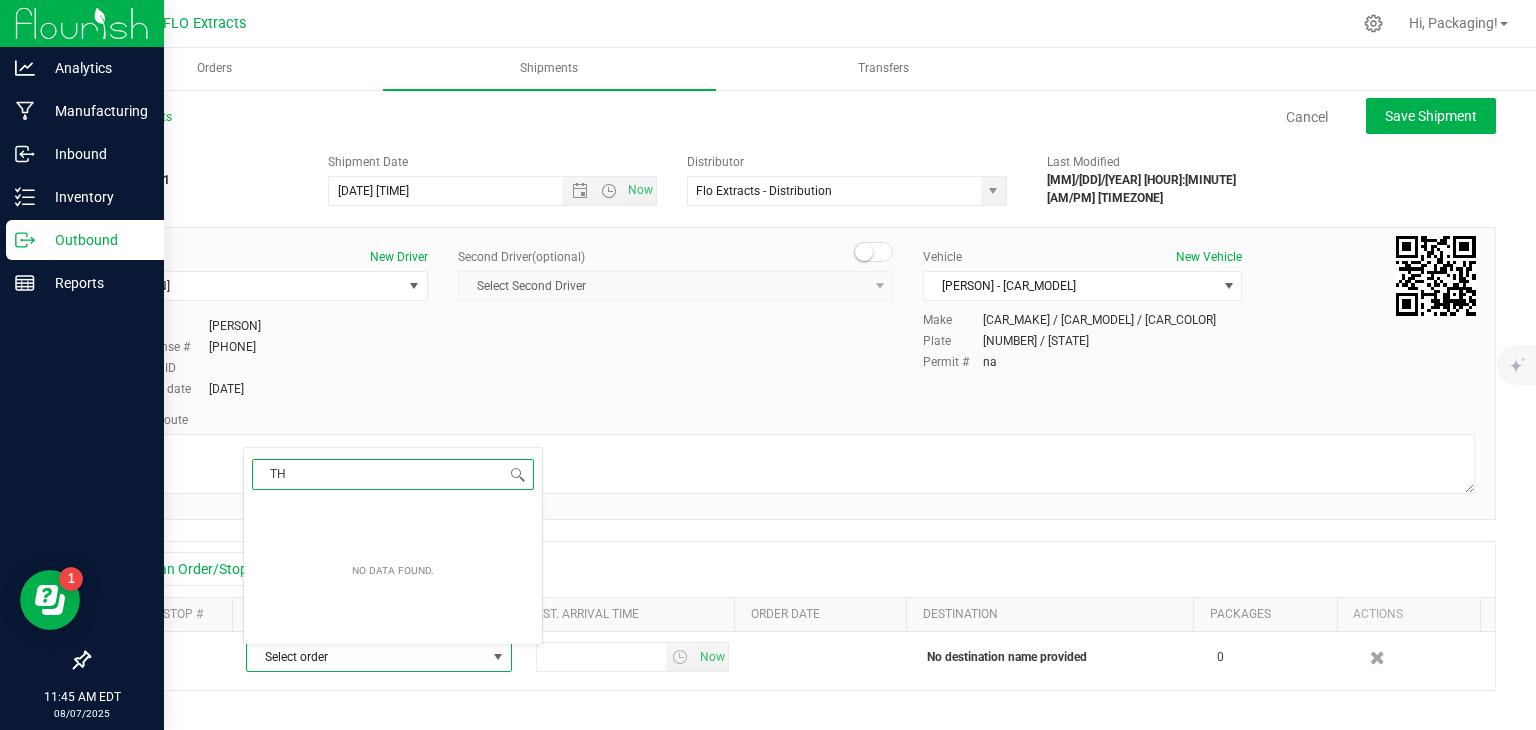 type on "T" 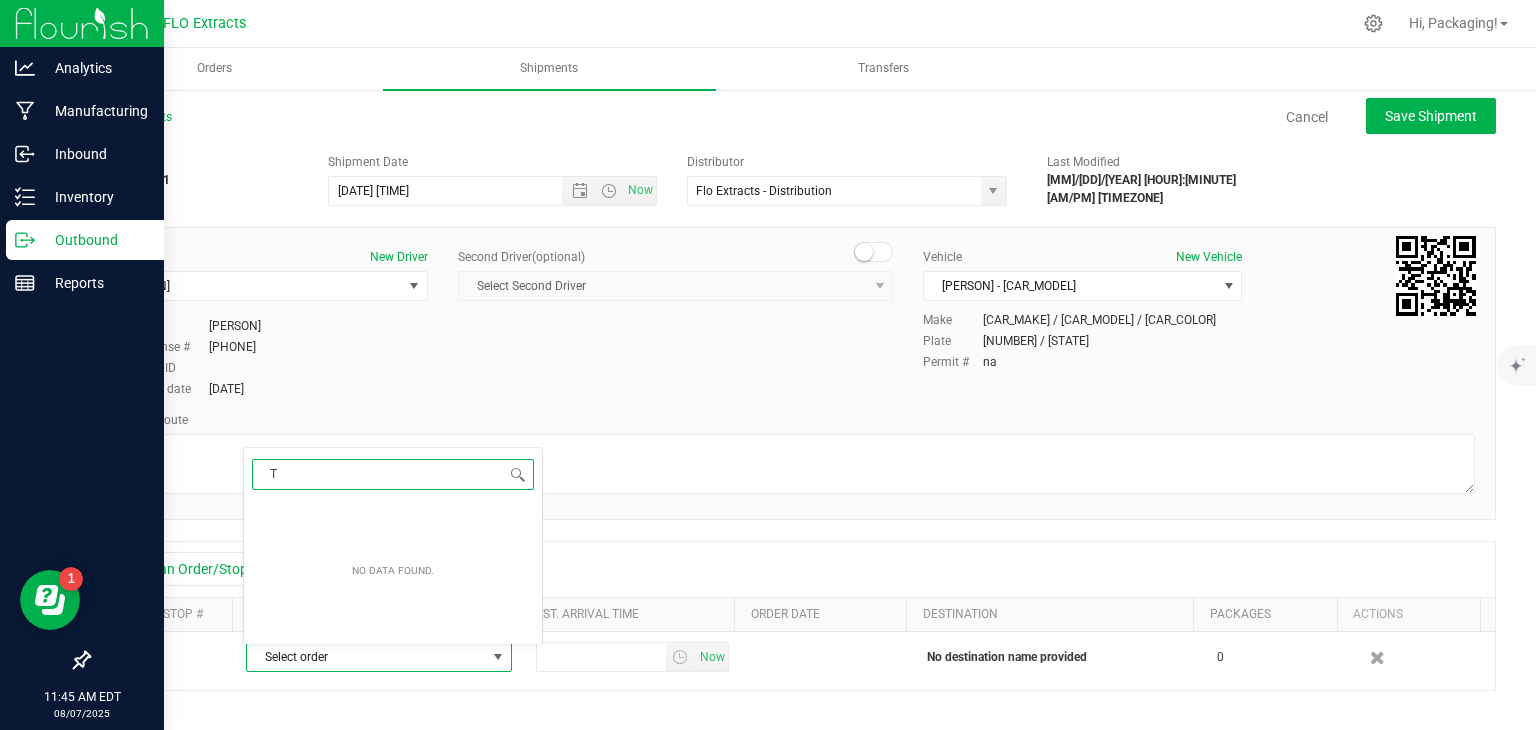 type 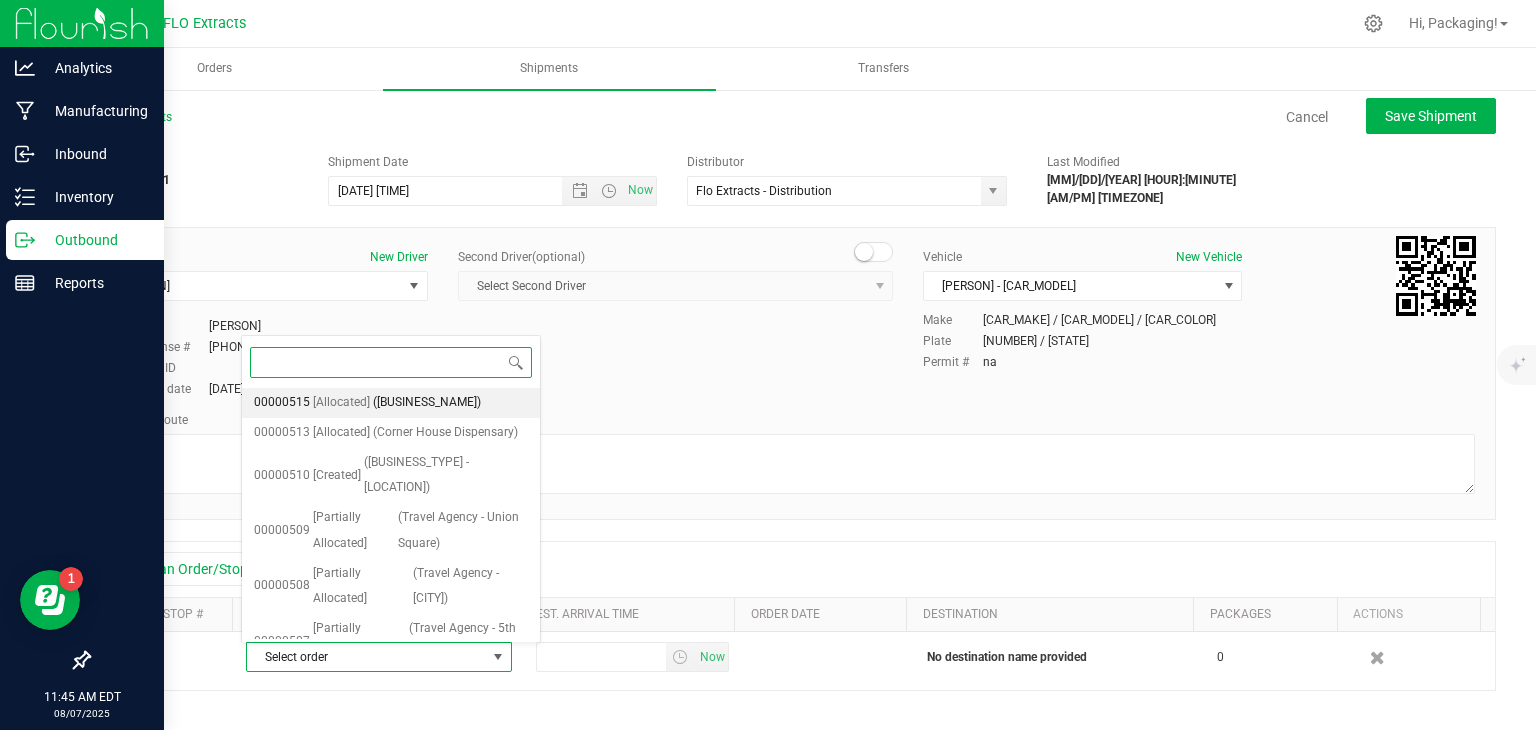 click on "([BUSINESS_NAME])" at bounding box center [427, 403] 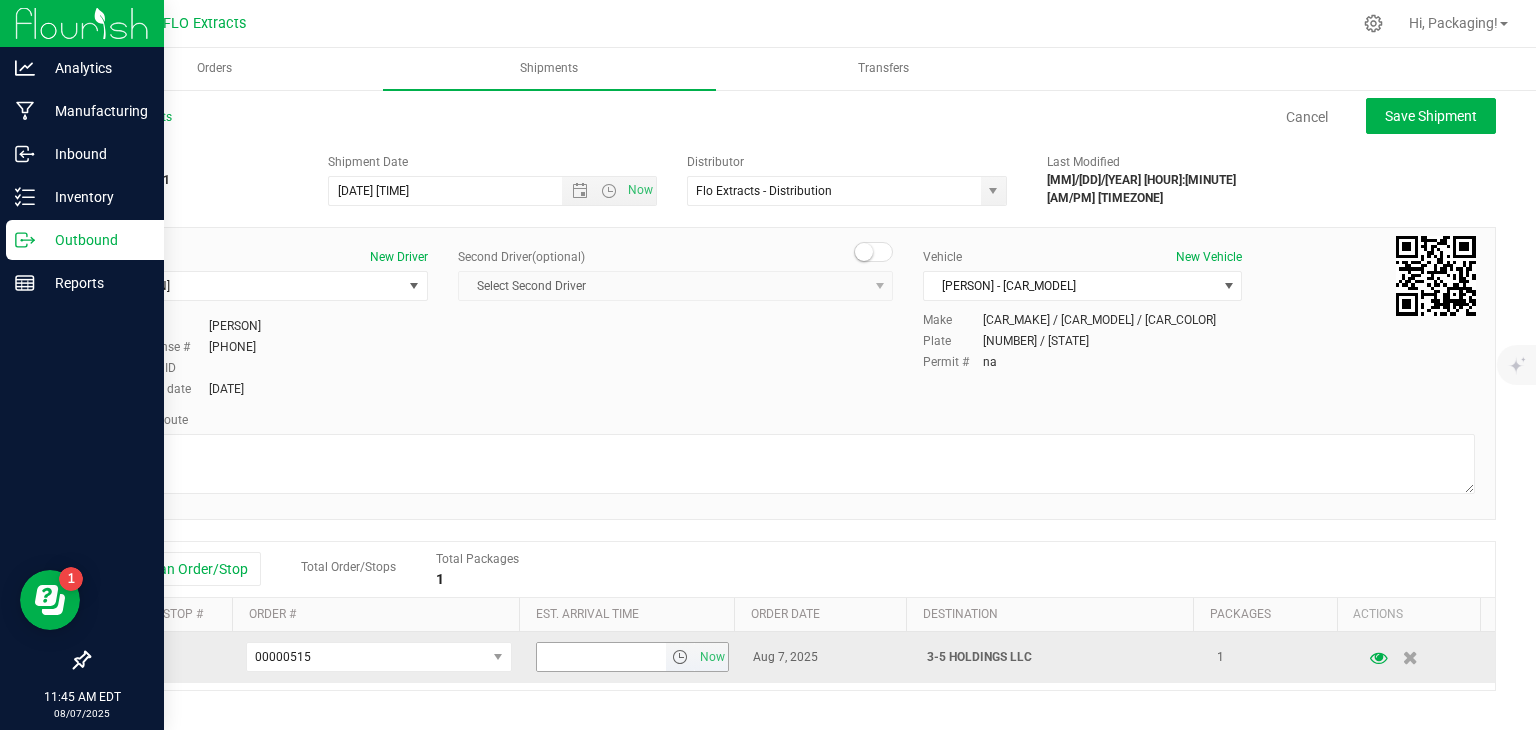 click at bounding box center [602, 657] 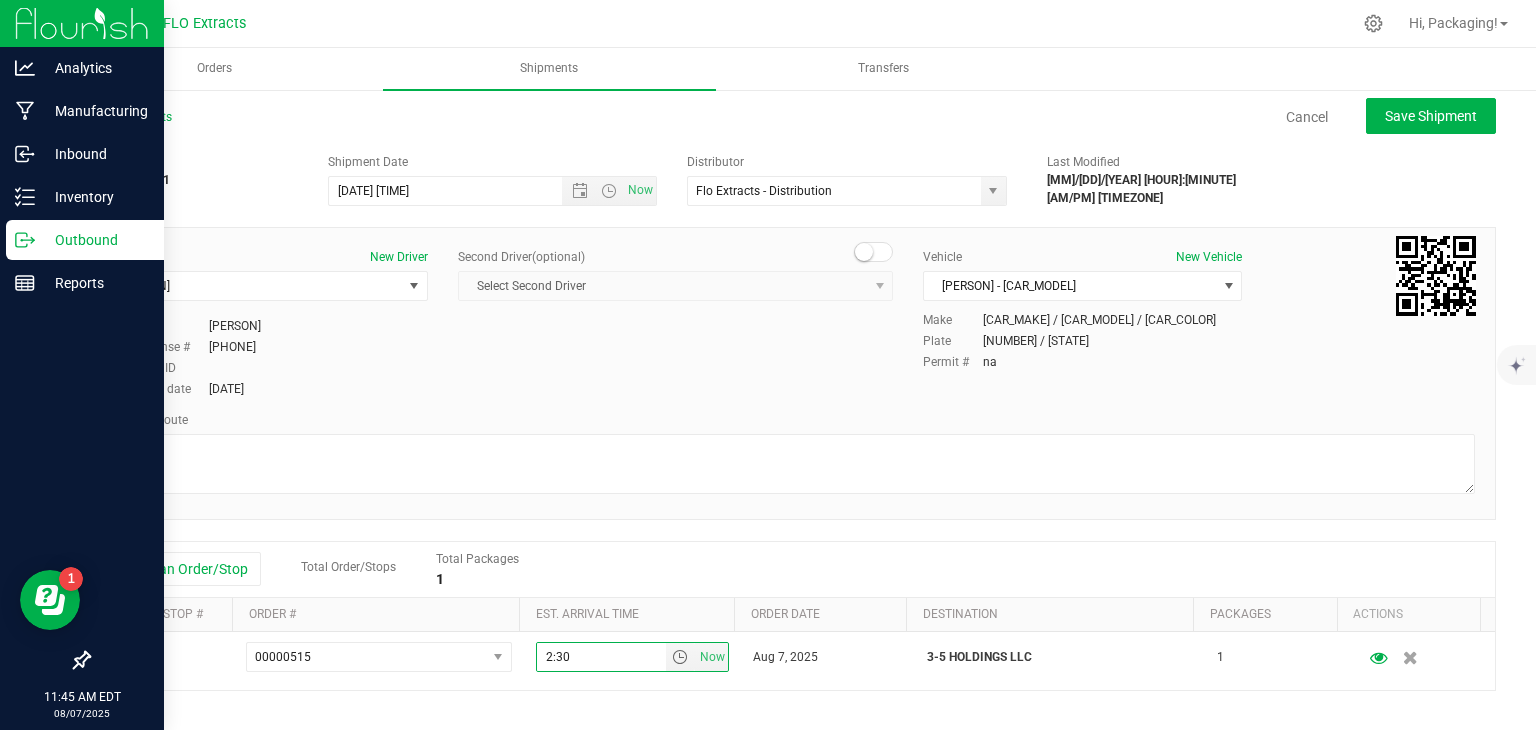 click on "Add an Order/Stop
Total Order/Stops
Total Packages
1" at bounding box center (792, 569) 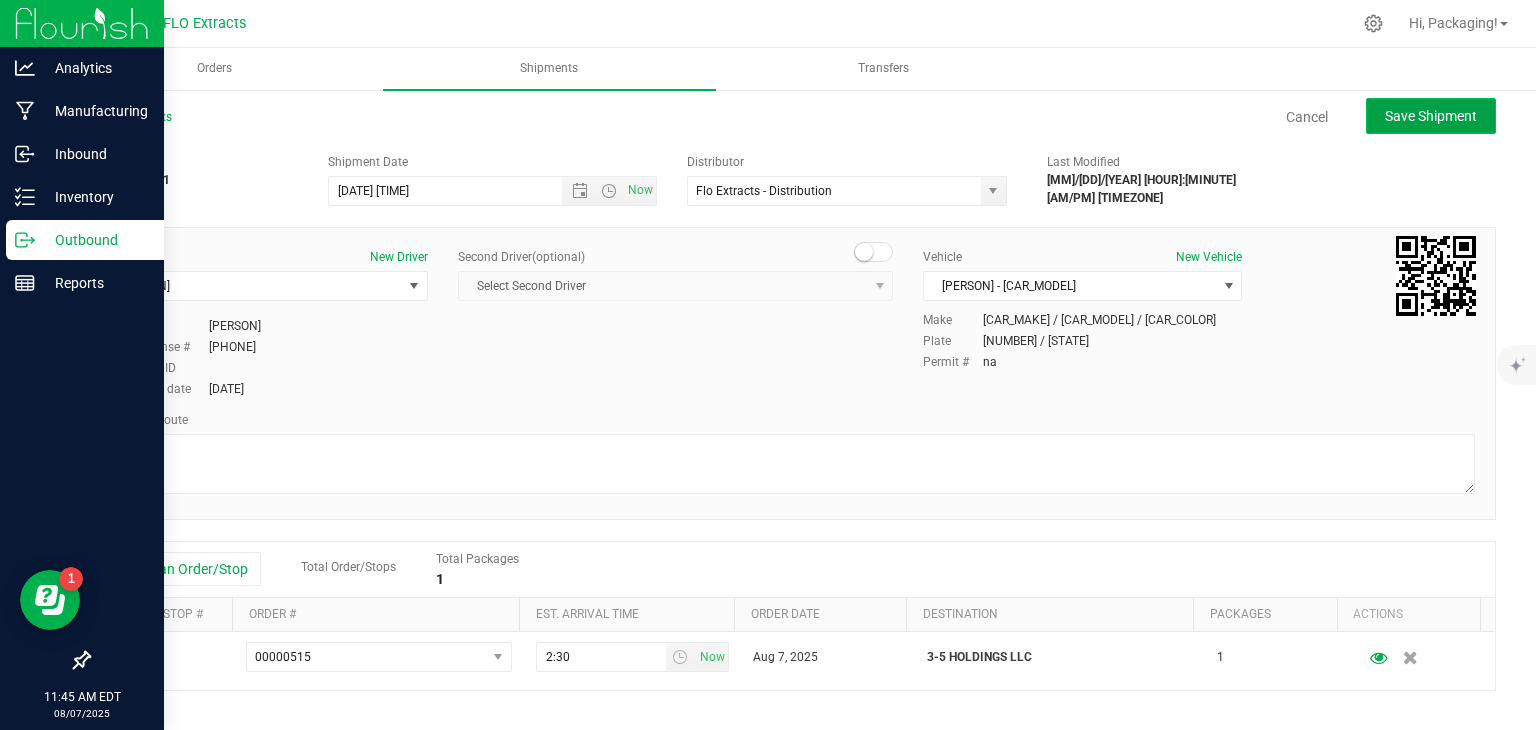 click on "Save Shipment" 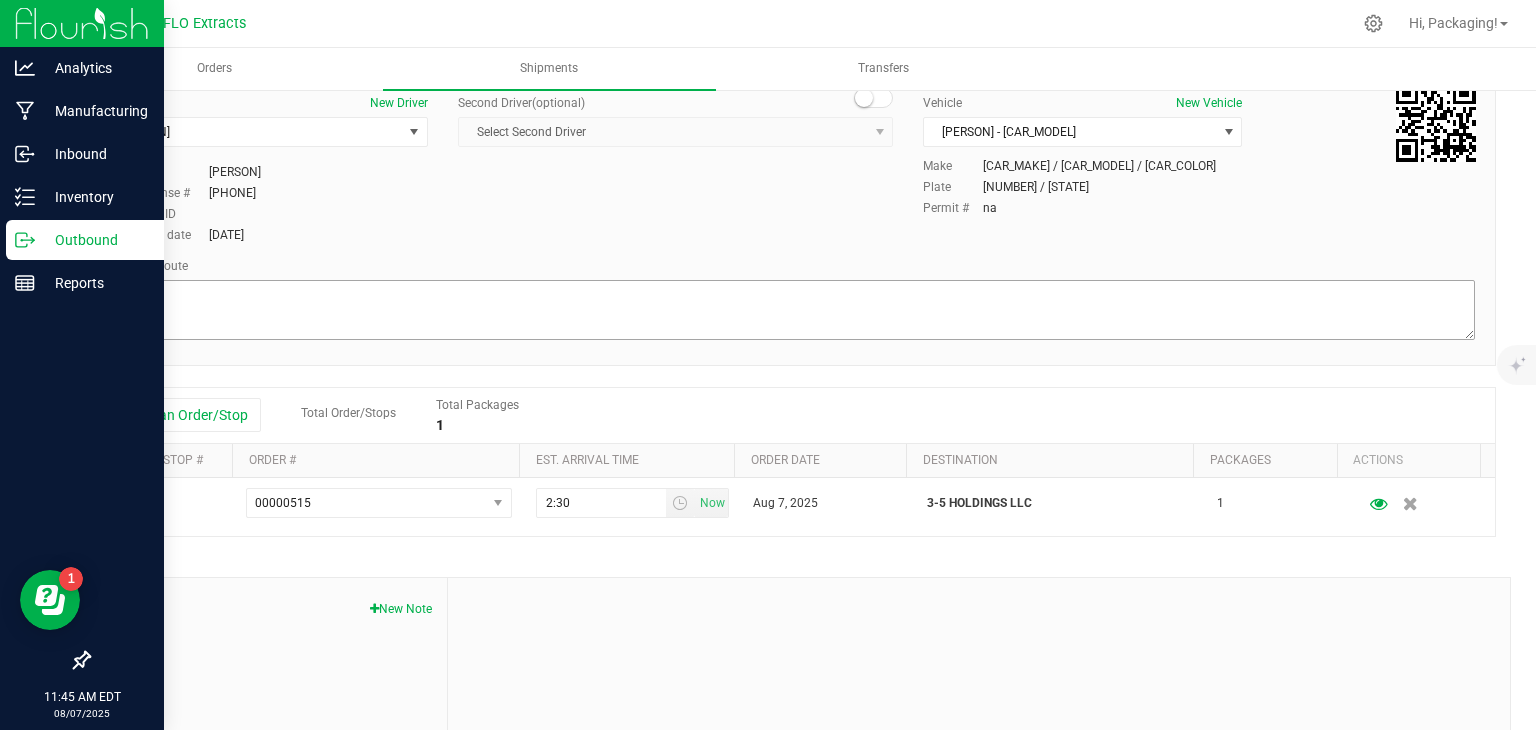 scroll, scrollTop: 155, scrollLeft: 0, axis: vertical 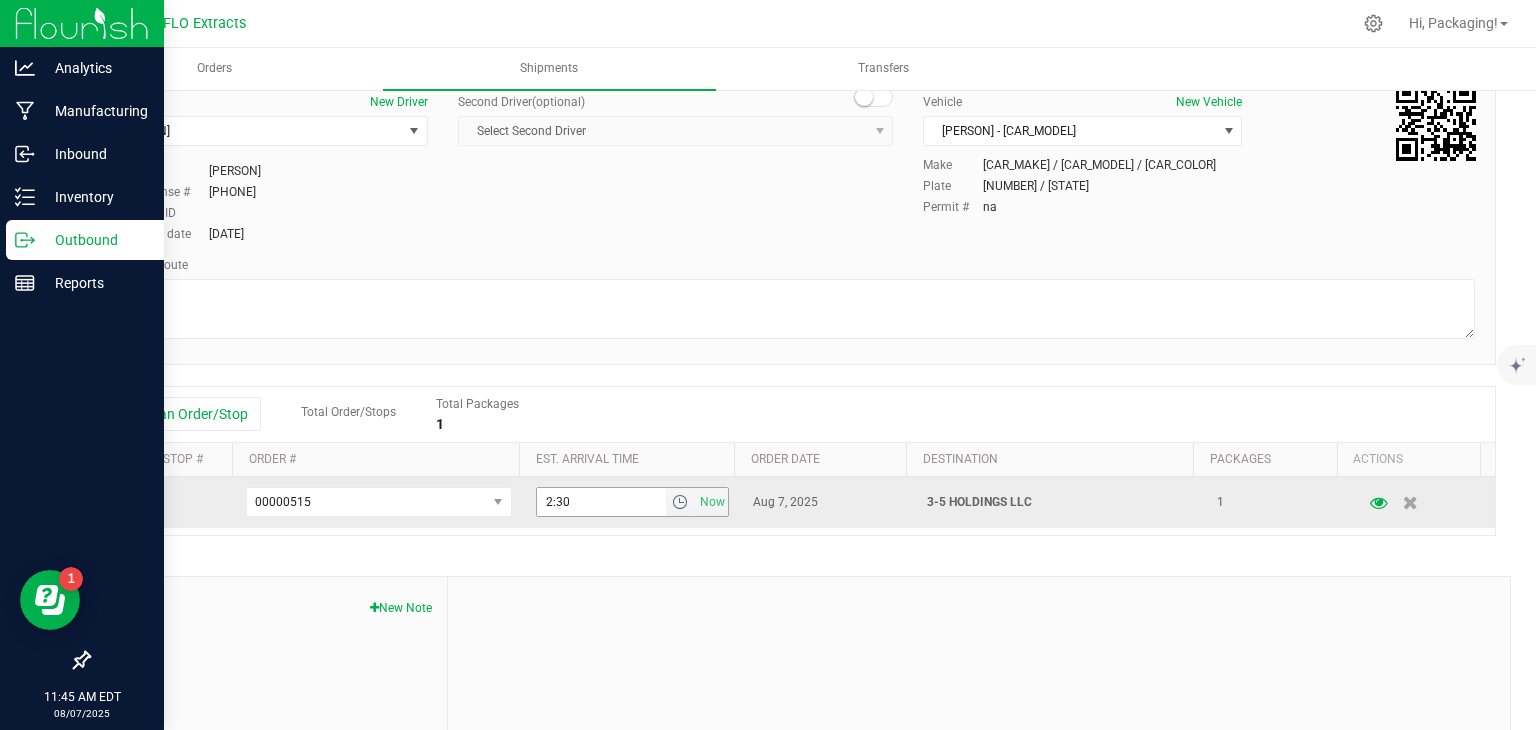 click on "2:30" at bounding box center [602, 502] 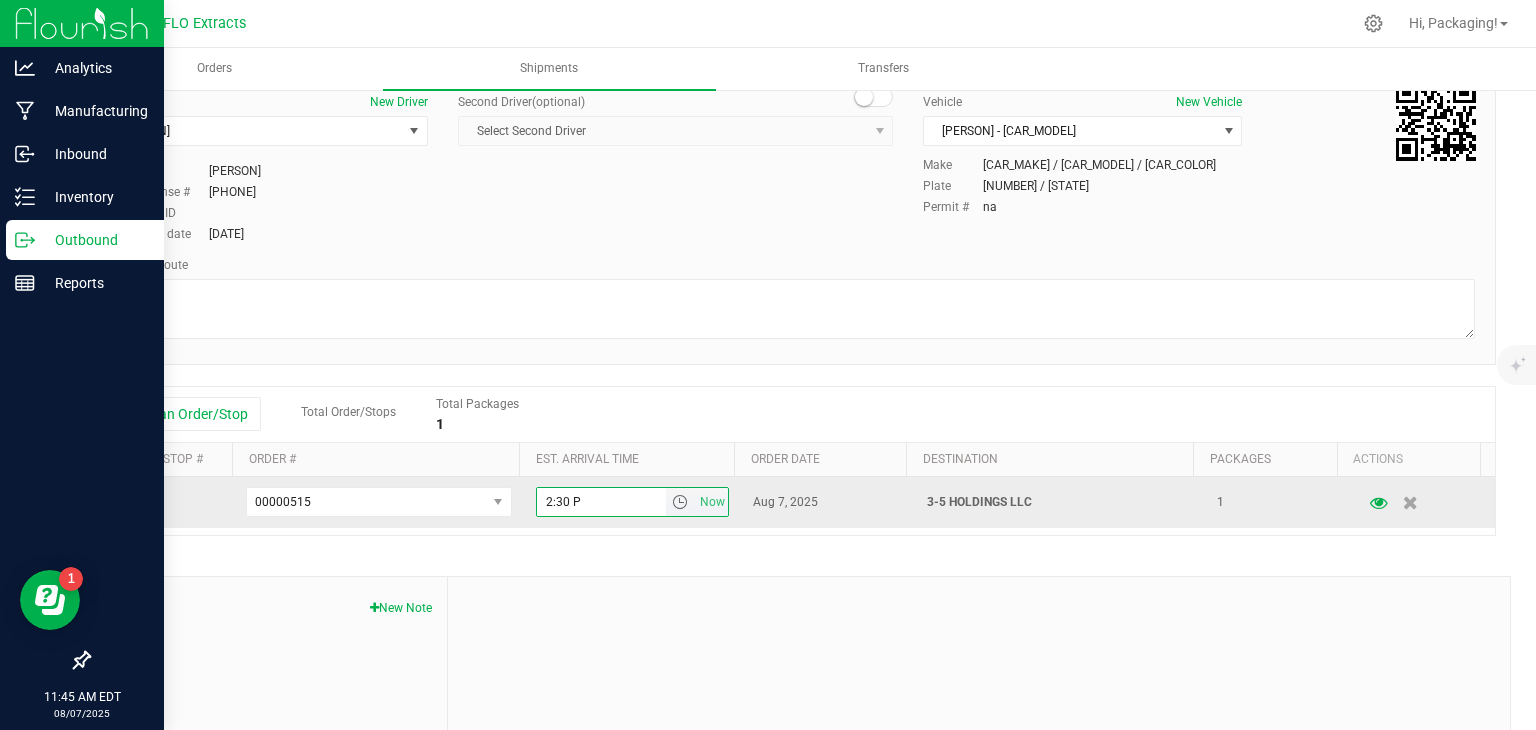 type on "2:30 PM" 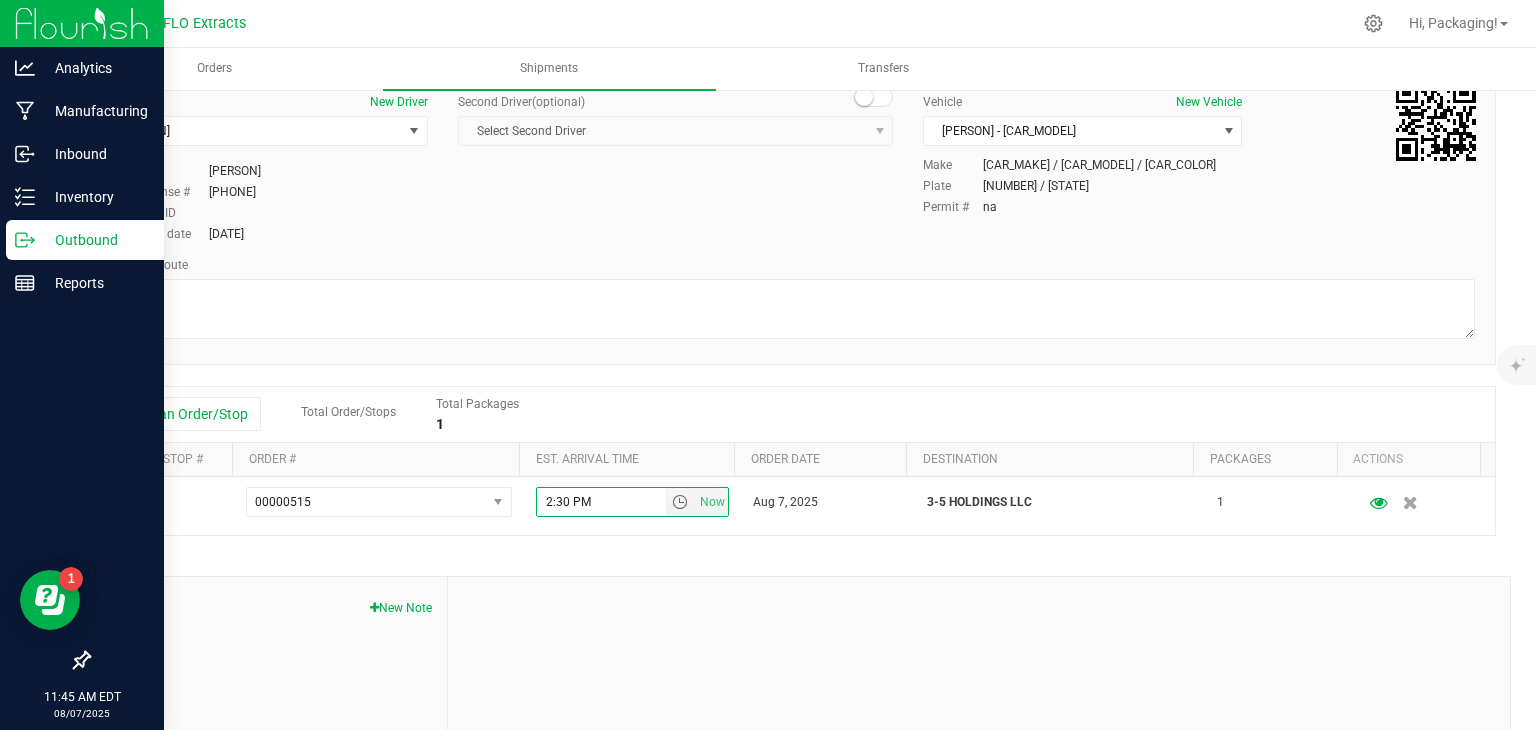 click on "Add an Order/Stop
Total Order/Stops
Total Packages
1" at bounding box center [792, 414] 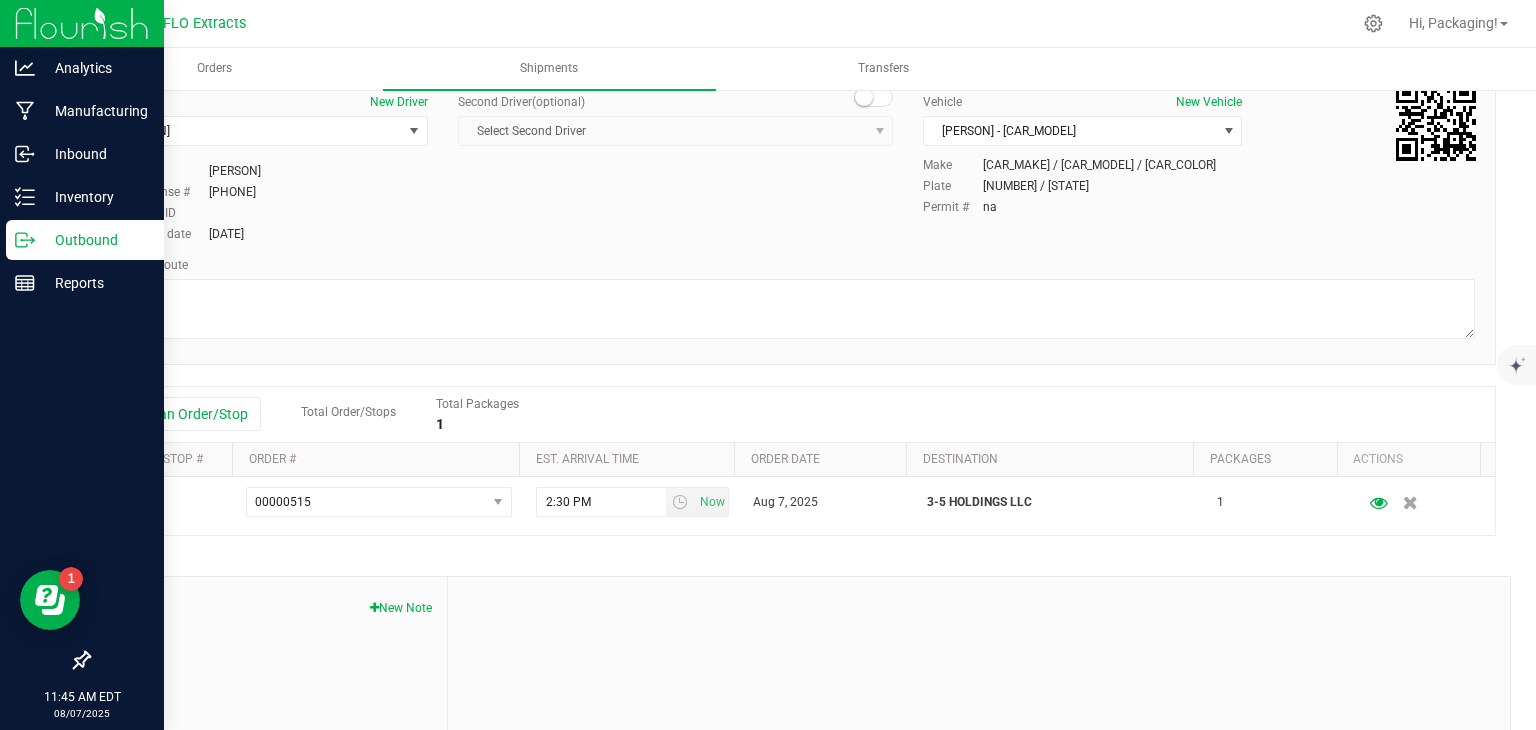 scroll, scrollTop: 0, scrollLeft: 0, axis: both 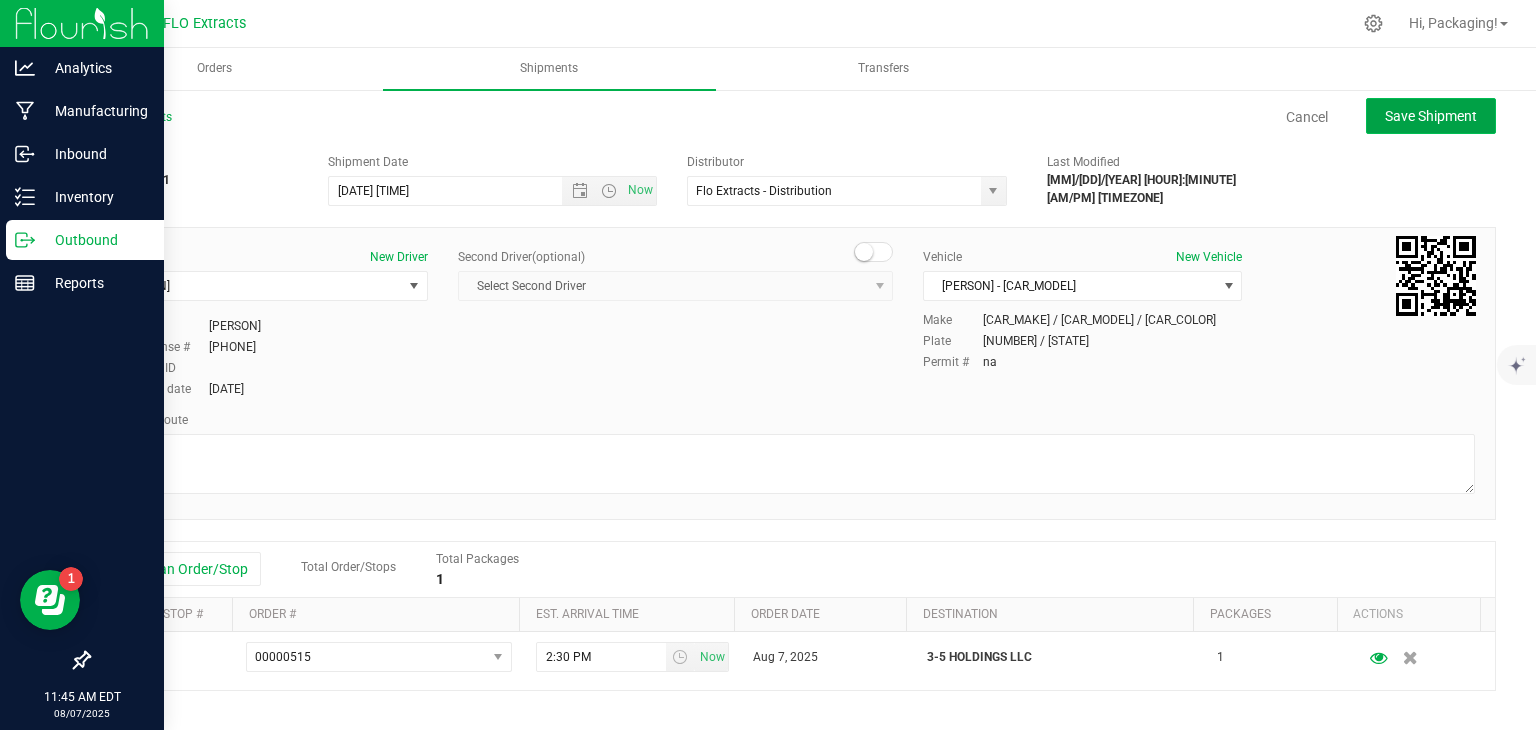 click on "Save Shipment" 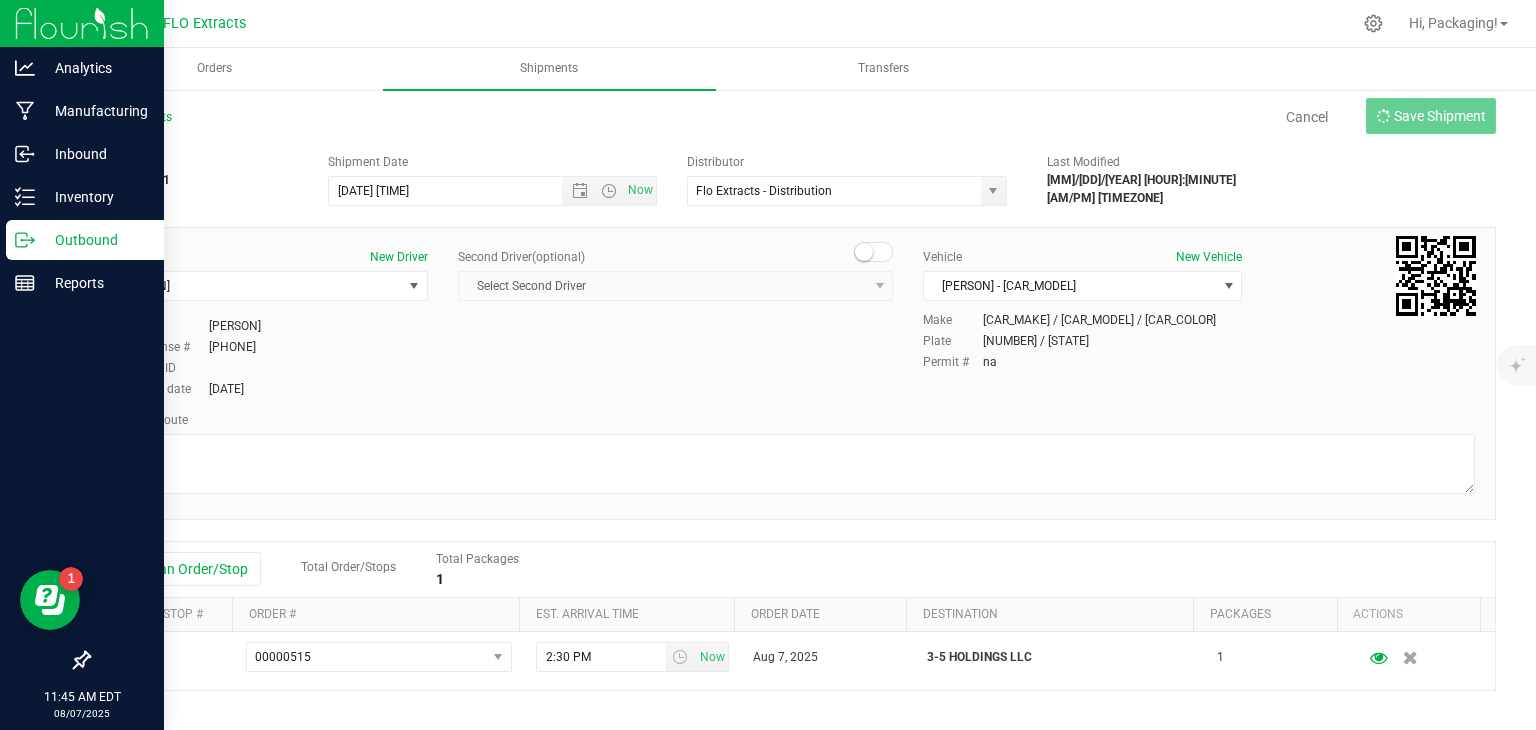 type on "[DATE] [TIME]" 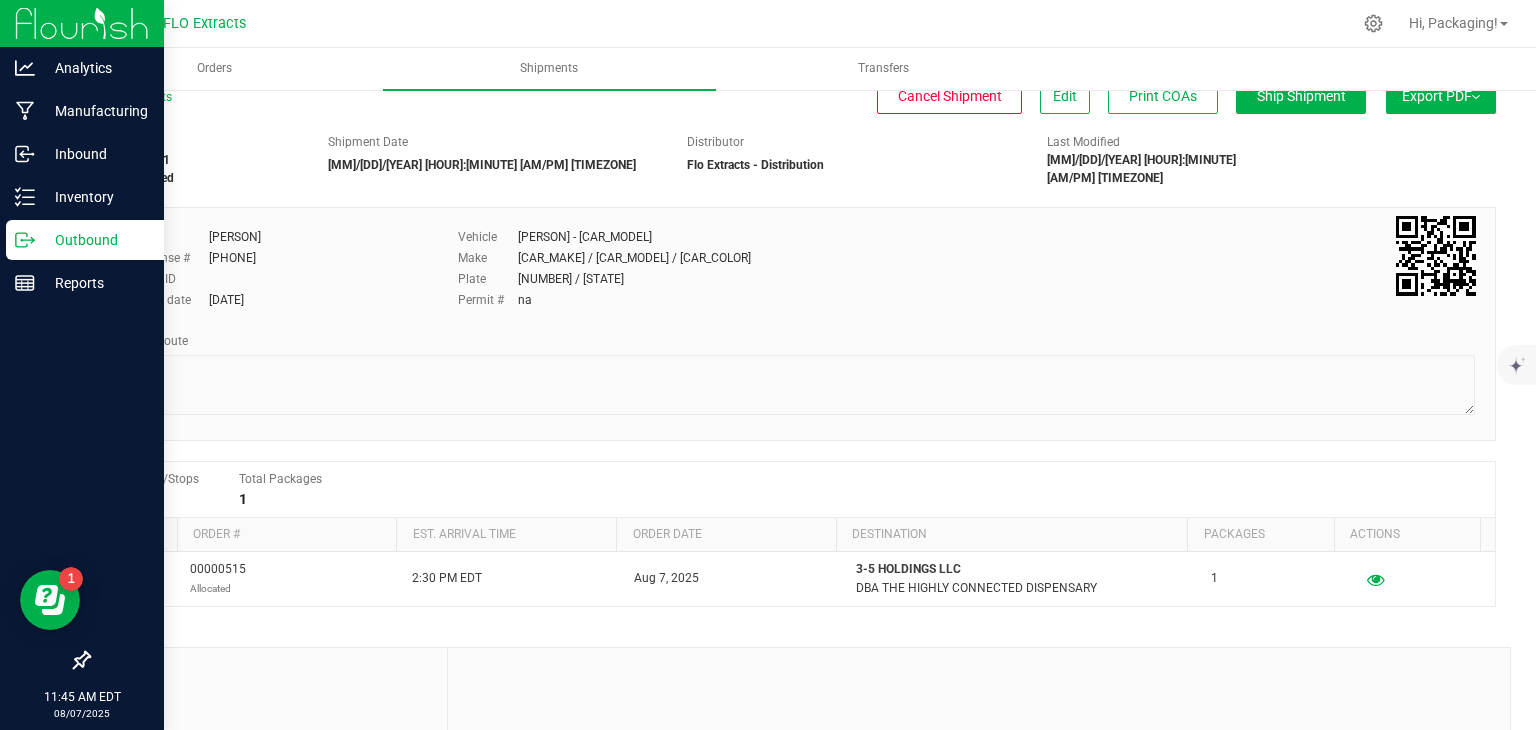 scroll, scrollTop: 0, scrollLeft: 0, axis: both 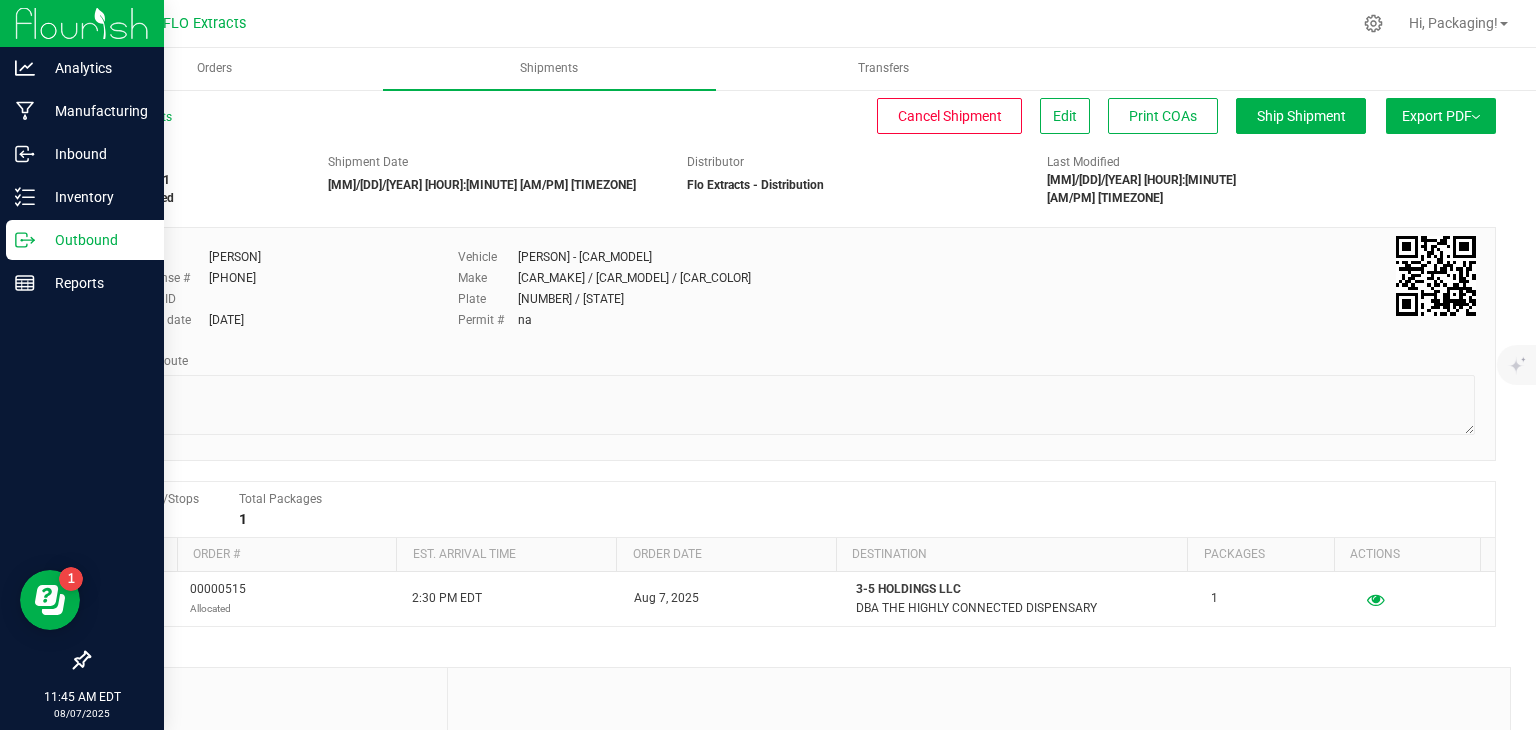 click on "Export PDF" at bounding box center [1441, 116] 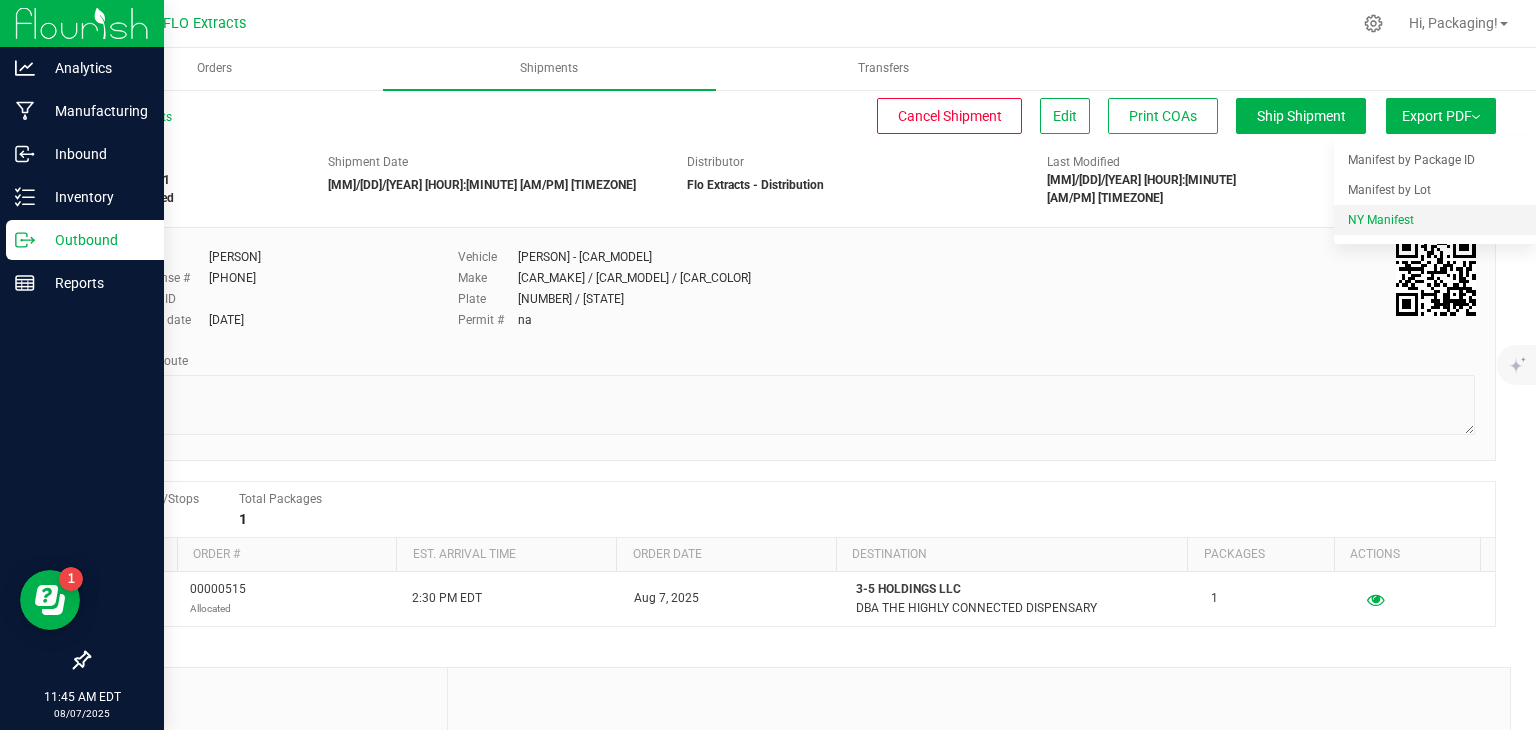 click on "NY Manifest" at bounding box center [1381, 220] 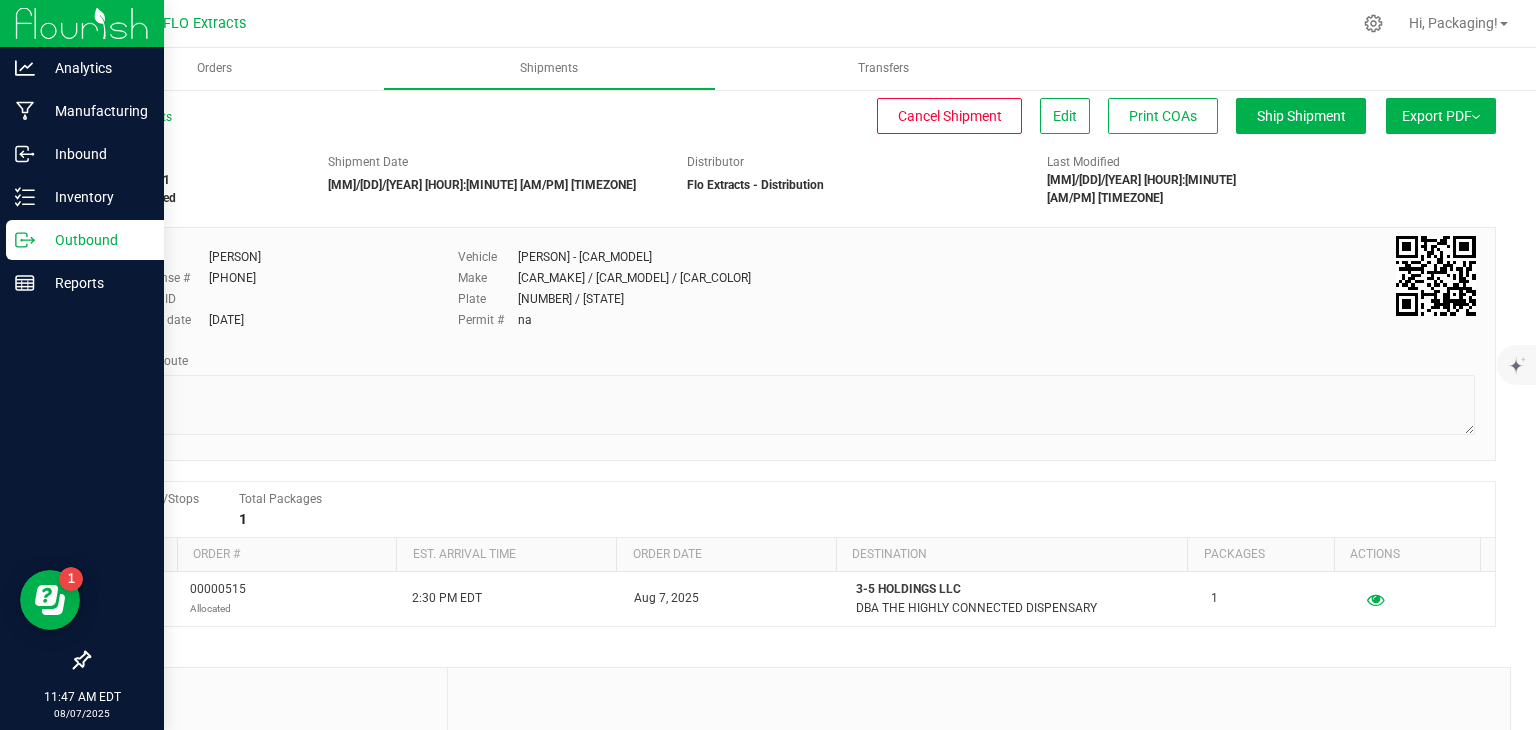 click on "Outbound" at bounding box center [95, 240] 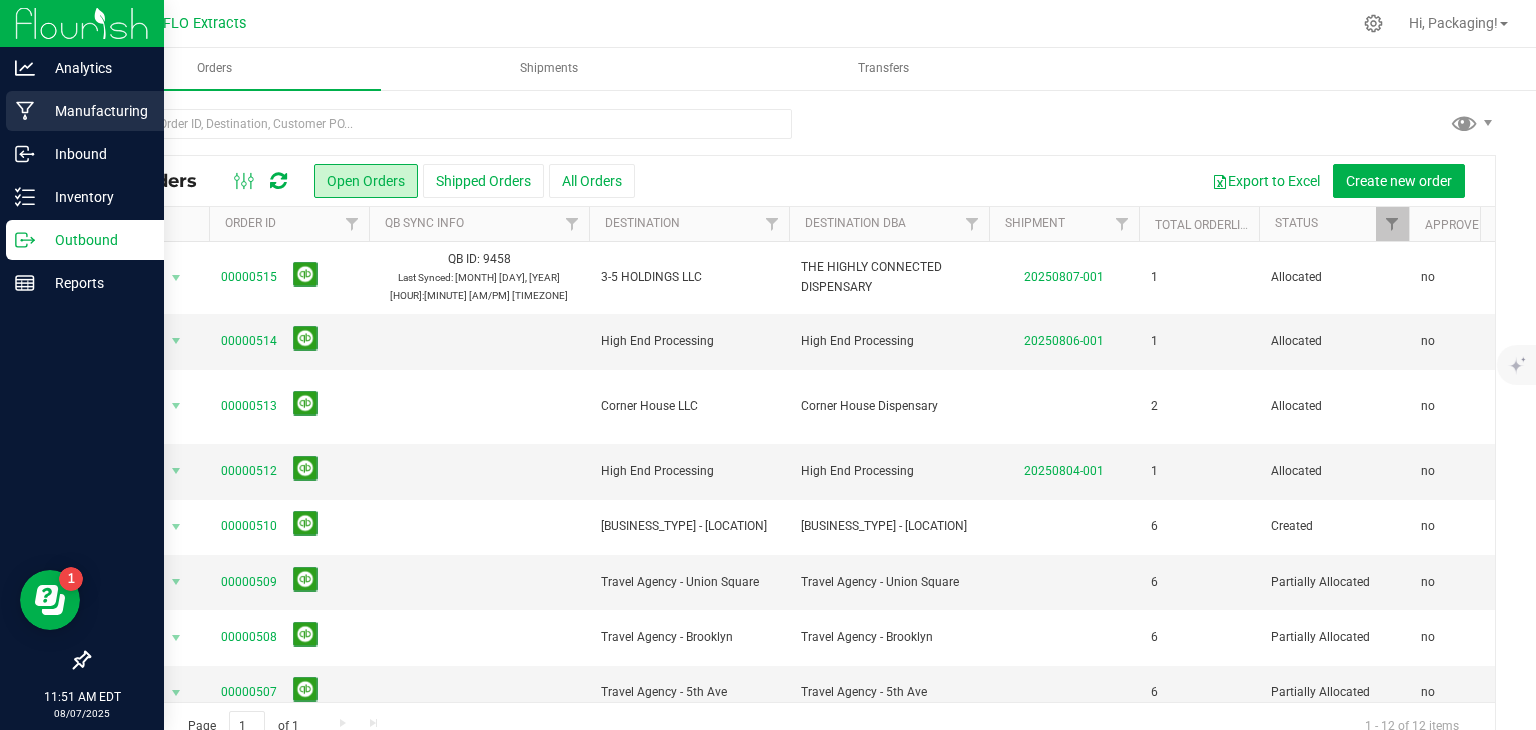 click on "Manufacturing" at bounding box center (95, 111) 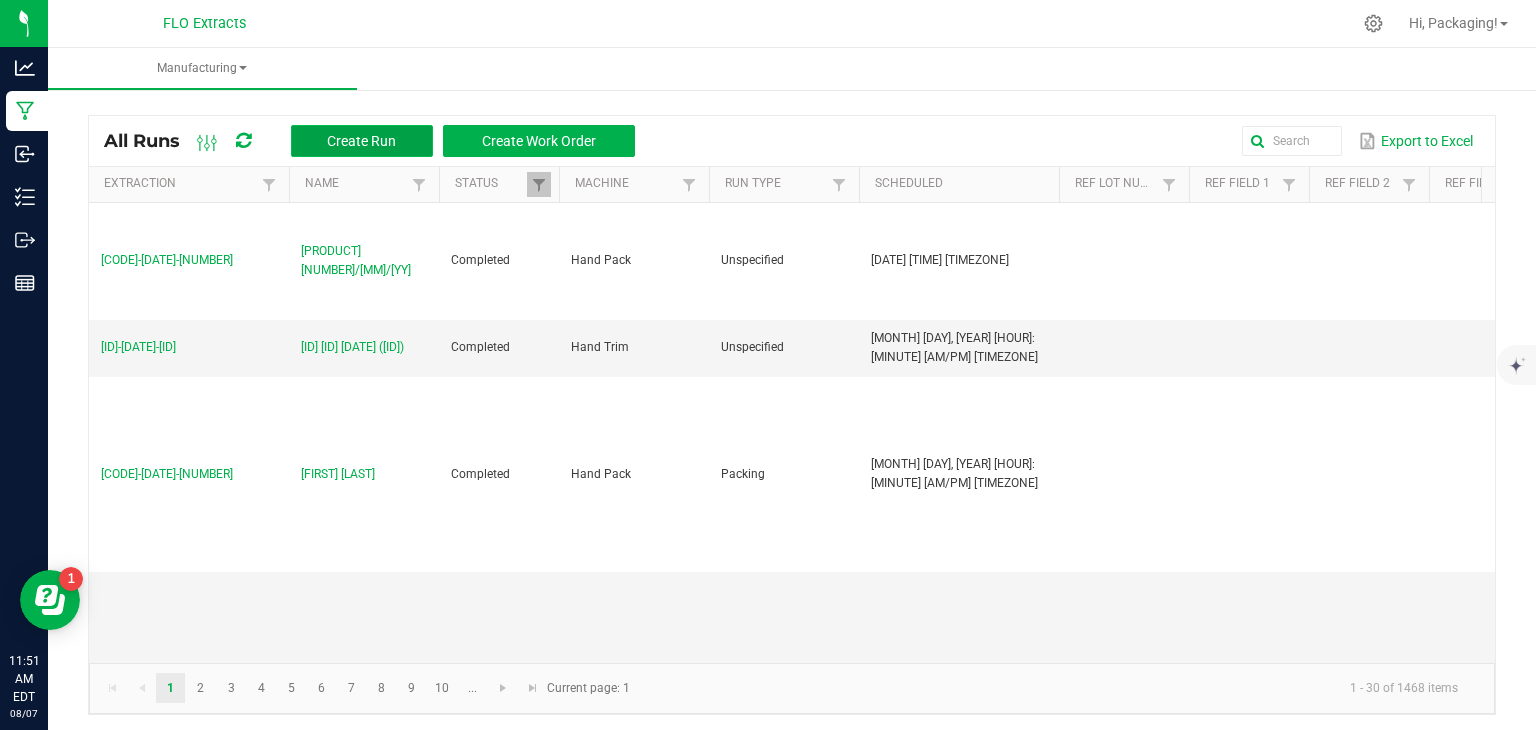 click on "Create Run" at bounding box center (361, 141) 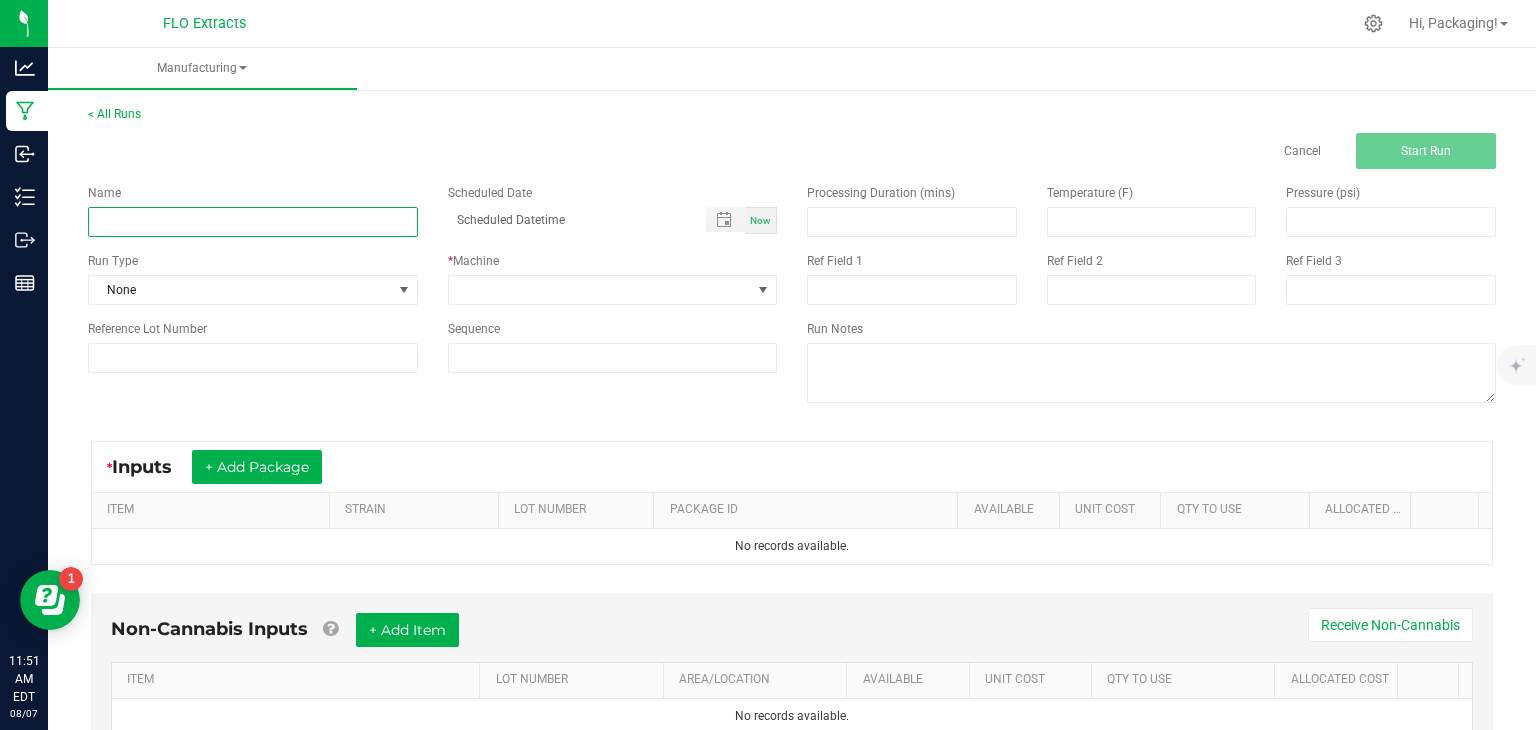click at bounding box center (253, 222) 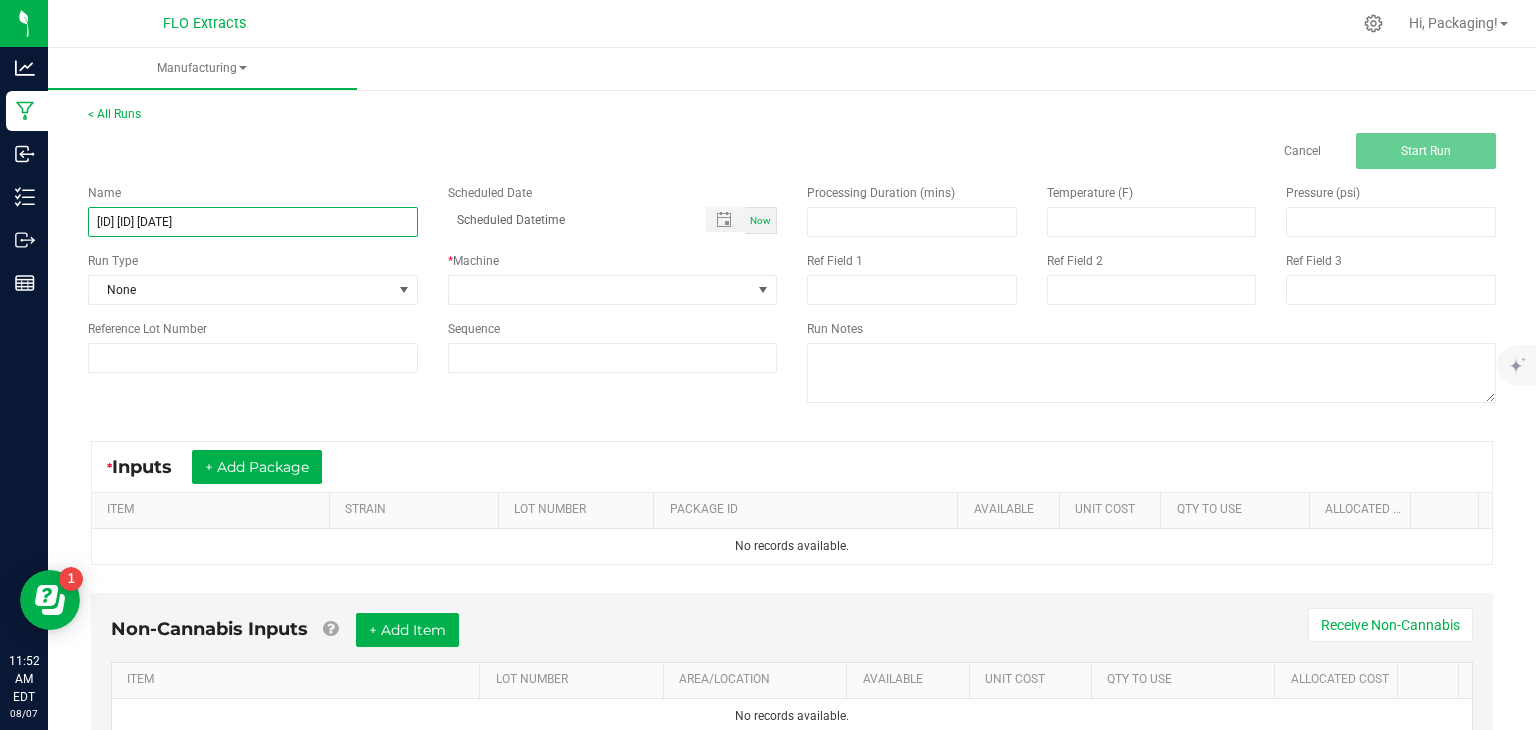 type on "[ID] [ID] [DATE]" 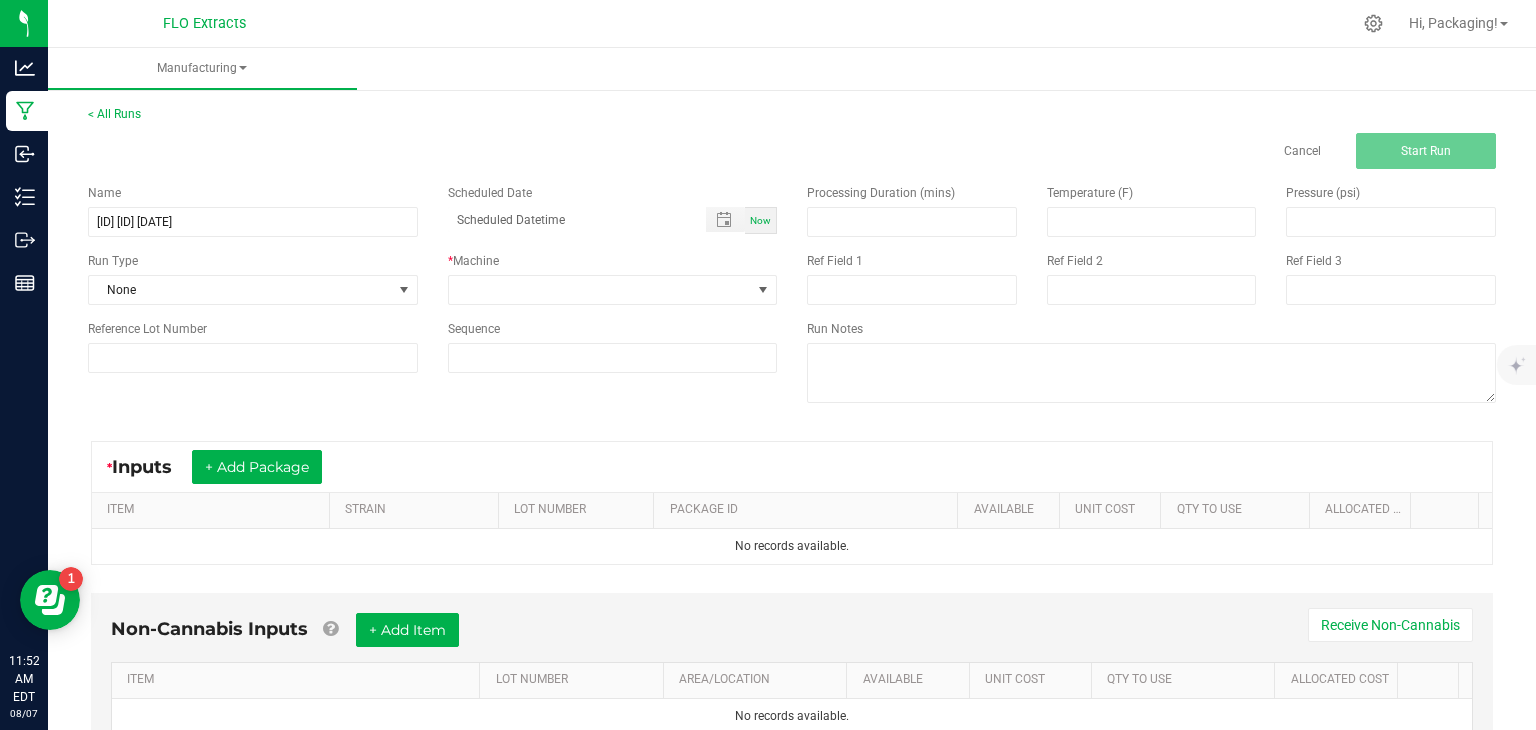 click on "Now" at bounding box center [760, 220] 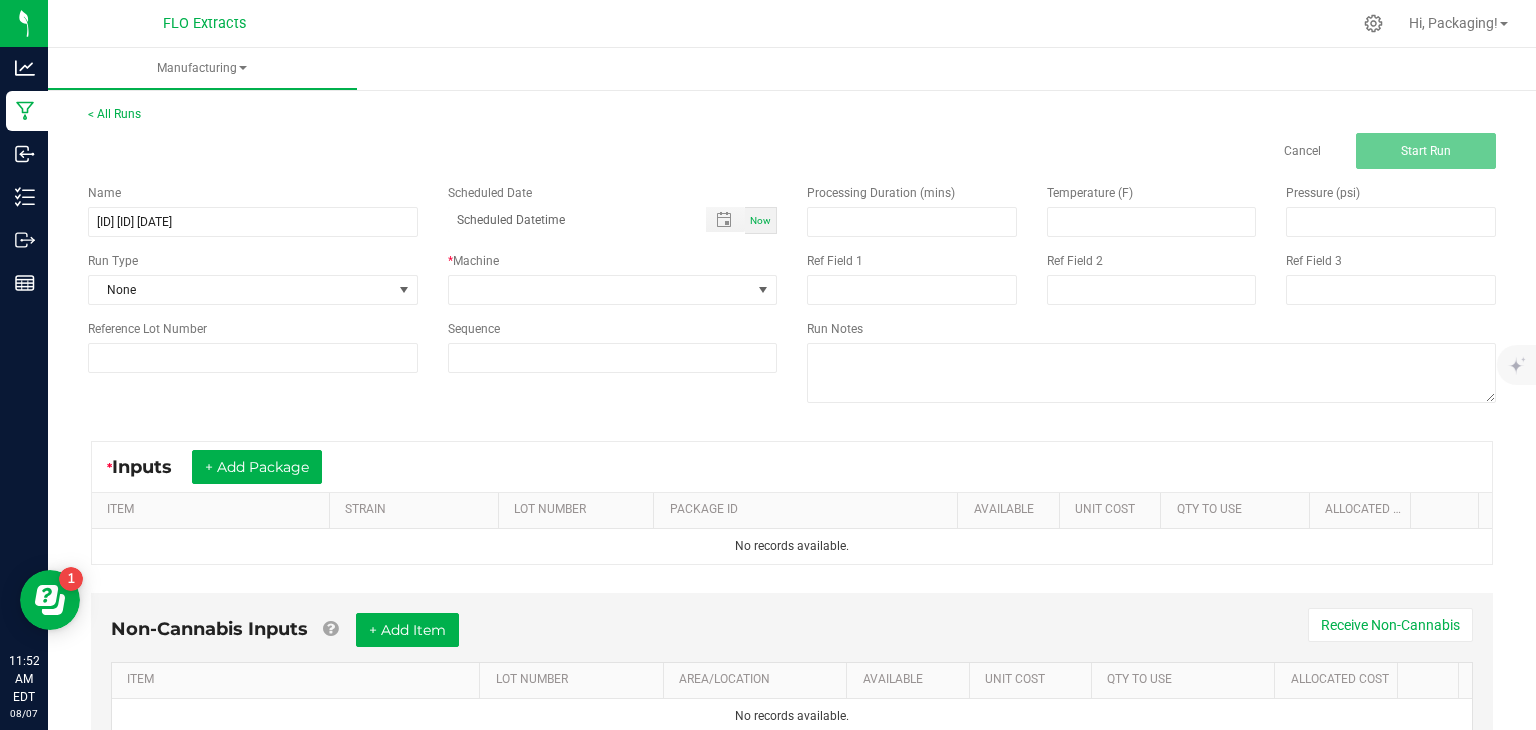 type on "[MM]/[DD]/[YEAR] [HOUR]:[MINUTE] [AM/PM]" 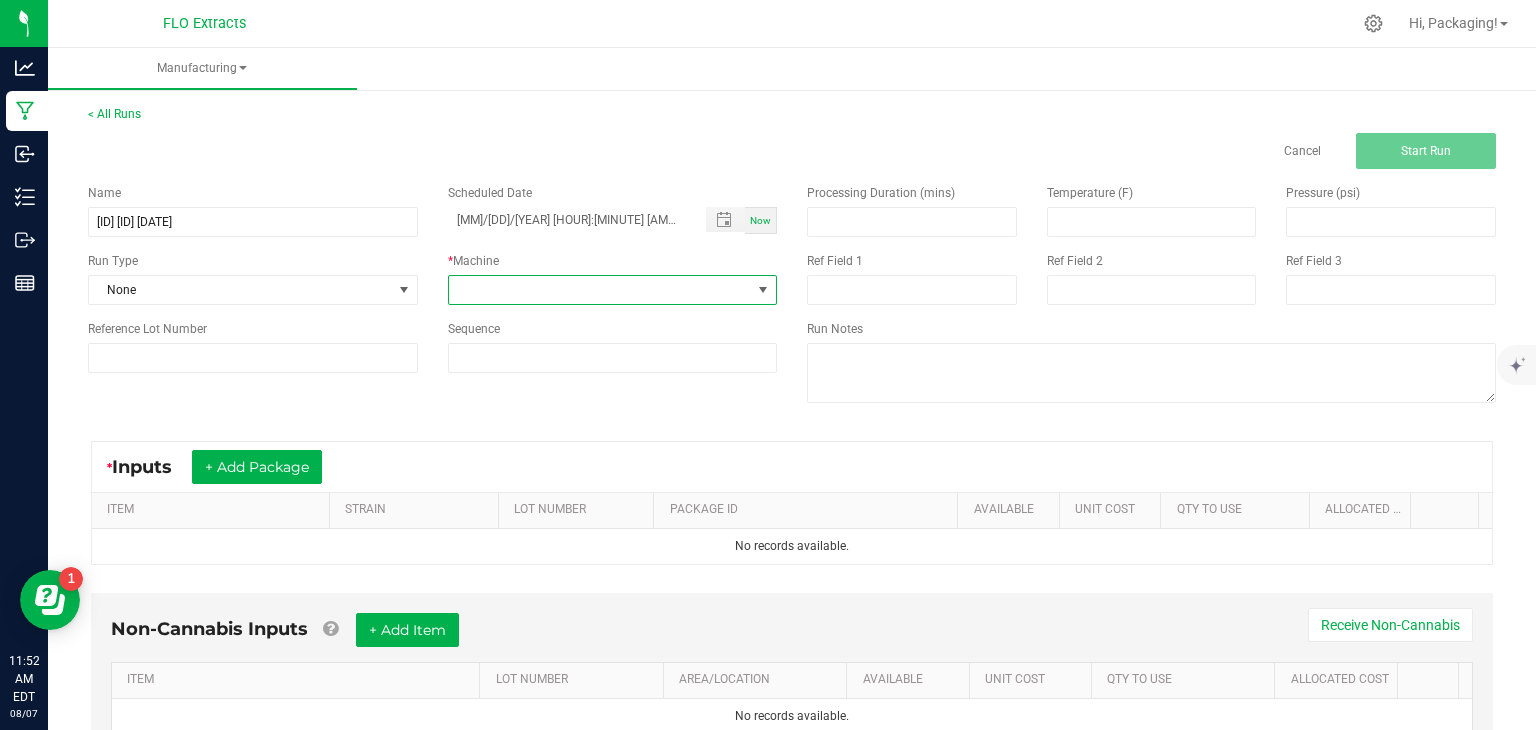click at bounding box center (763, 290) 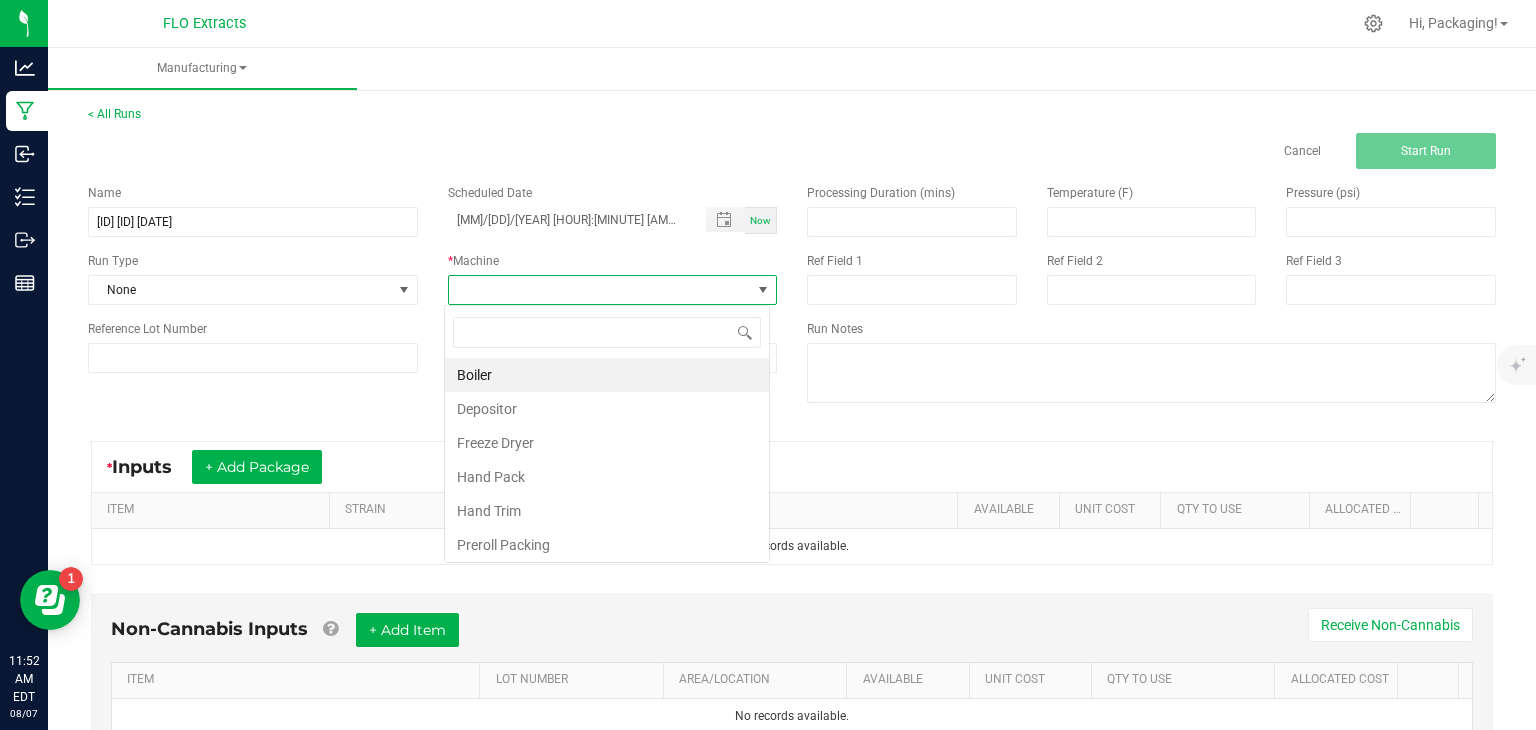 scroll, scrollTop: 99970, scrollLeft: 99674, axis: both 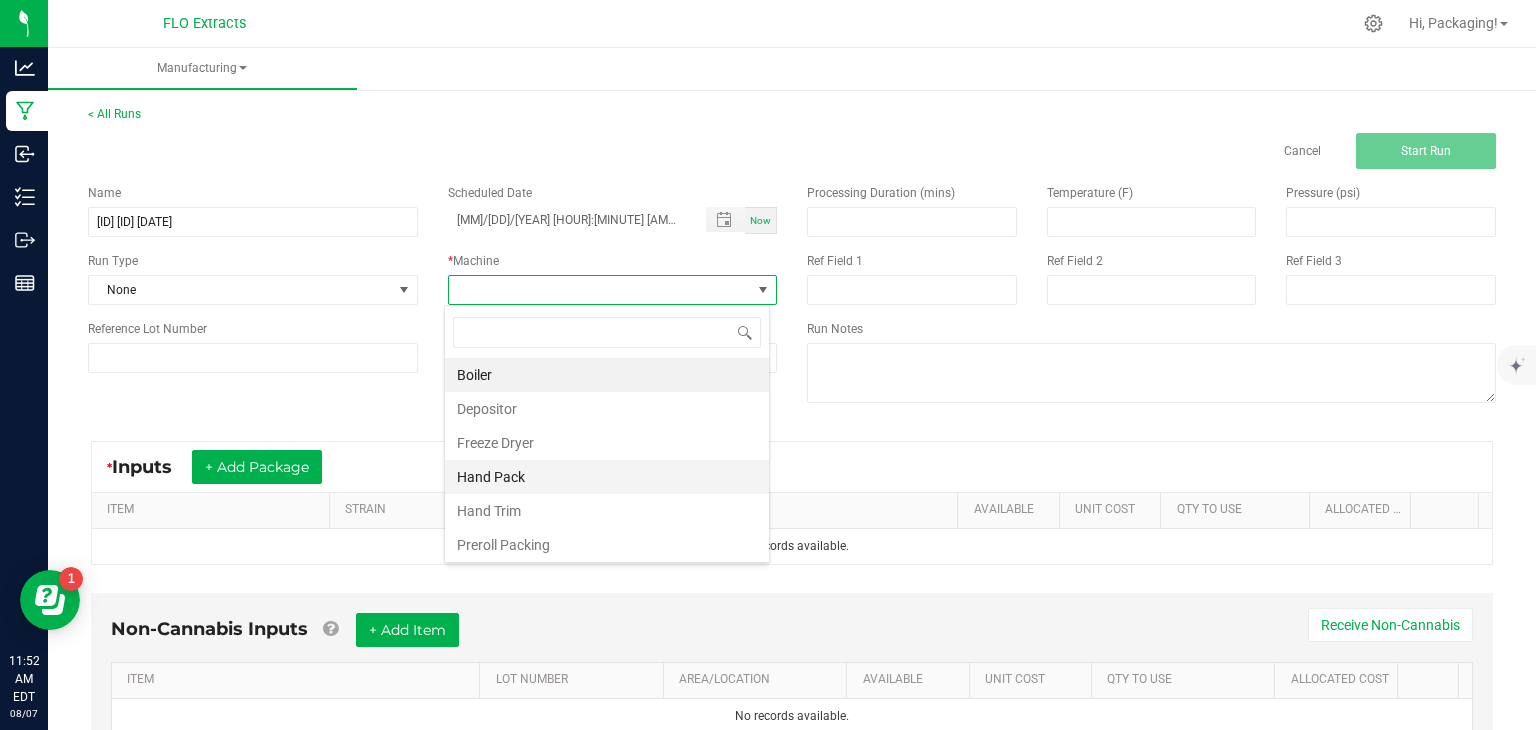 click on "Hand Pack" at bounding box center (607, 477) 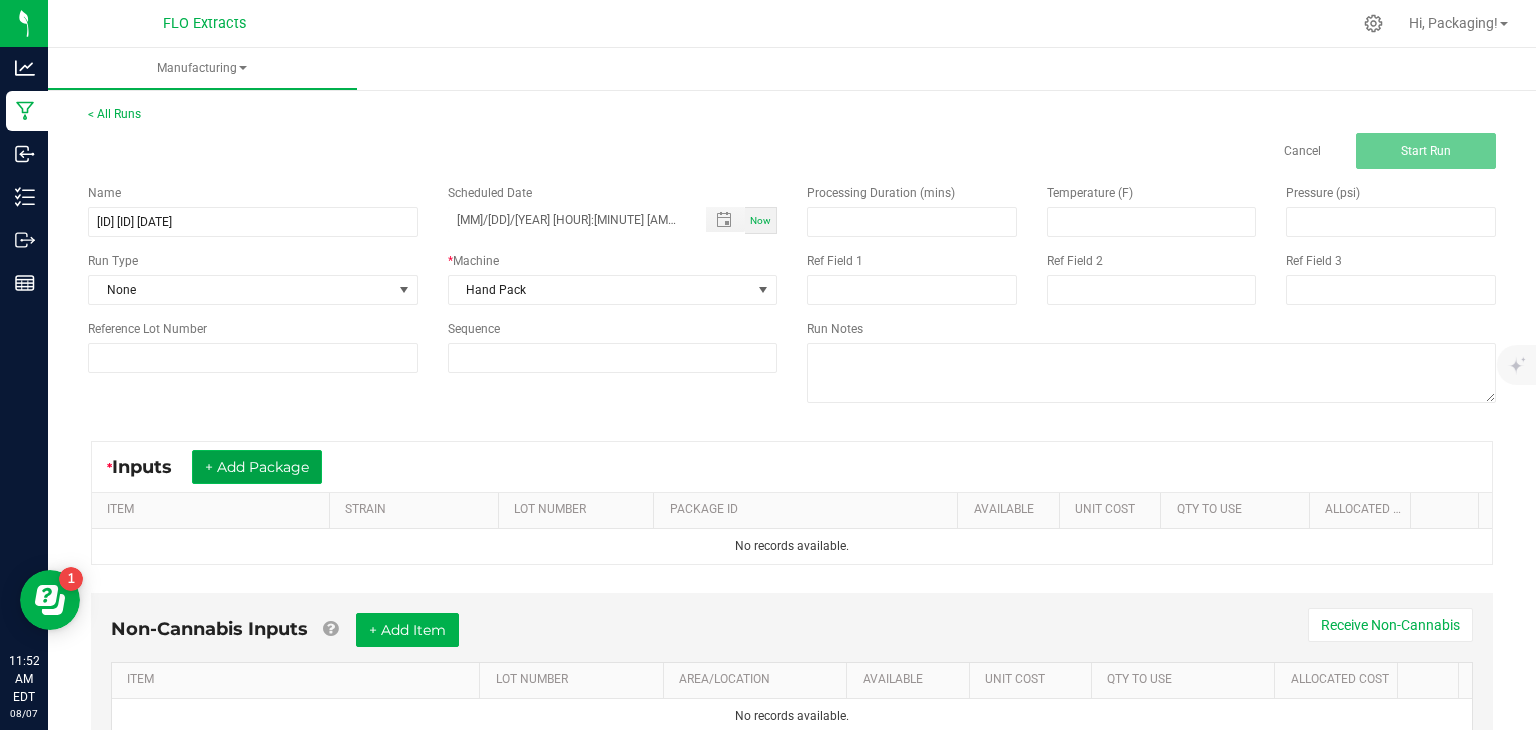 click on "+ Add Package" at bounding box center (257, 467) 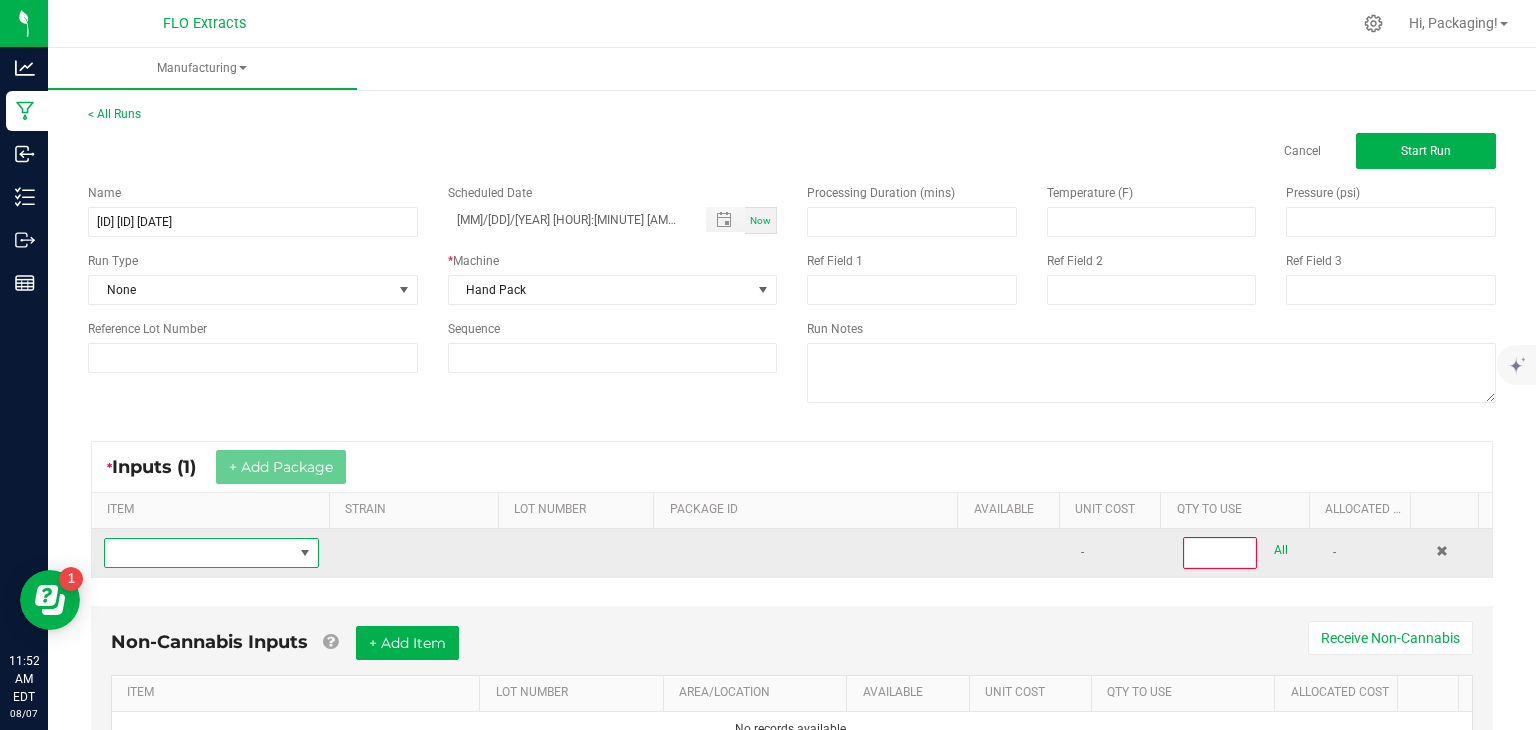 click at bounding box center [199, 553] 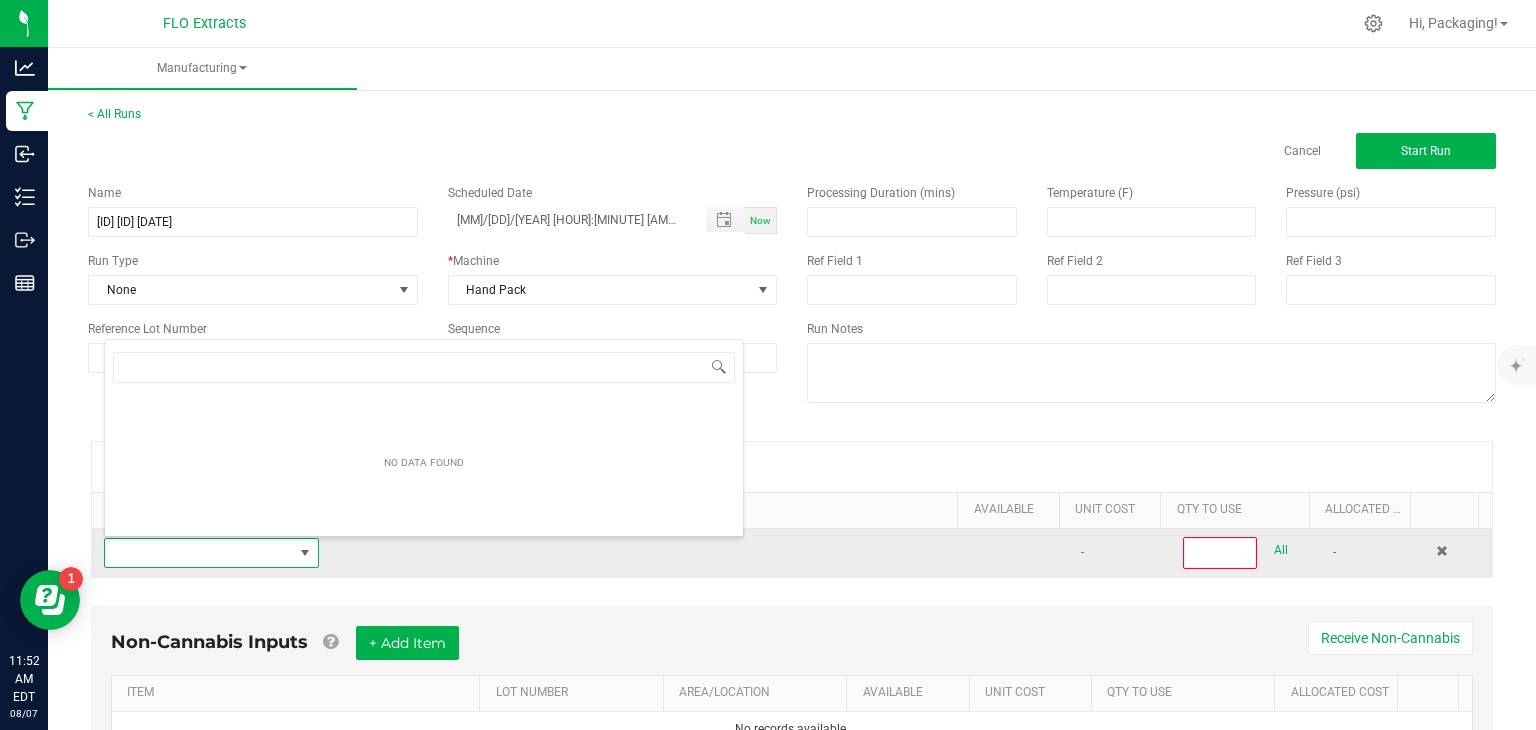 scroll, scrollTop: 99970, scrollLeft: 99790, axis: both 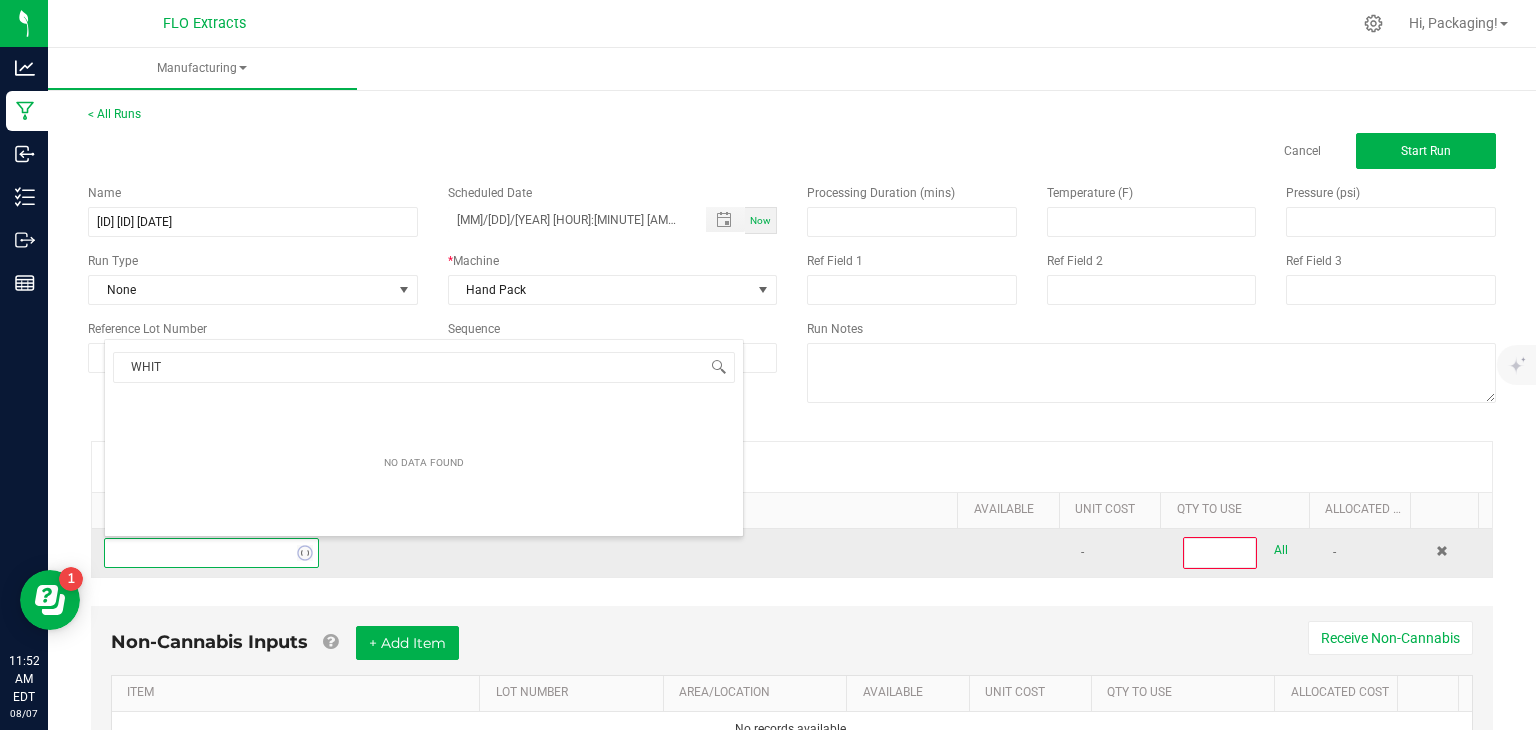 type on "WHITE" 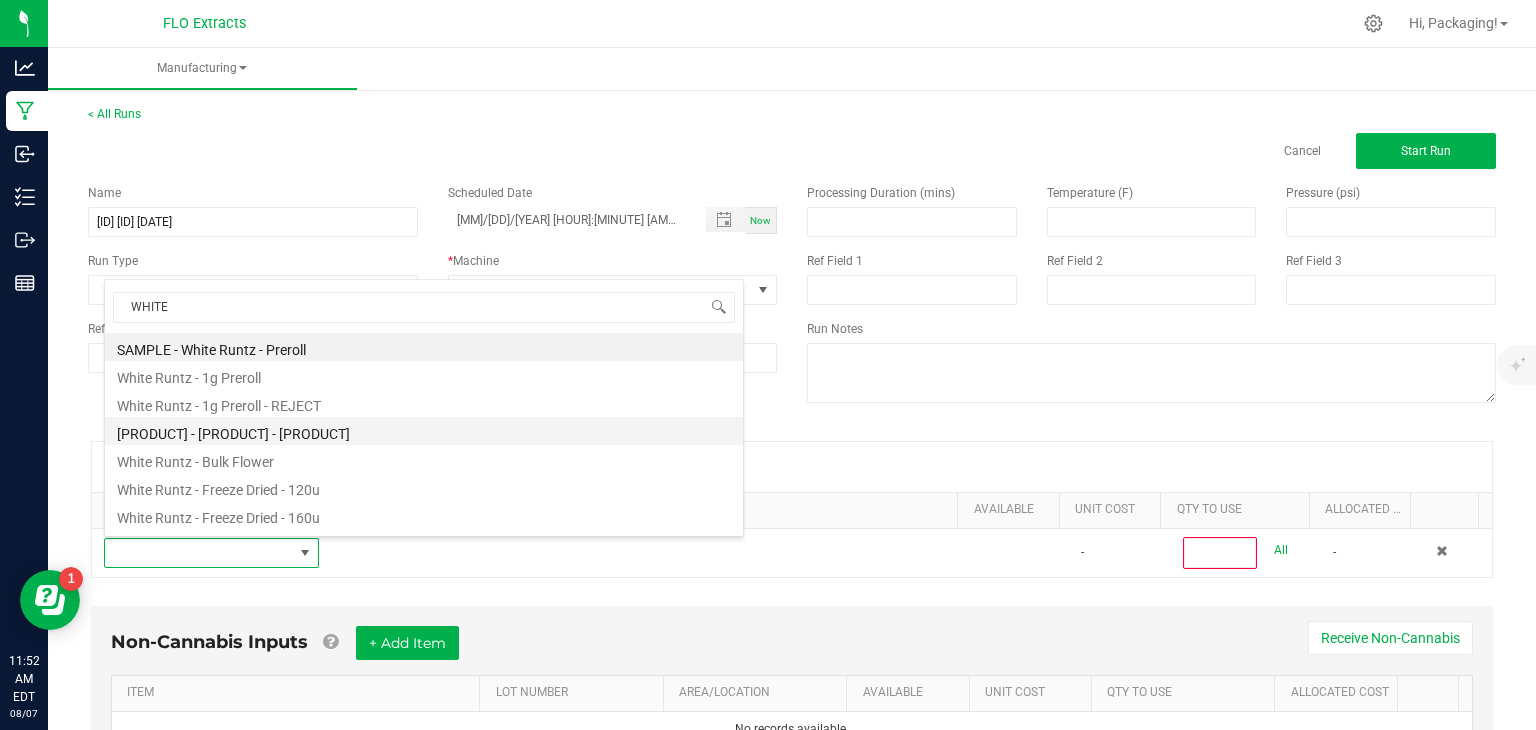 click on "[PRODUCT] - [PRODUCT] - [PRODUCT]" at bounding box center [424, 431] 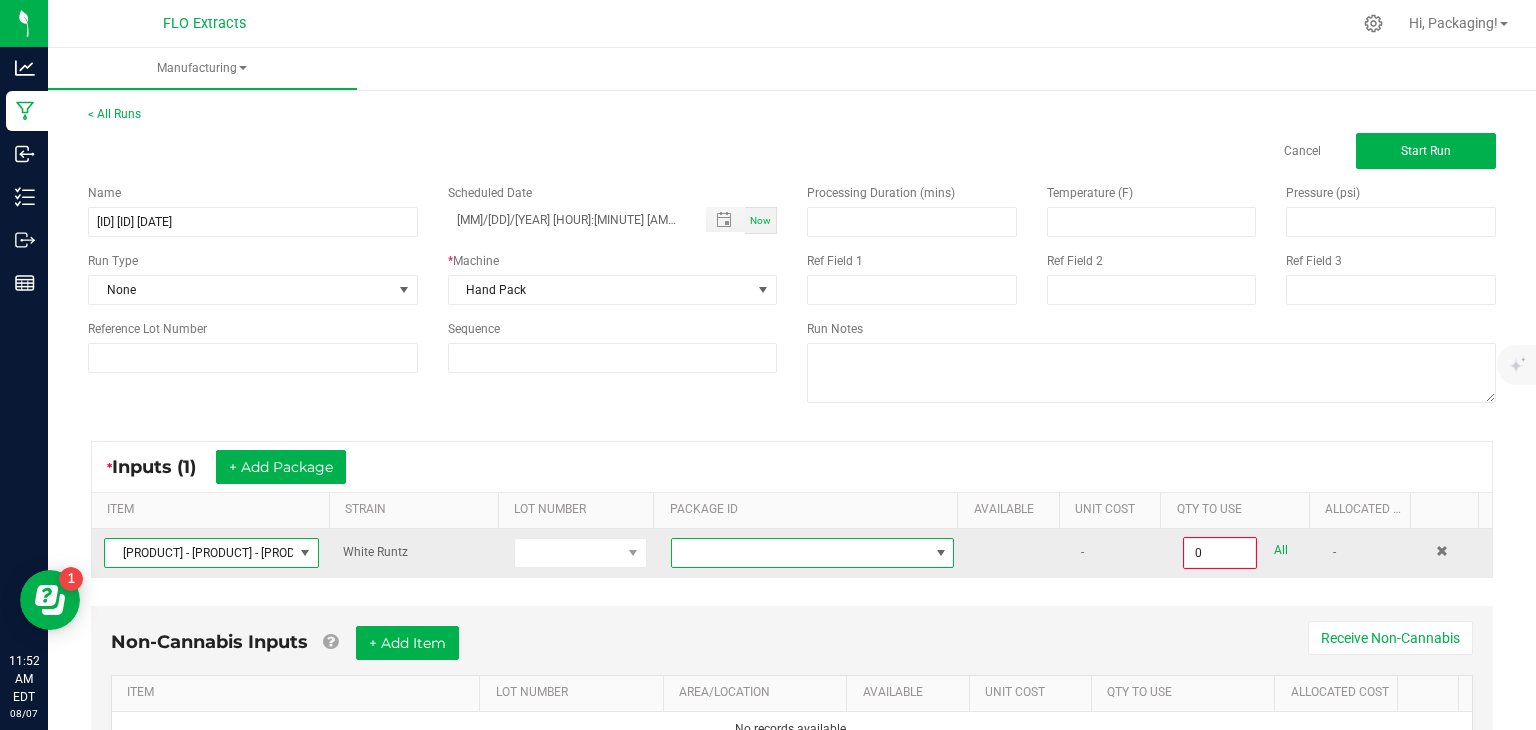click at bounding box center (941, 553) 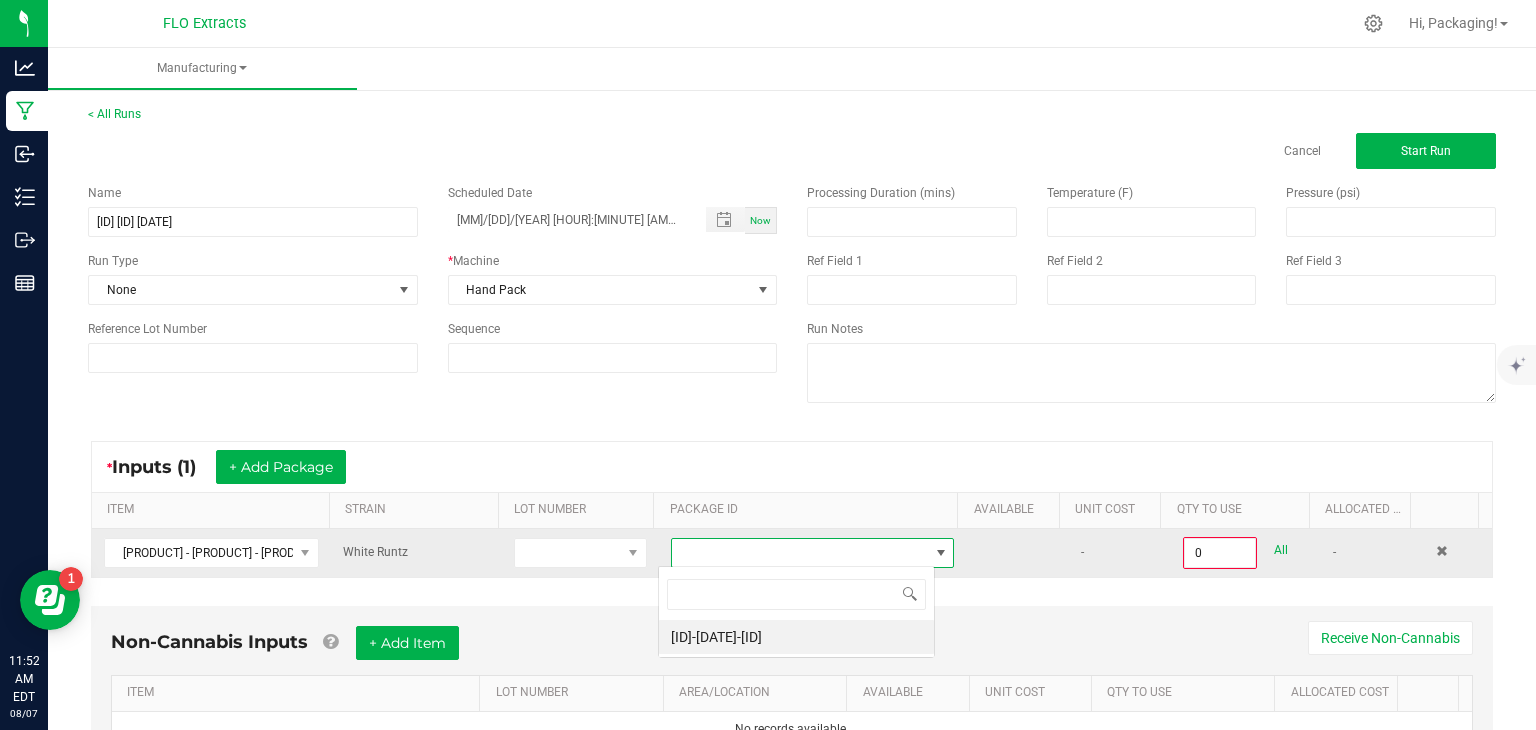 scroll, scrollTop: 99970, scrollLeft: 99723, axis: both 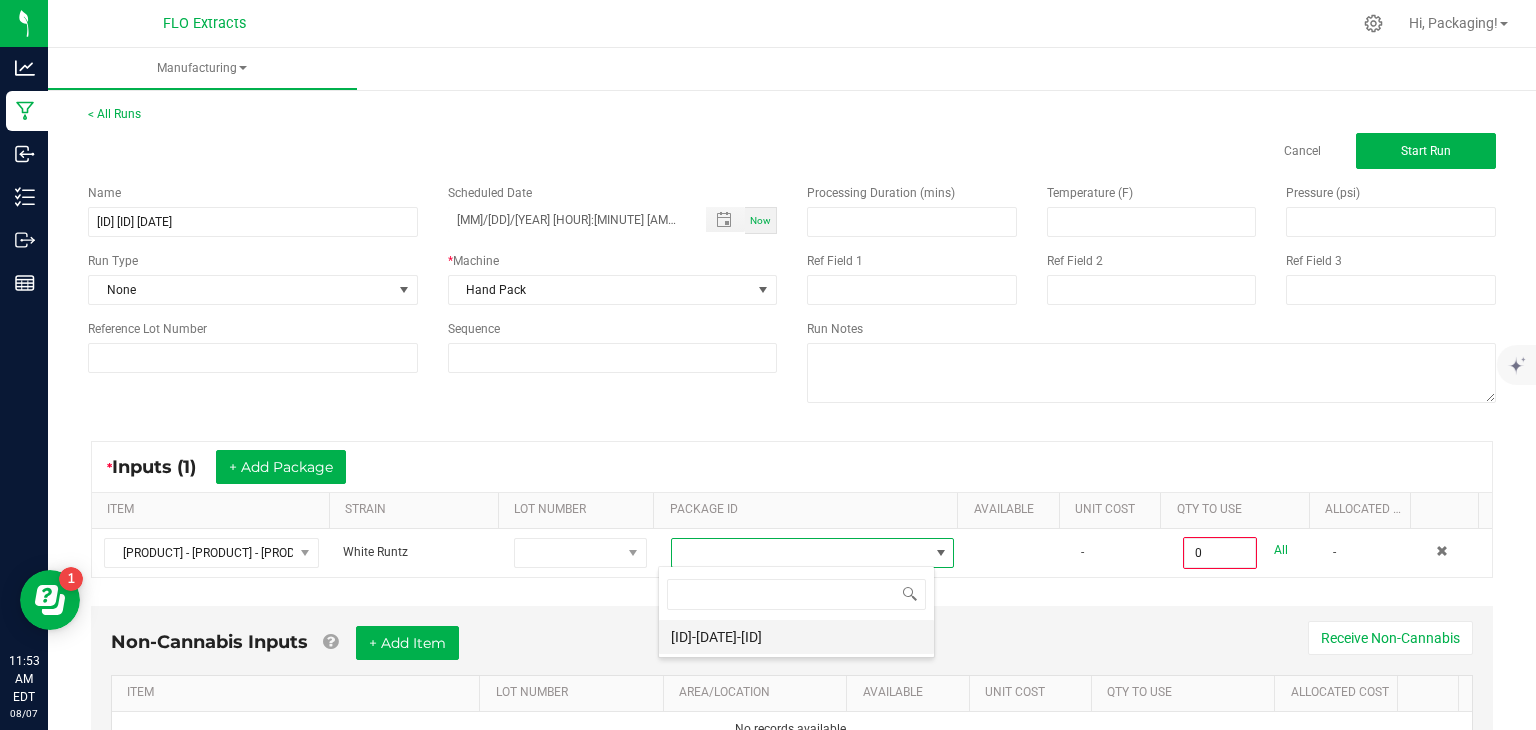 click on "[ID]-[DATE]-[ID]" at bounding box center [796, 637] 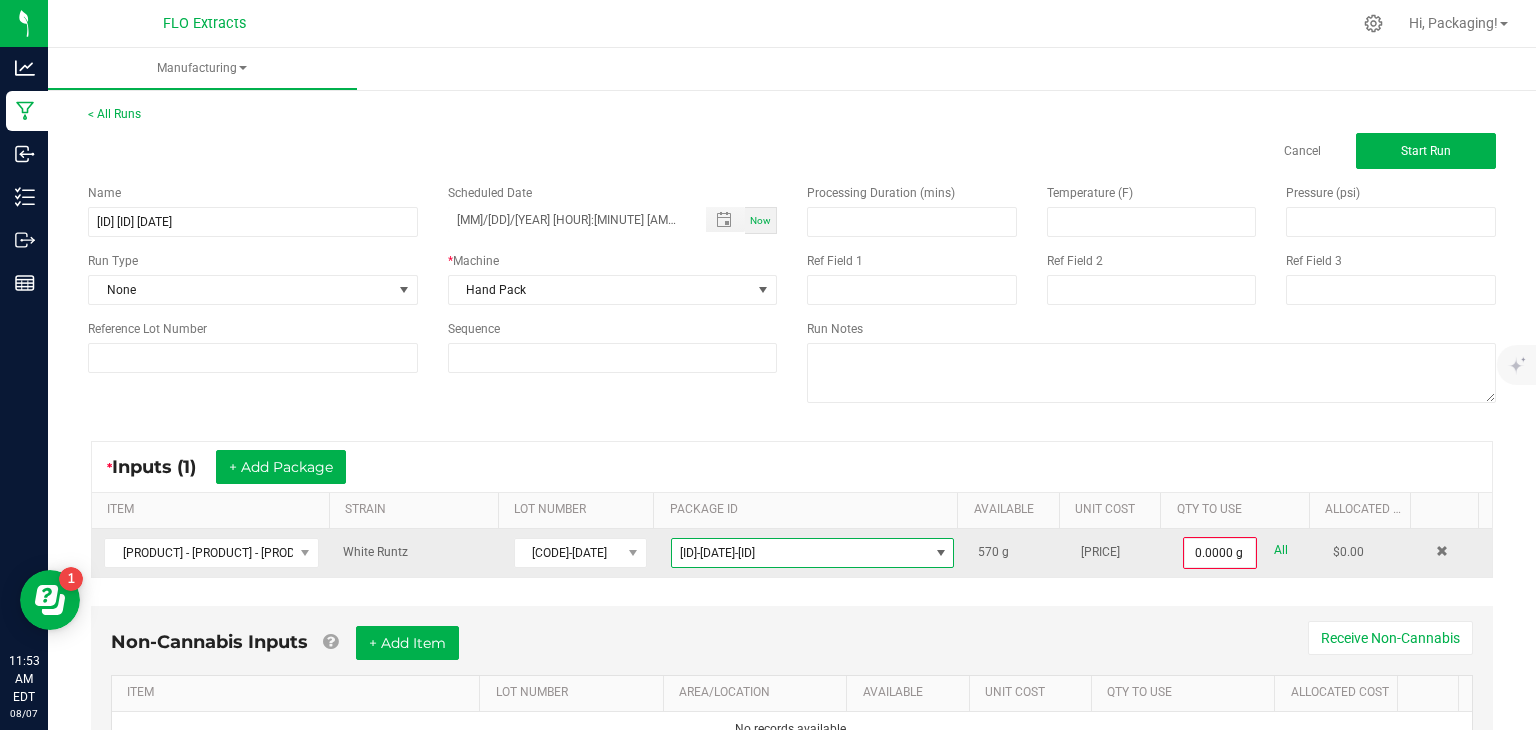 click on "All" at bounding box center (1281, 550) 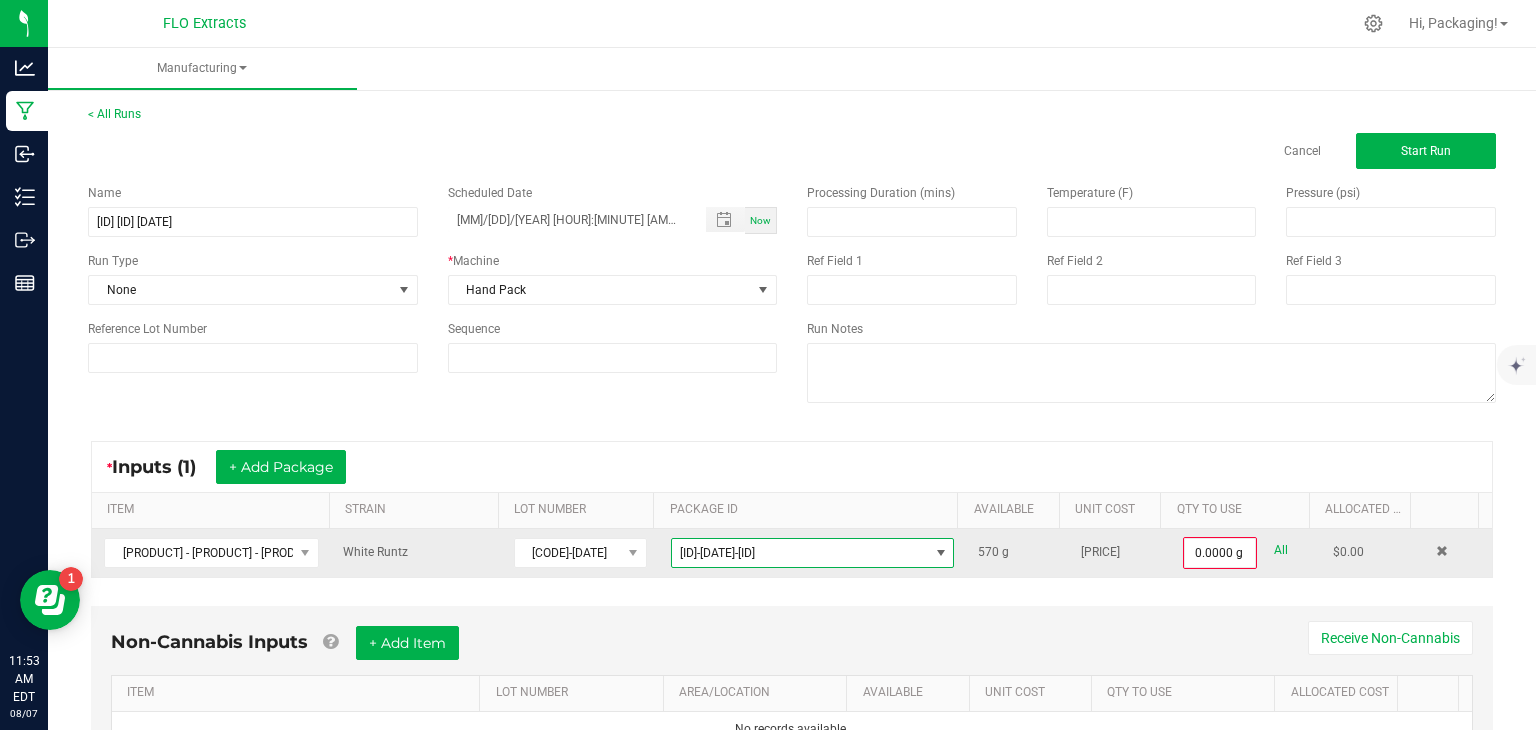 type on "[NUMBER].0000 g" 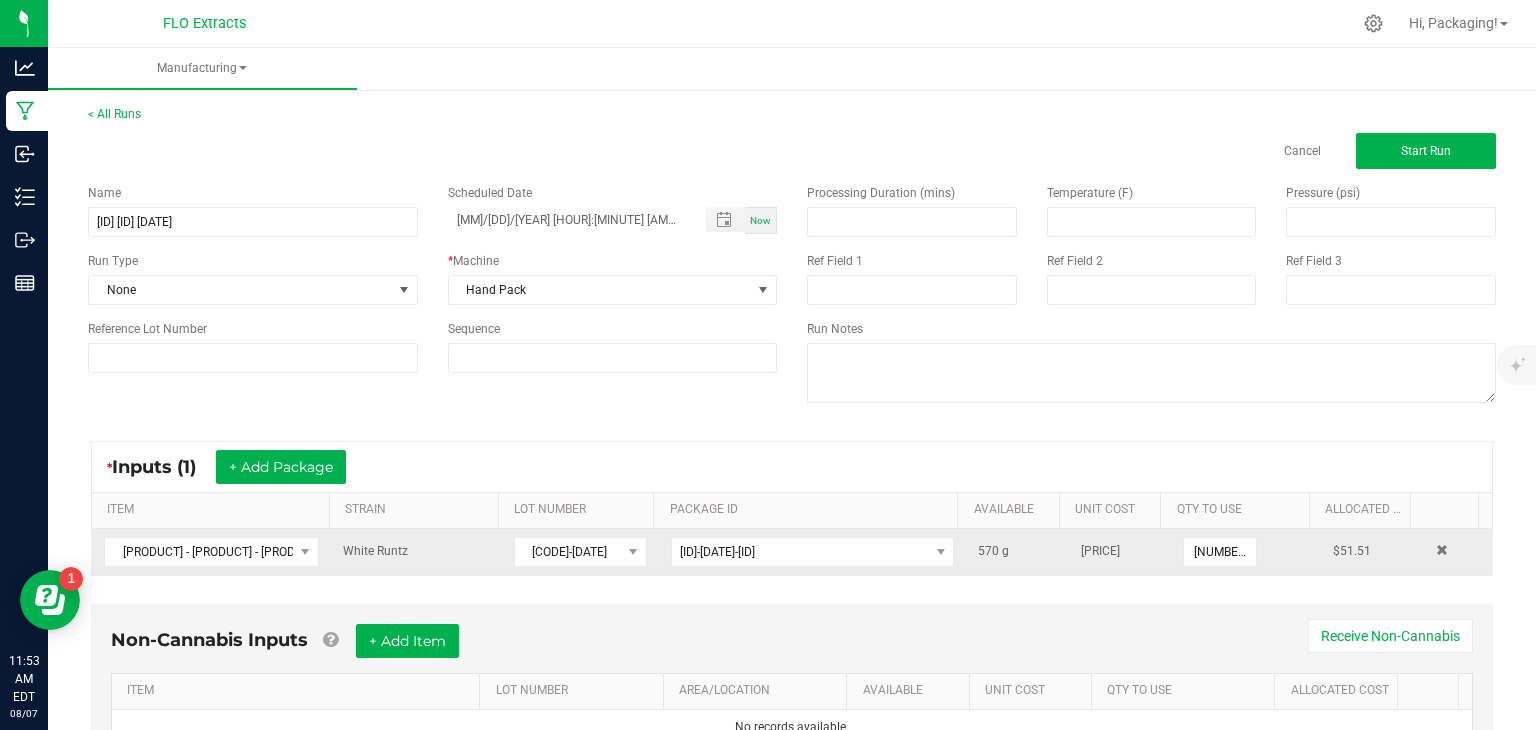 scroll, scrollTop: 91, scrollLeft: 0, axis: vertical 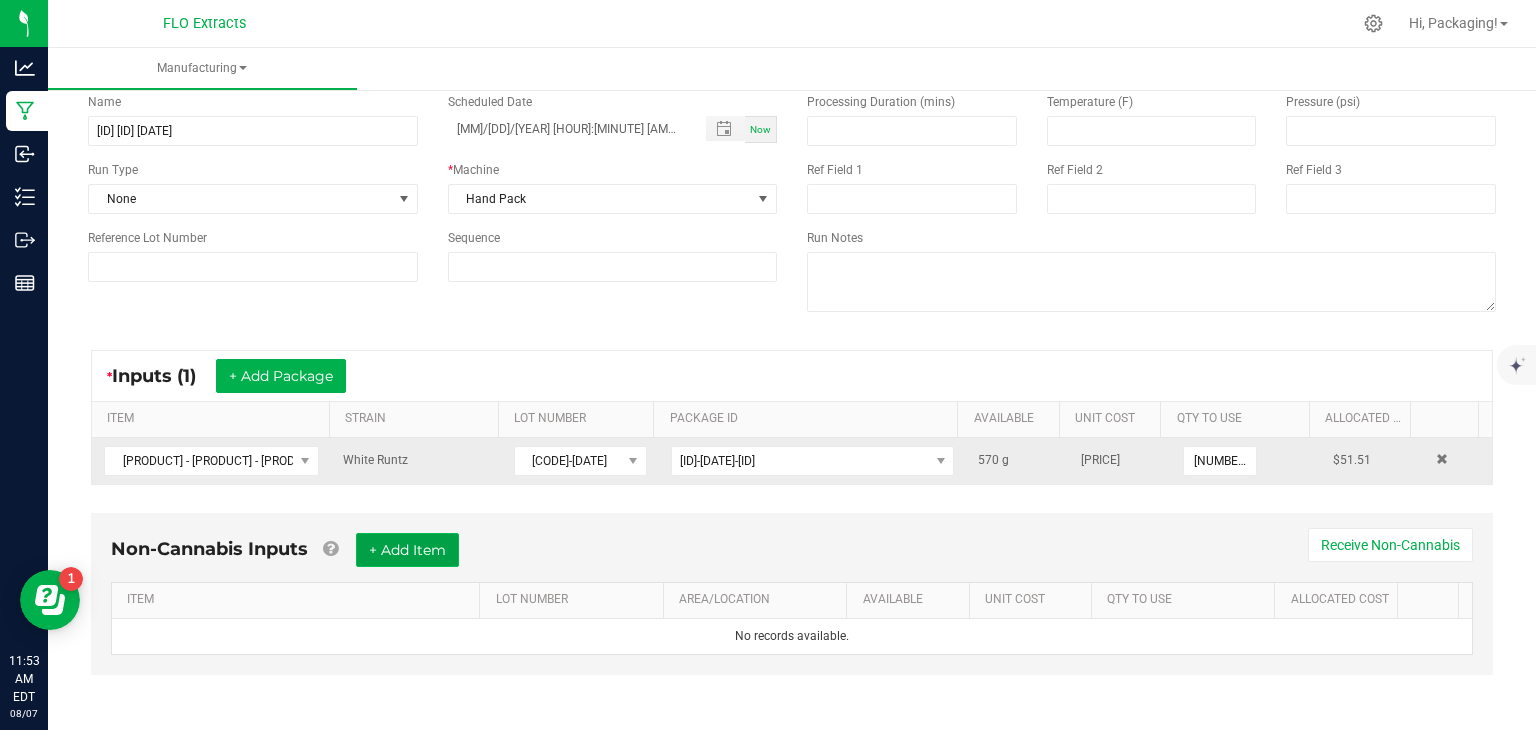 click on "+ Add Item" at bounding box center (407, 550) 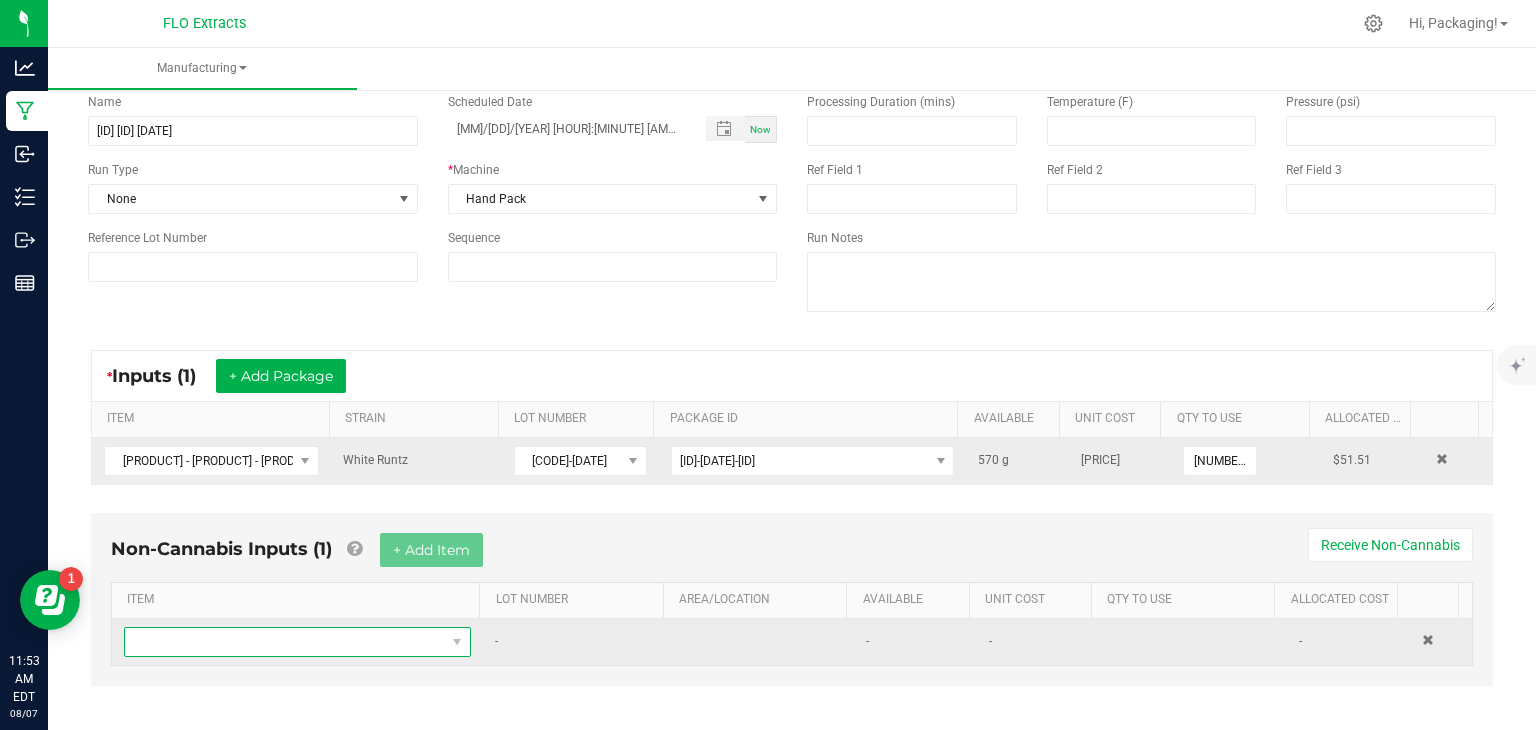 click at bounding box center [285, 642] 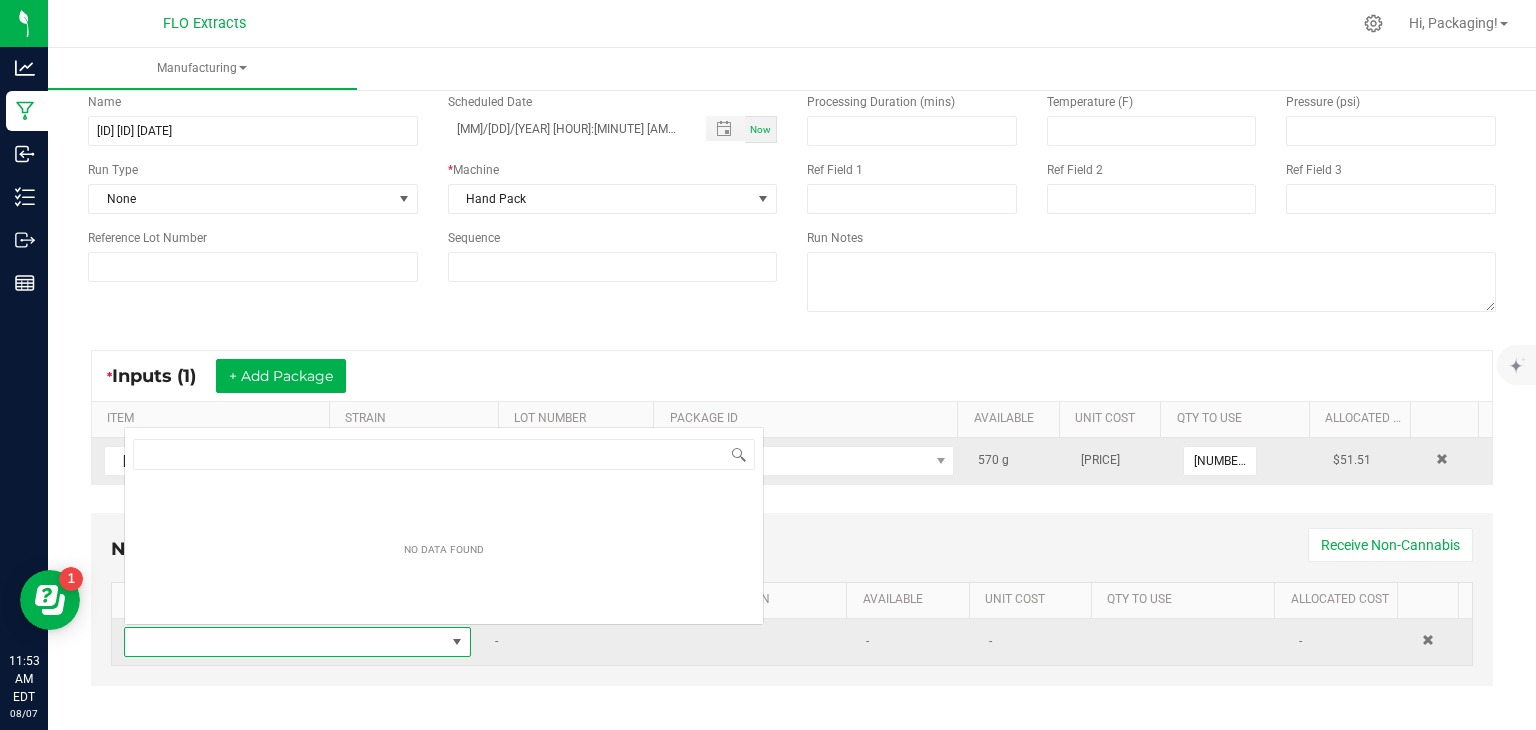 scroll, scrollTop: 0, scrollLeft: 0, axis: both 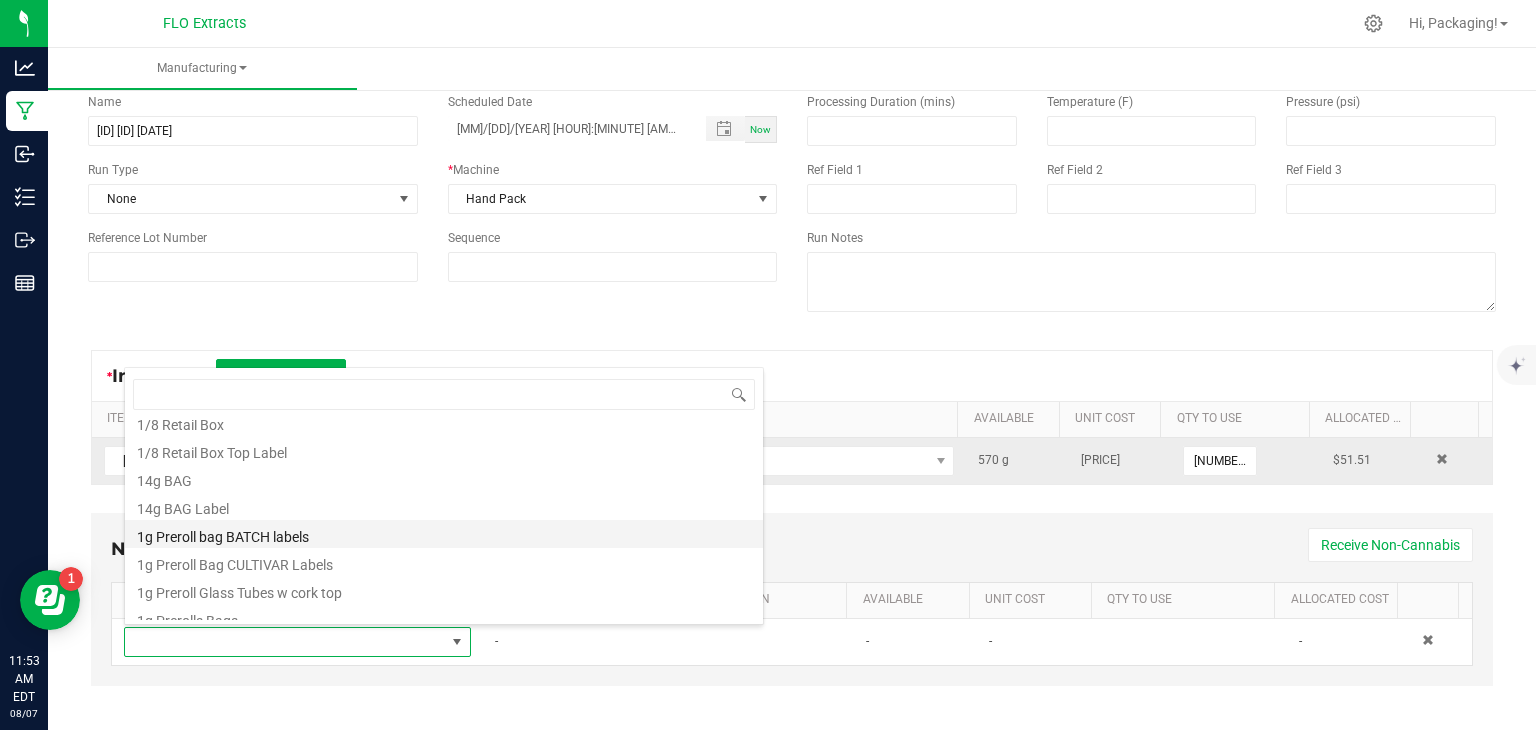 click on "1g Preroll bag BATCH labels" at bounding box center (444, 534) 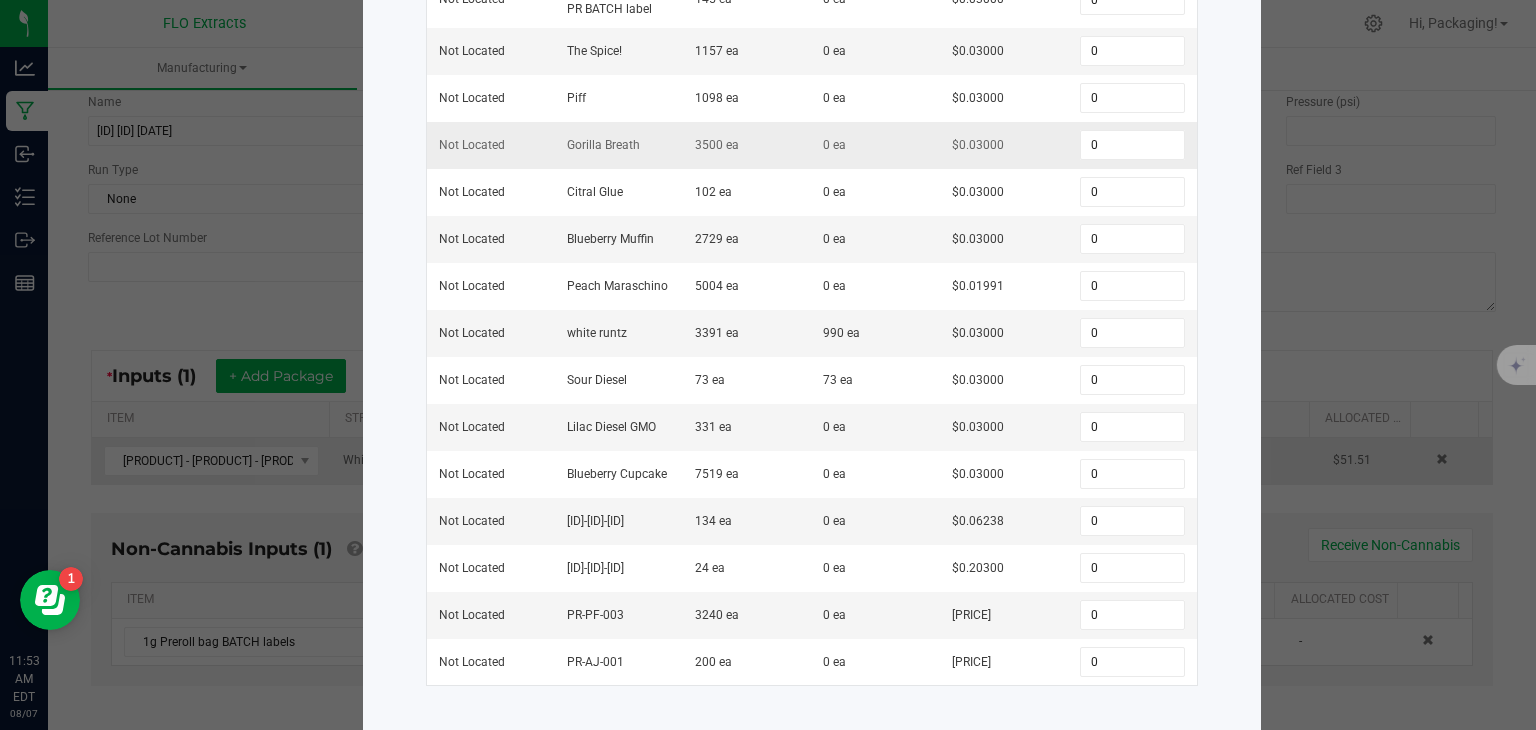 scroll, scrollTop: 357, scrollLeft: 0, axis: vertical 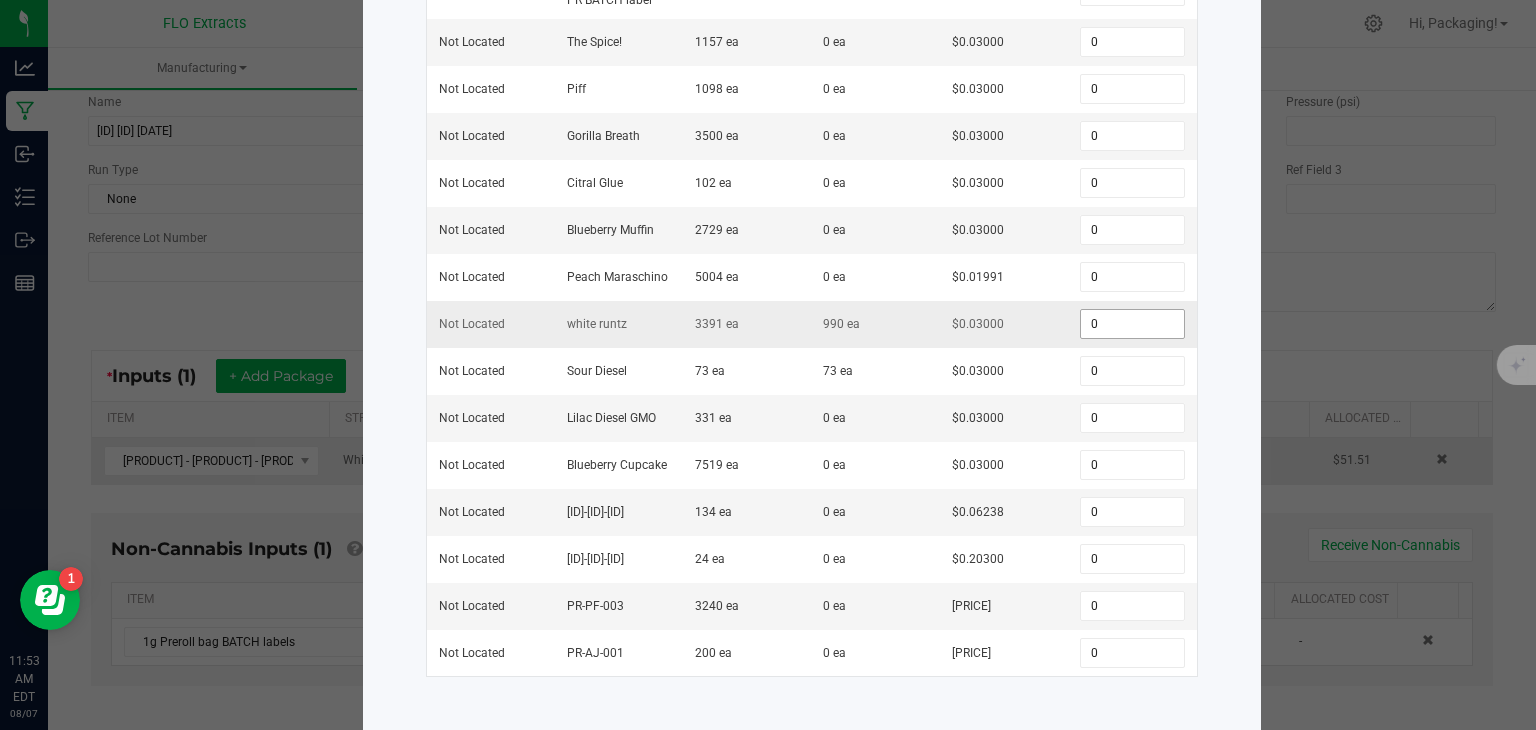click on "0" at bounding box center (1132, 324) 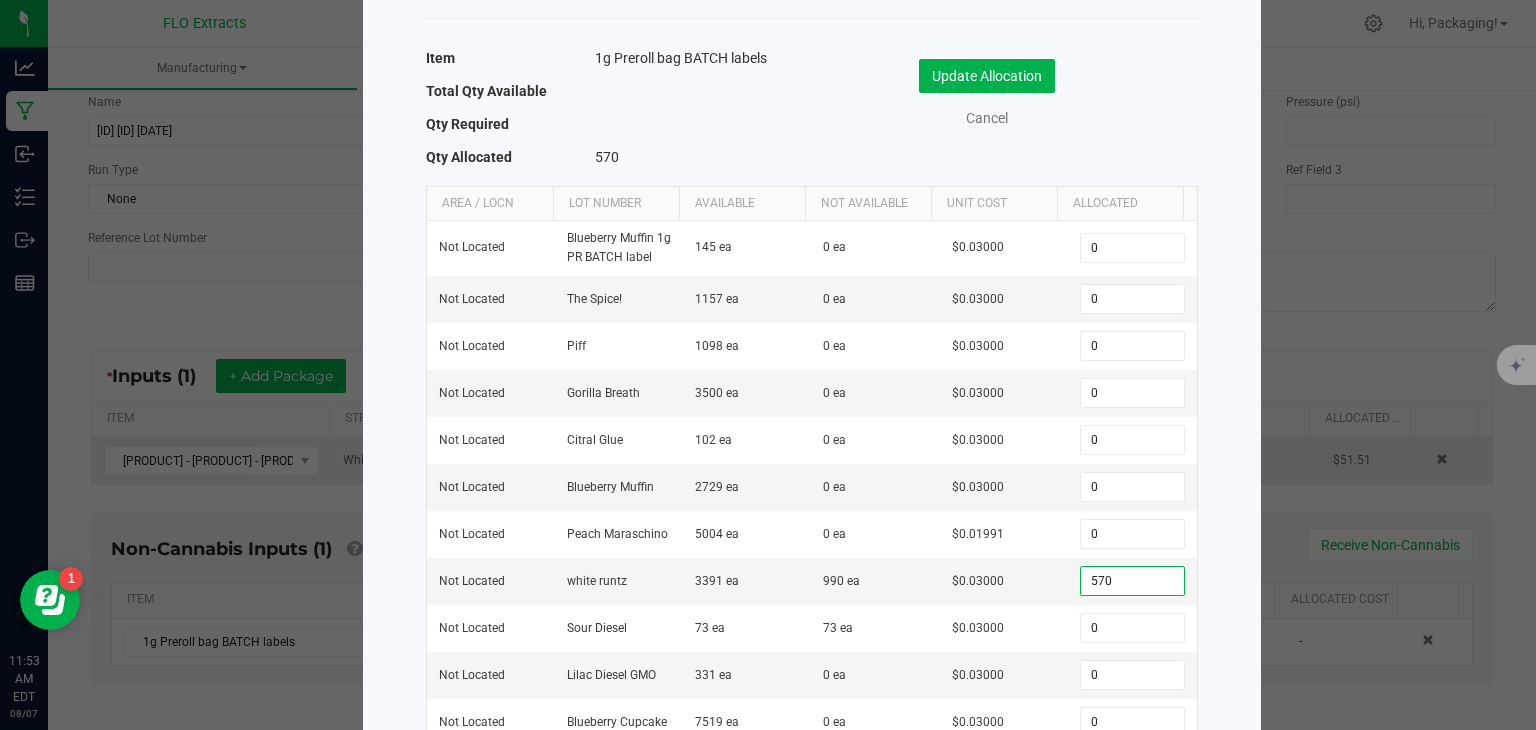 scroll, scrollTop: 98, scrollLeft: 0, axis: vertical 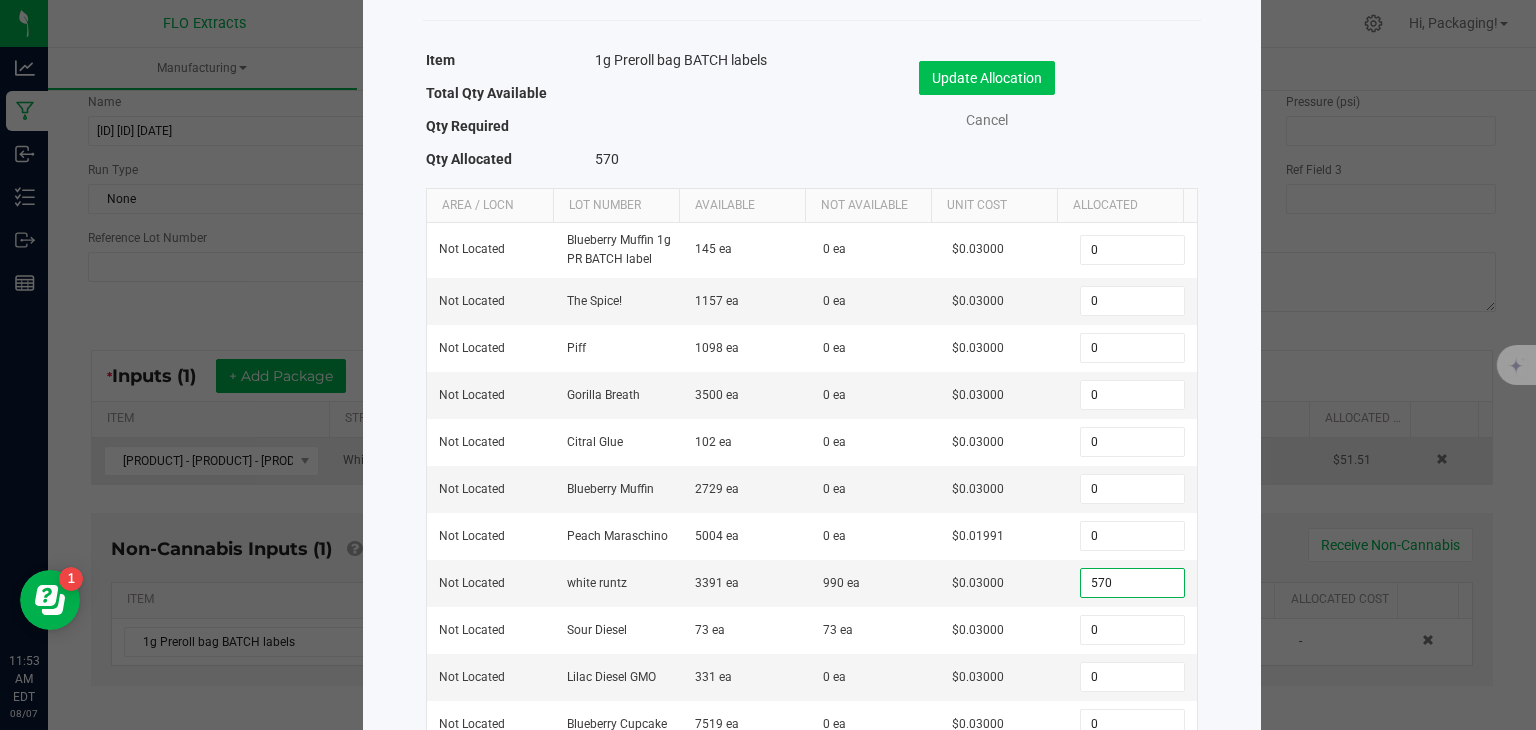 type on "570" 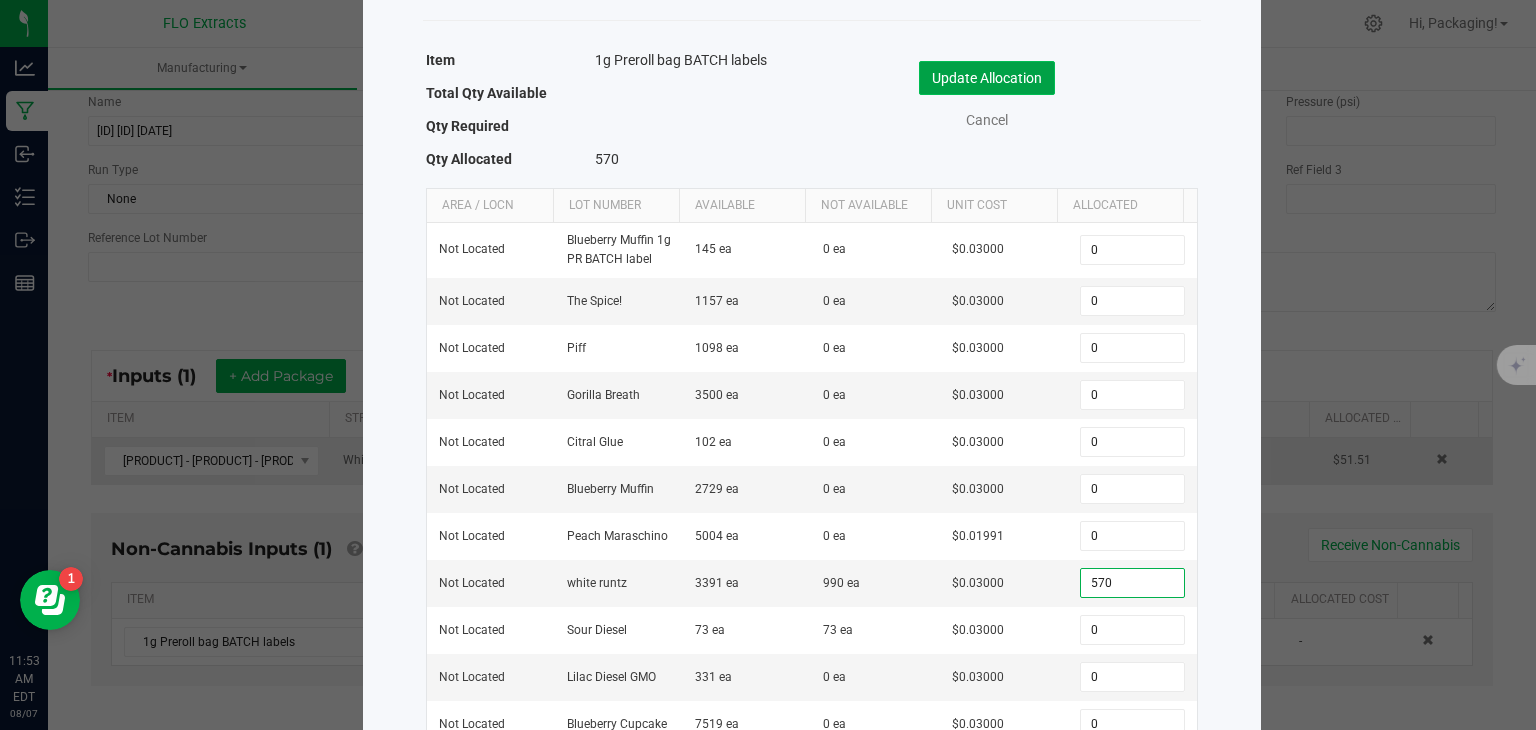 click on "Update Allocation" 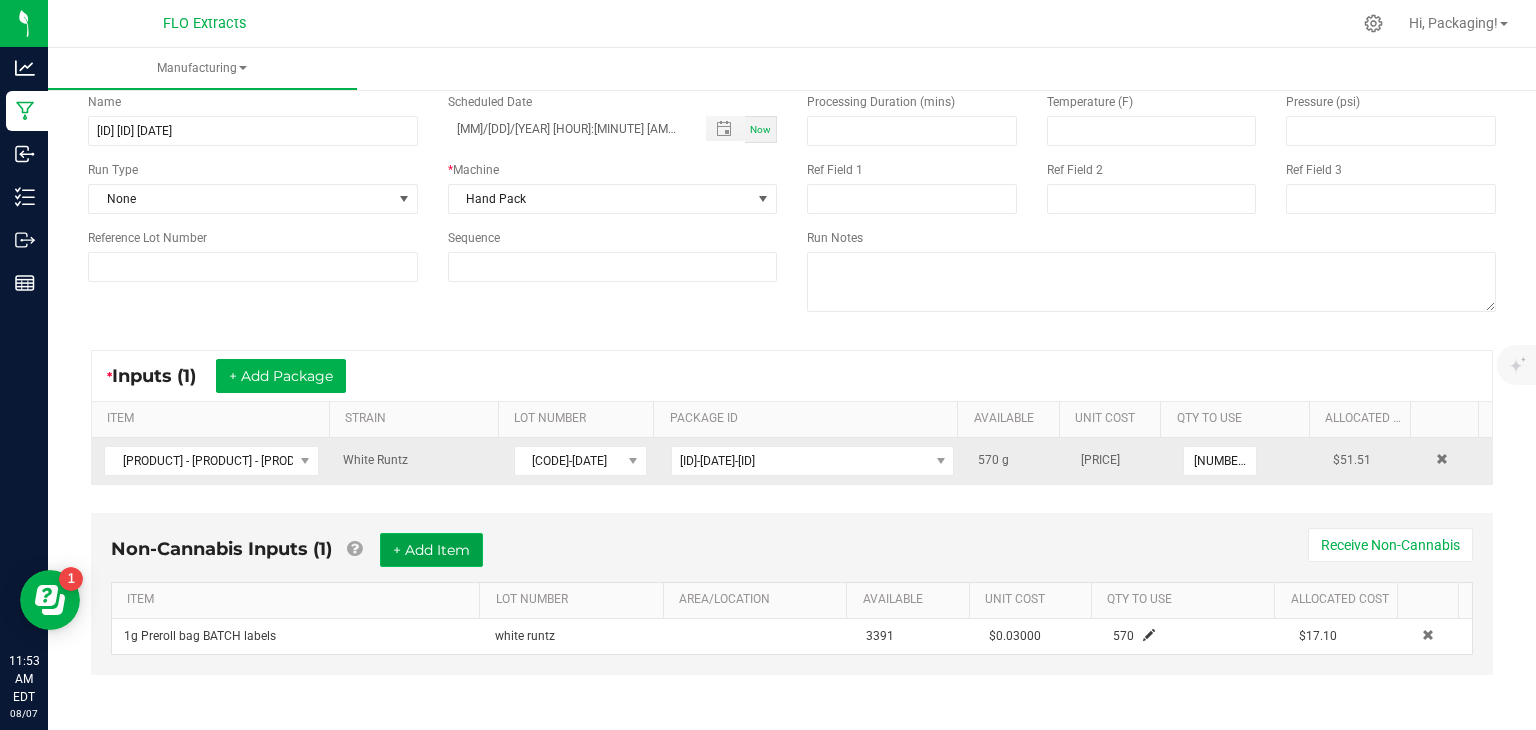 click on "+ Add Item" at bounding box center (431, 550) 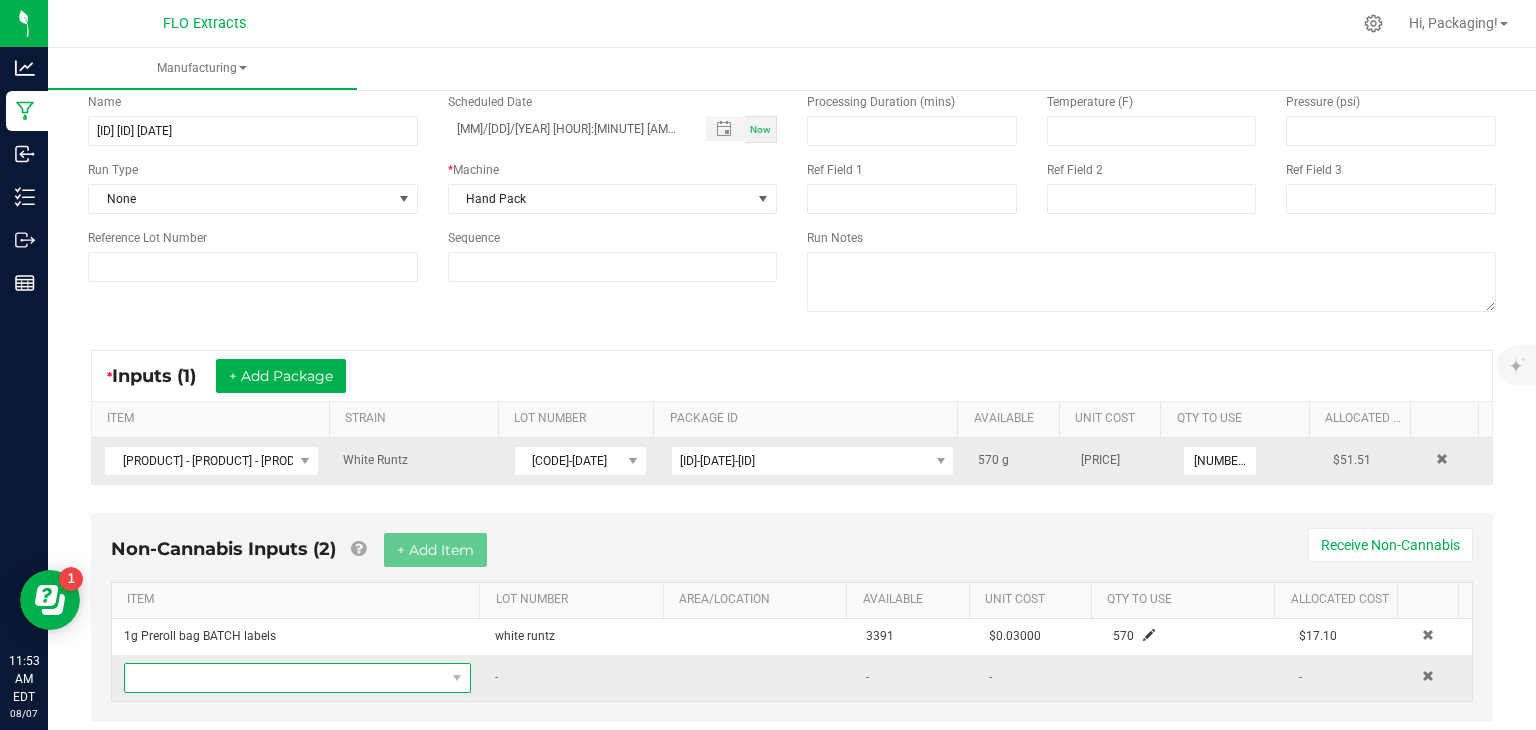 click at bounding box center (285, 678) 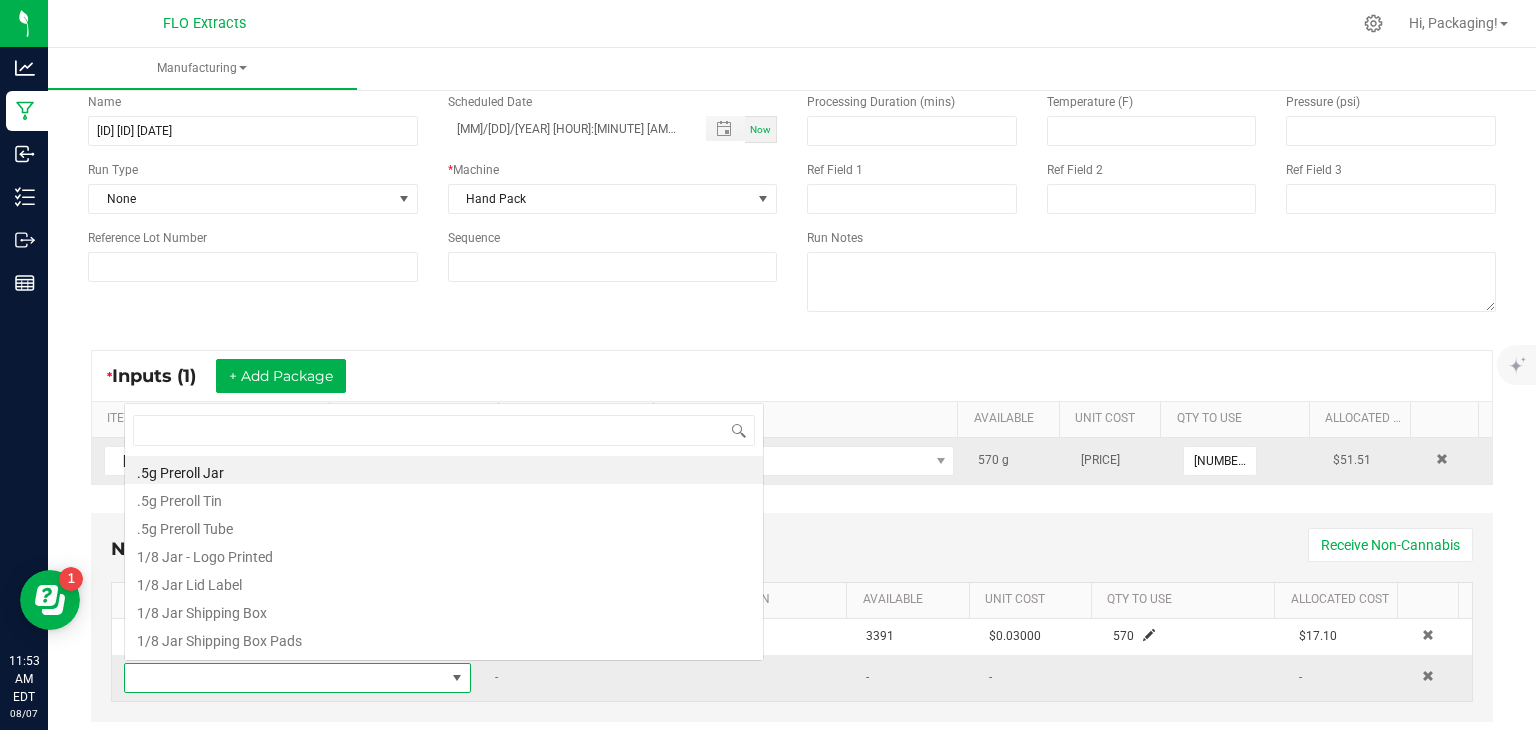 scroll, scrollTop: 0, scrollLeft: 0, axis: both 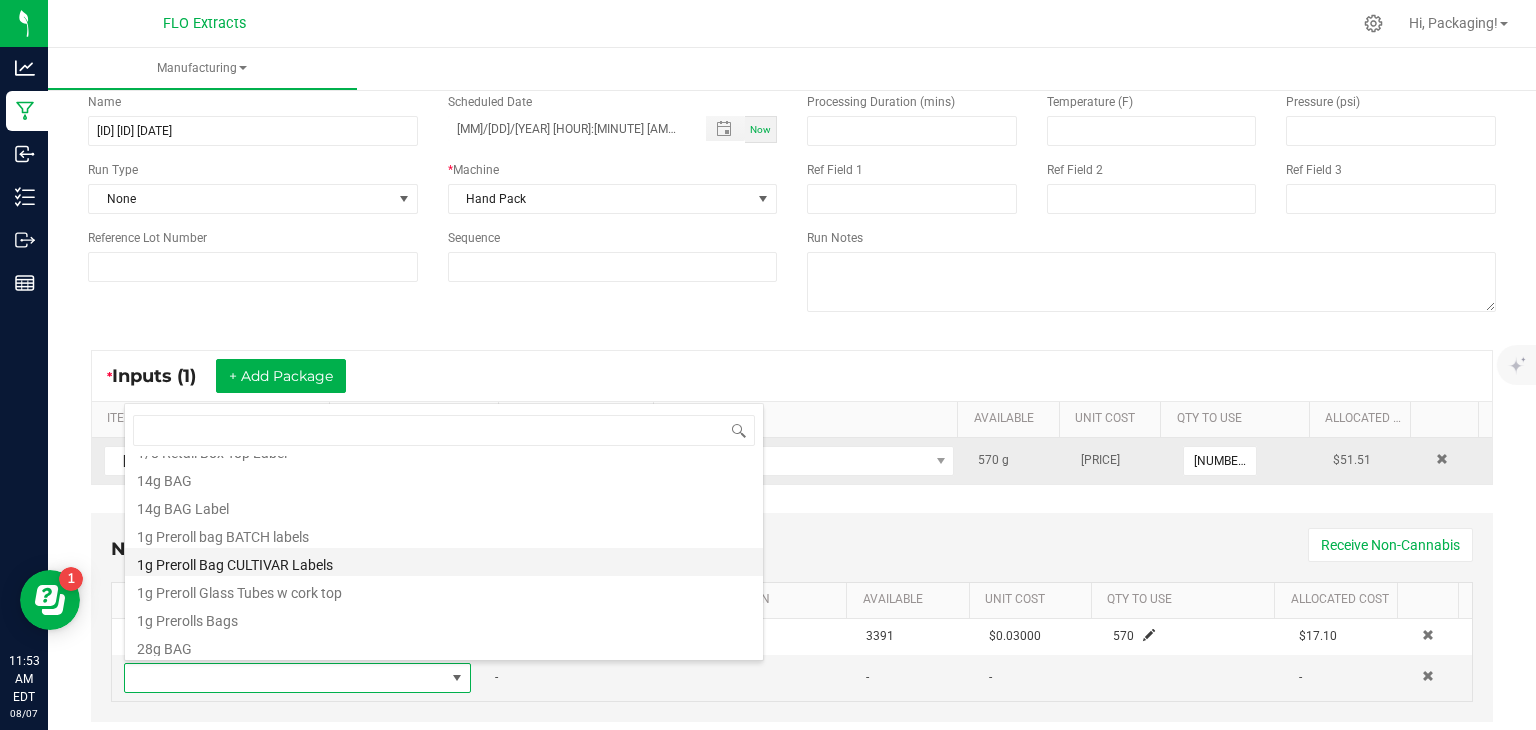 click on "1g Preroll Bag CULTIVAR Labels" at bounding box center (444, 562) 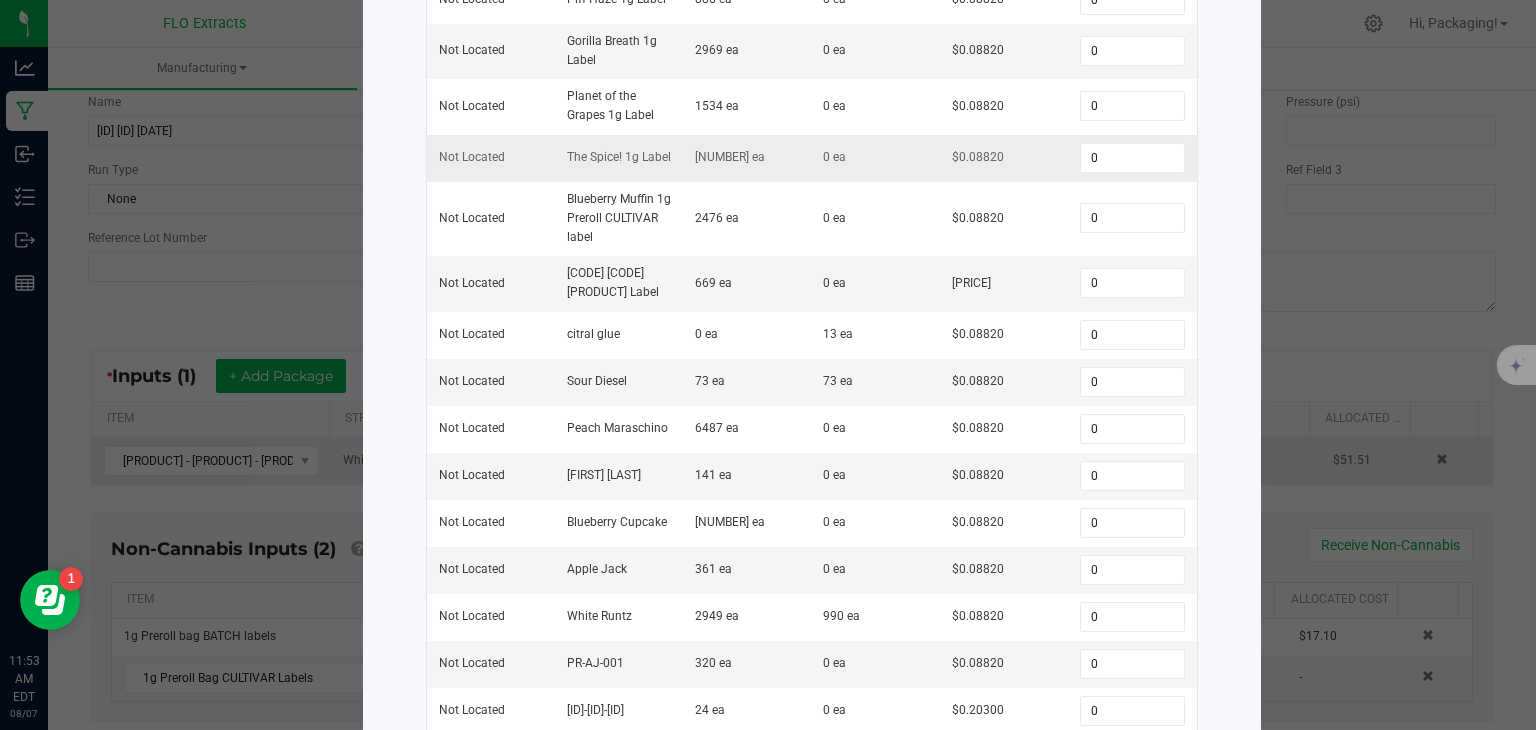 scroll, scrollTop: 364, scrollLeft: 0, axis: vertical 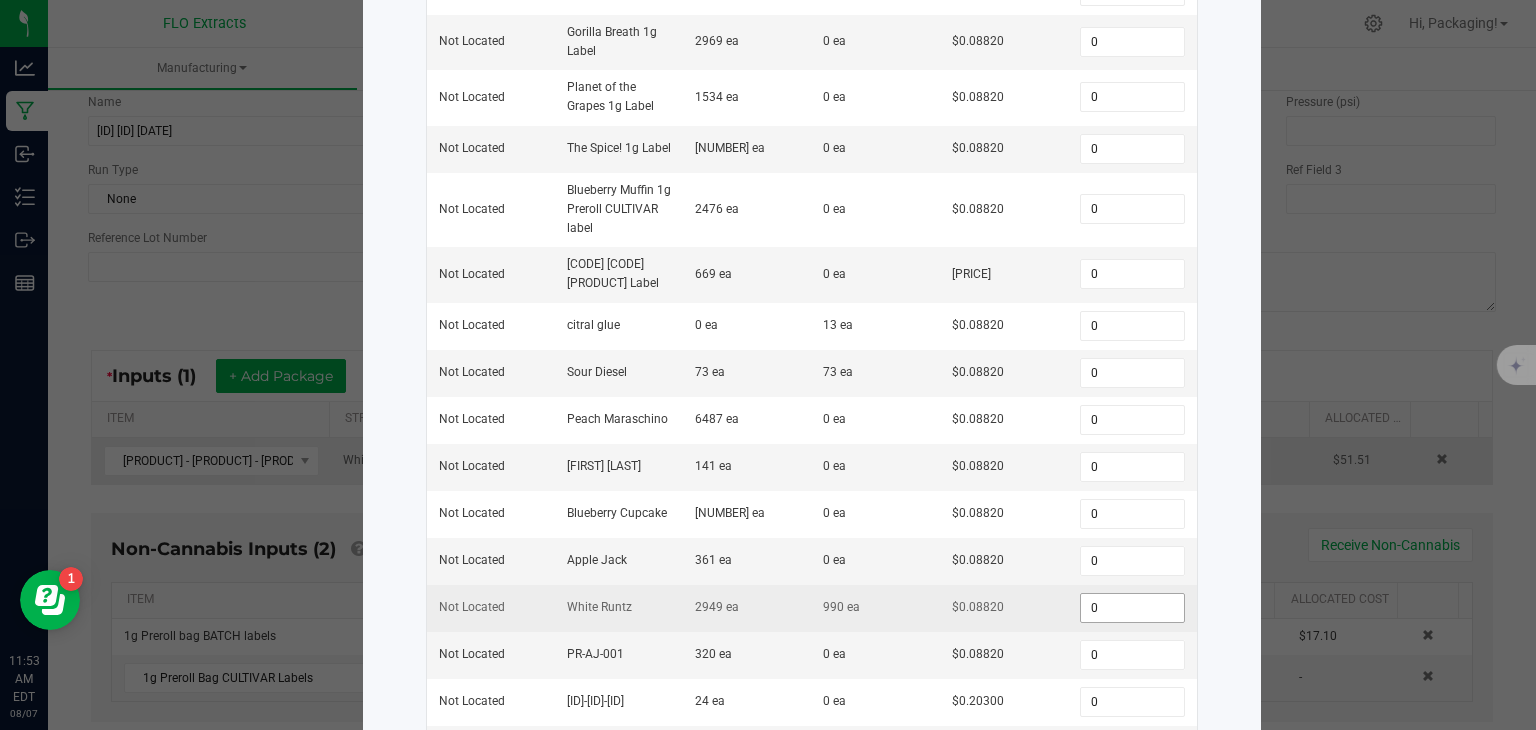 click on "0" at bounding box center [1132, 608] 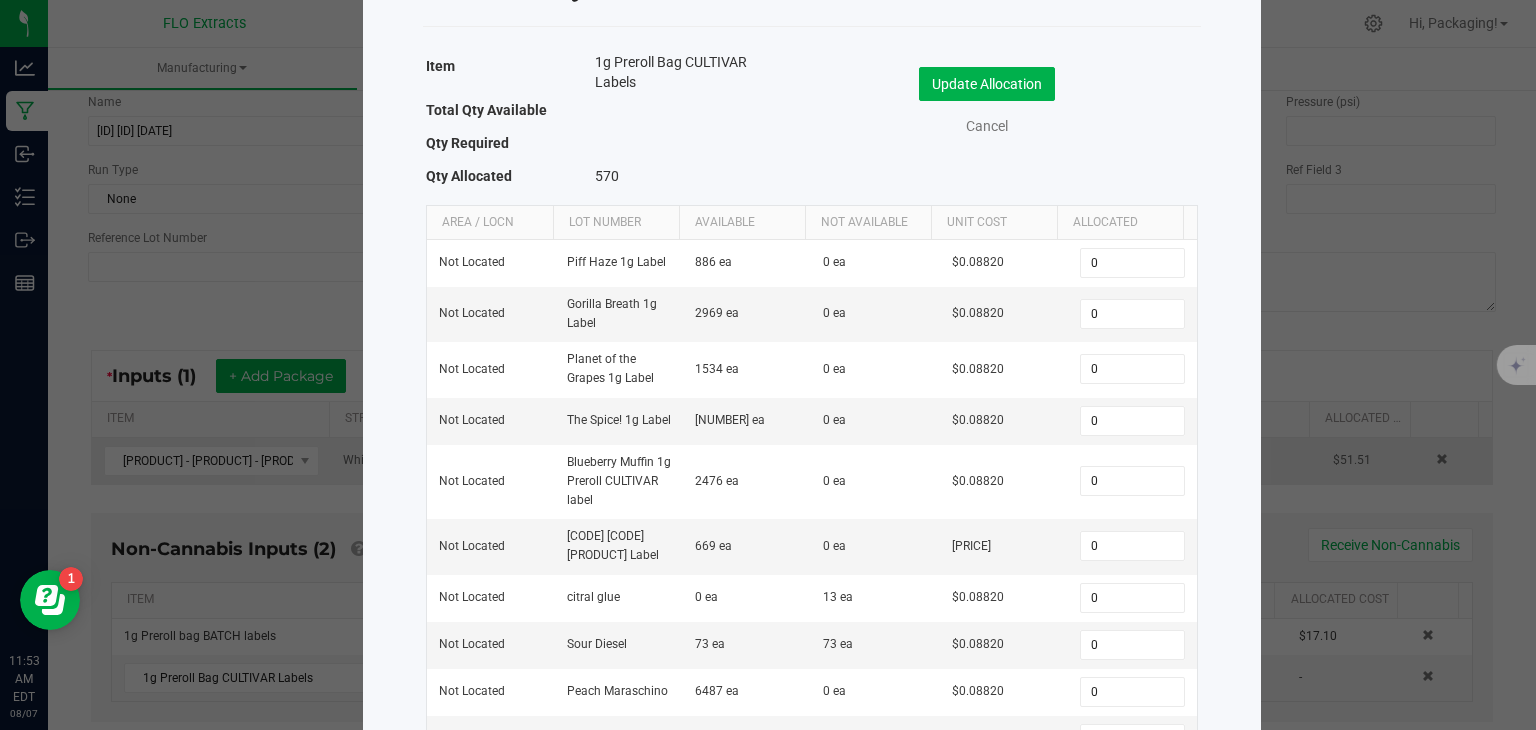 scroll, scrollTop: 88, scrollLeft: 0, axis: vertical 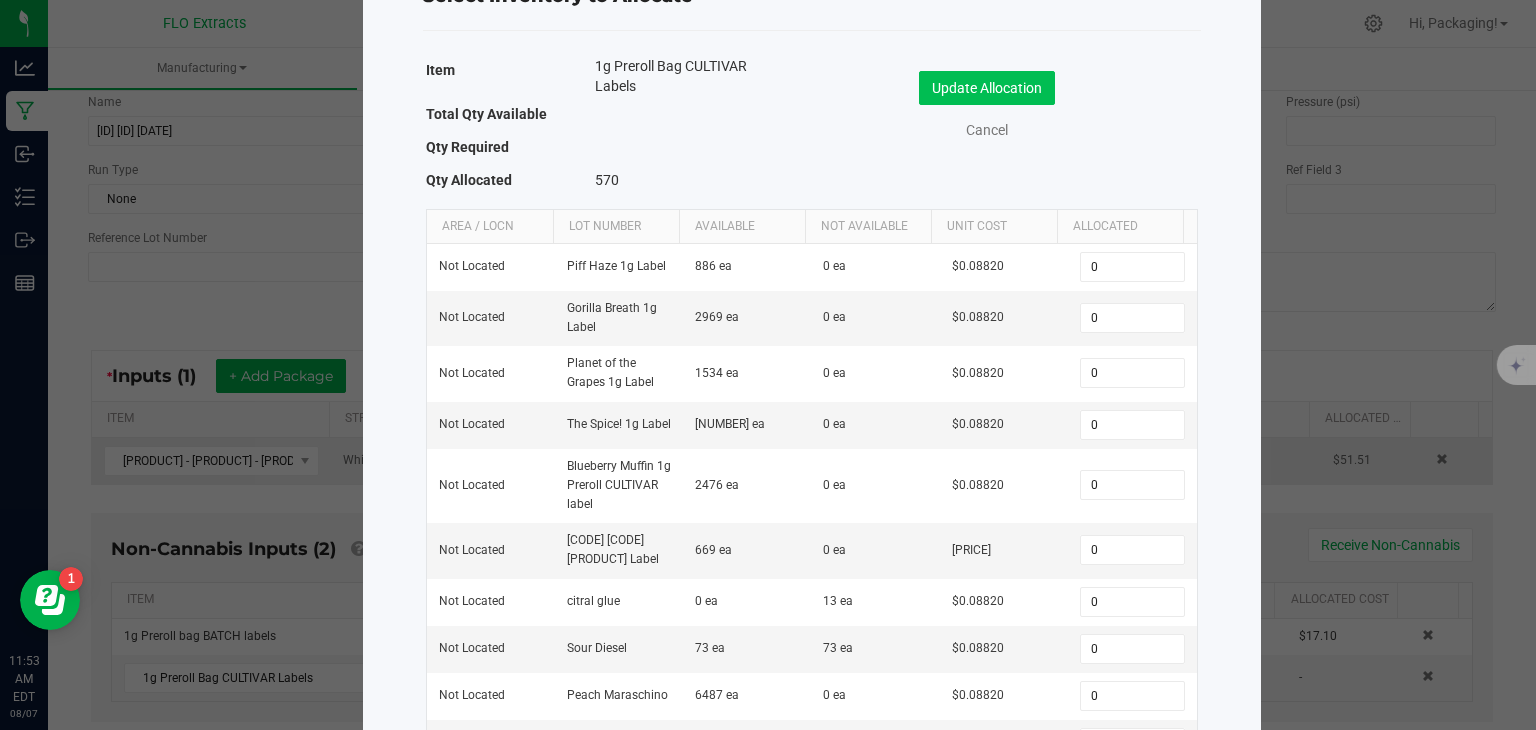 type on "570" 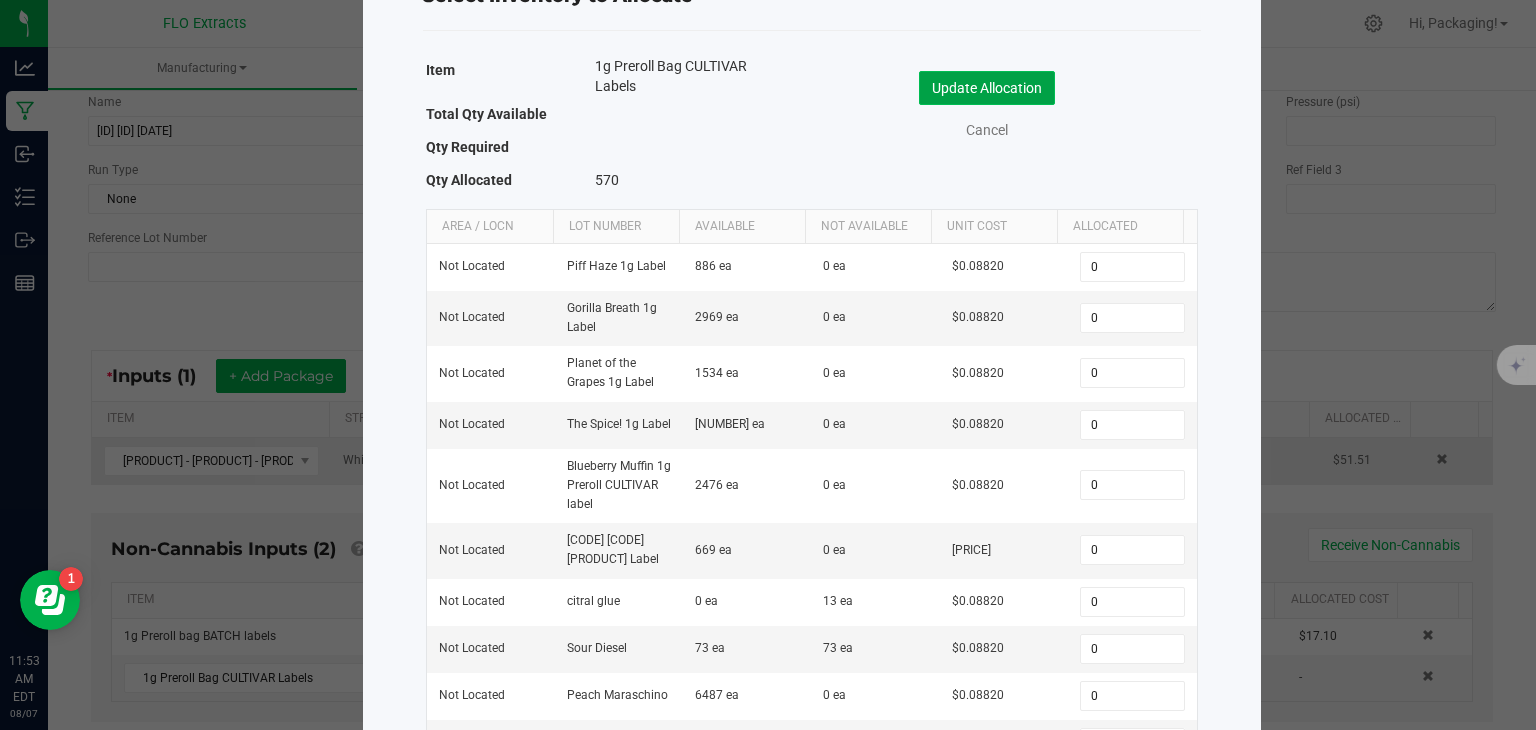 click on "Update Allocation" 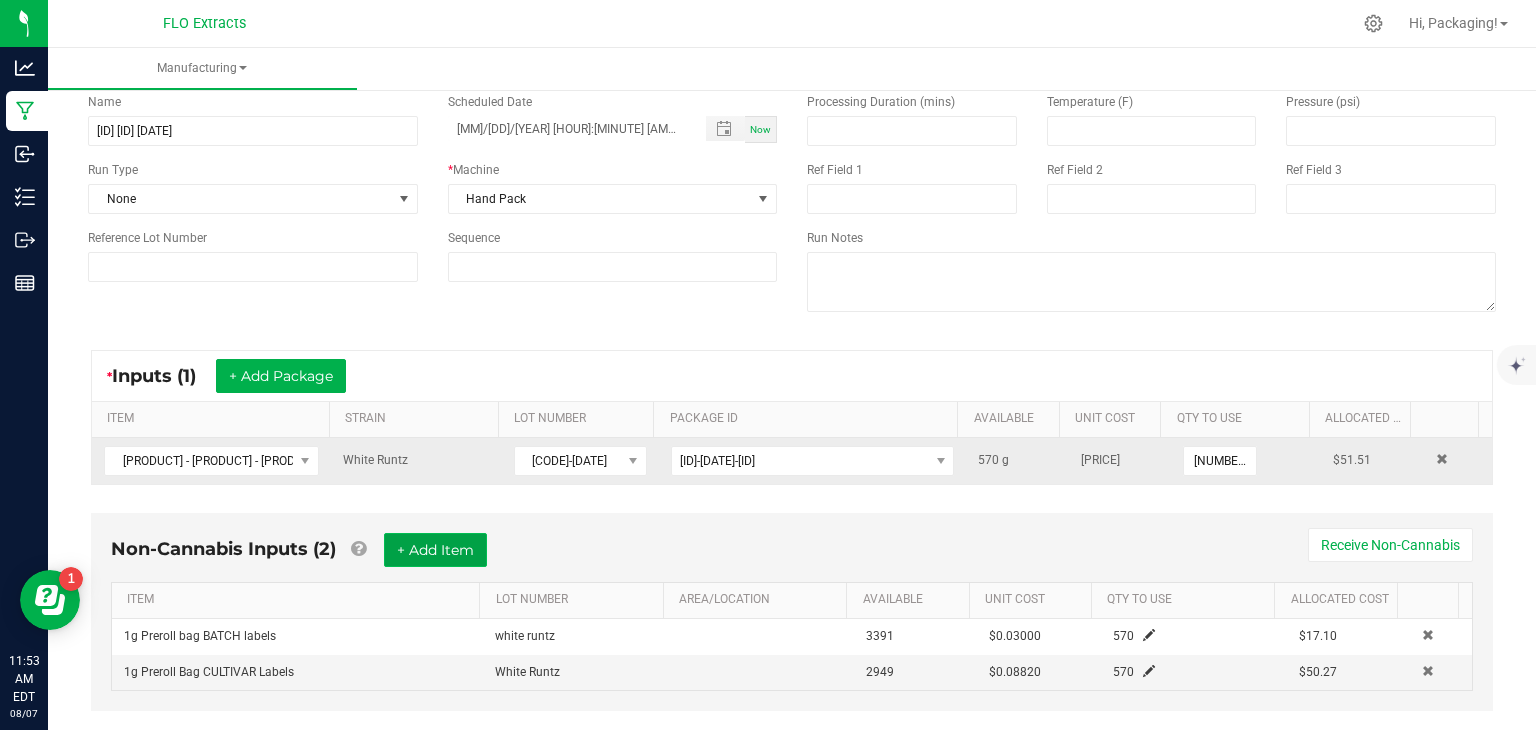 click on "+ Add Item" at bounding box center [435, 550] 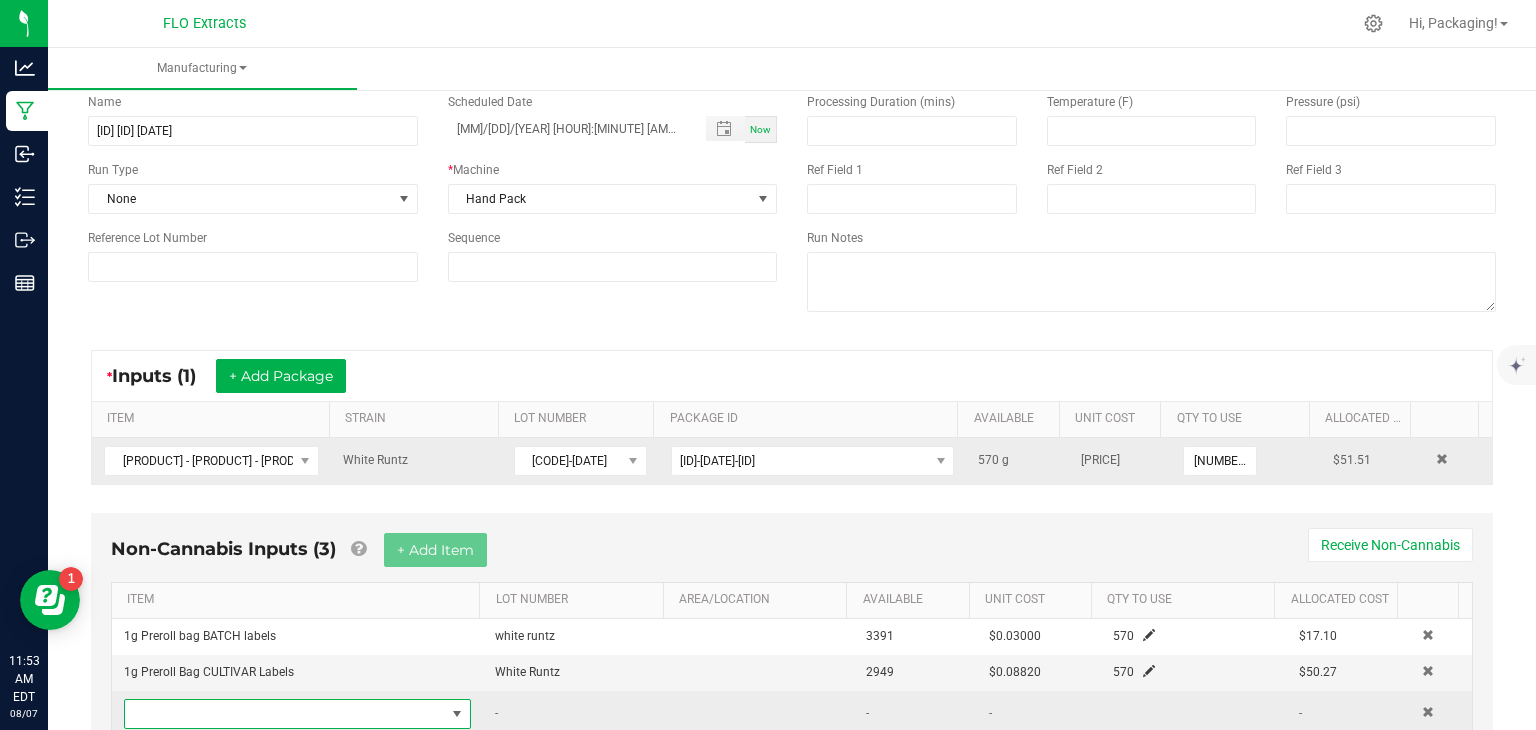 click at bounding box center (457, 714) 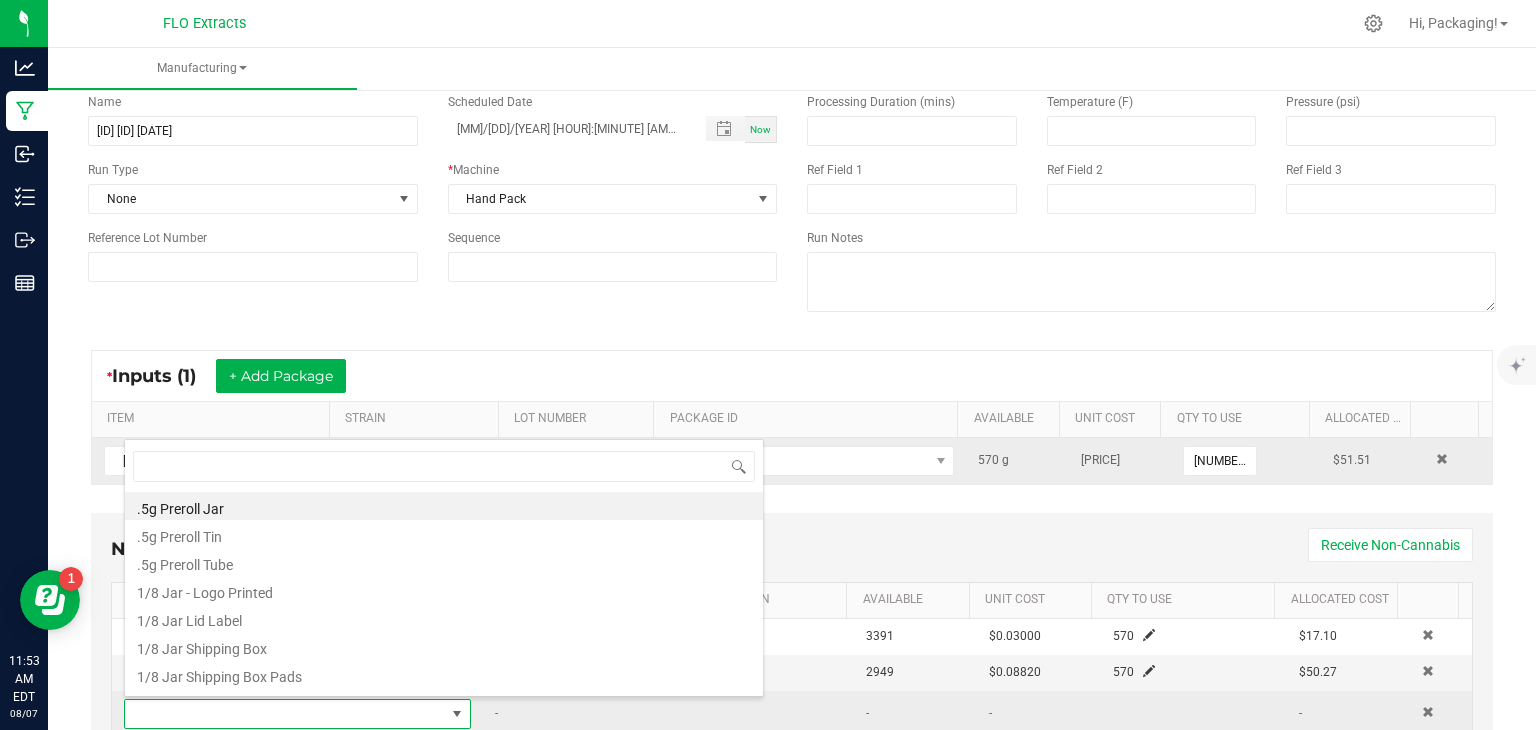 scroll, scrollTop: 99970, scrollLeft: 99661, axis: both 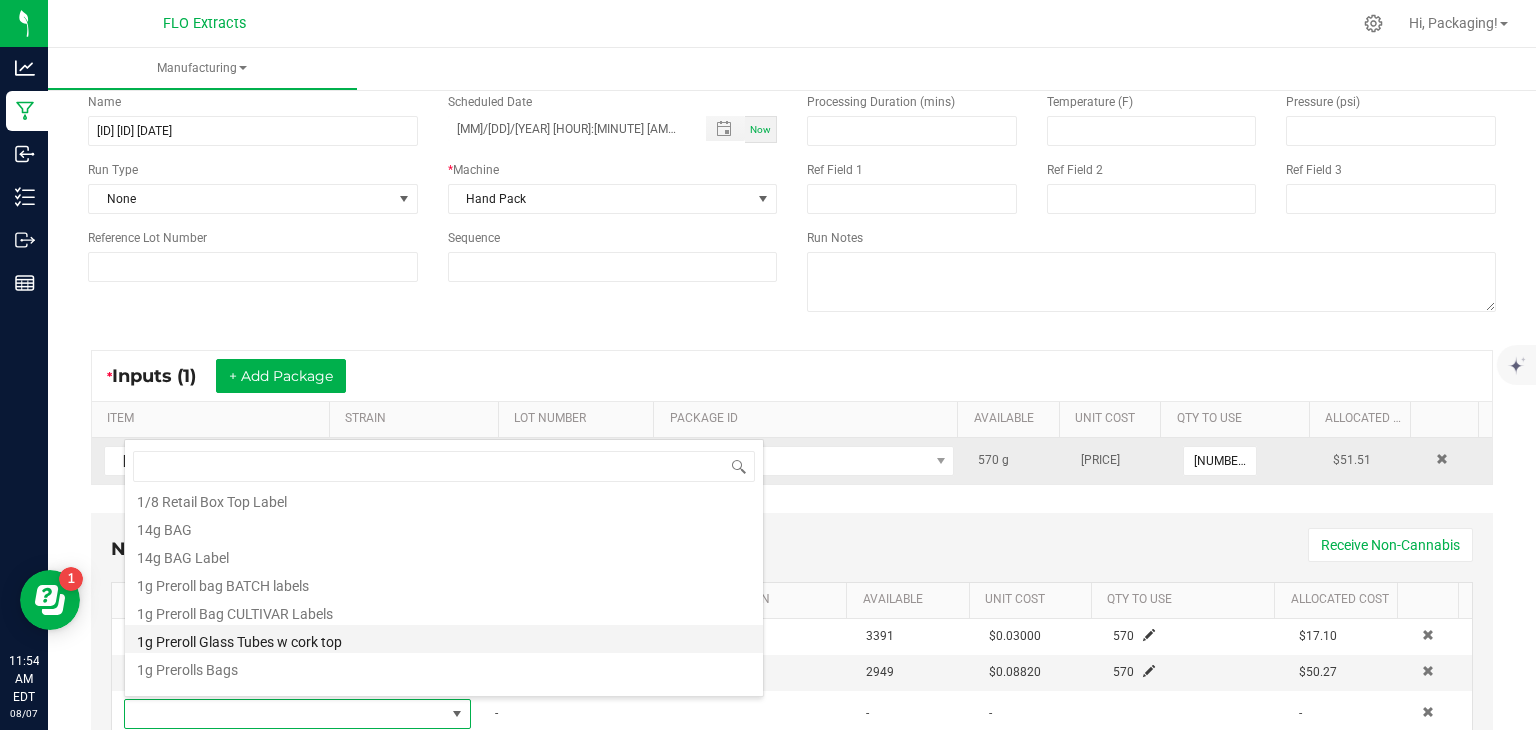 click on "1g Preroll Glass Tubes w cork top" at bounding box center (444, 639) 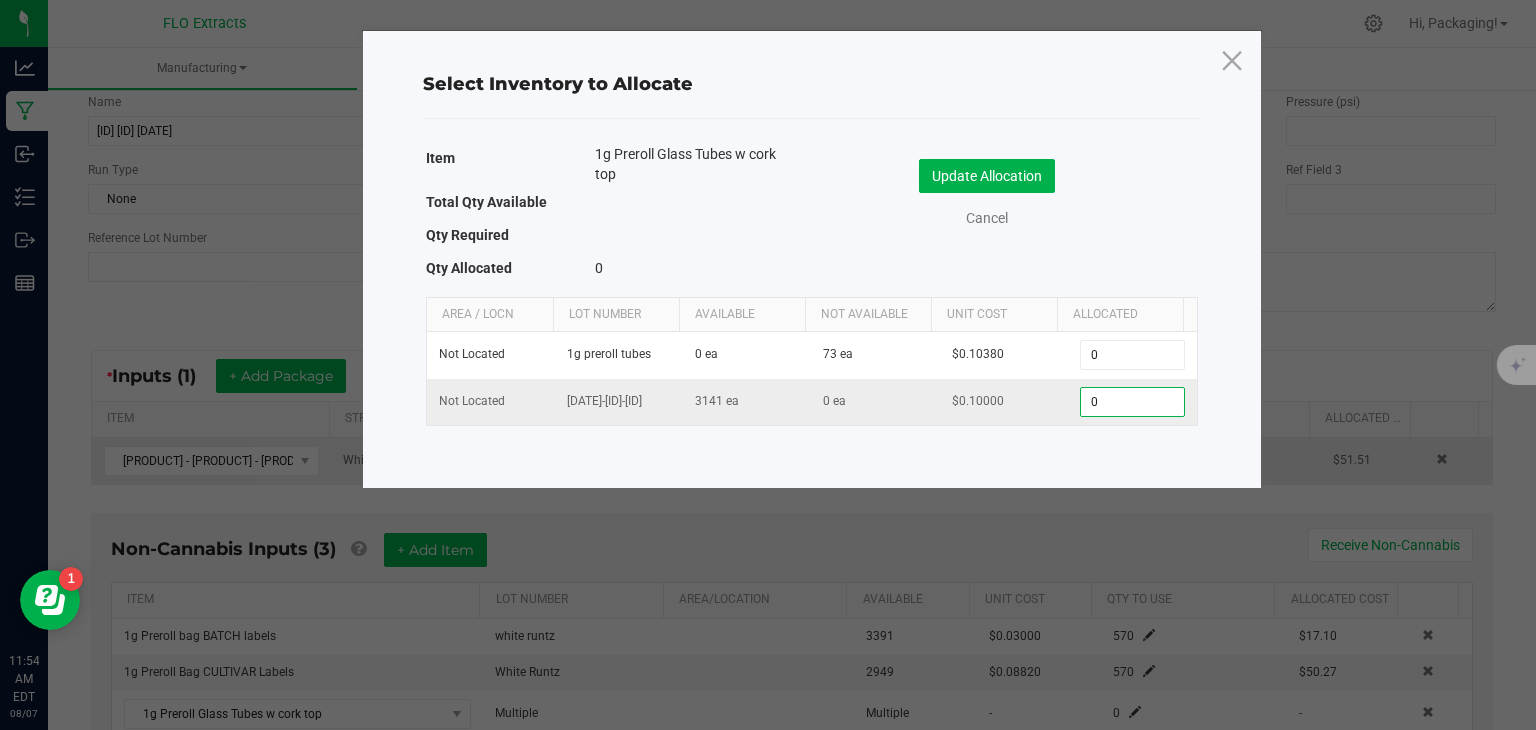 click on "0" at bounding box center [1132, 402] 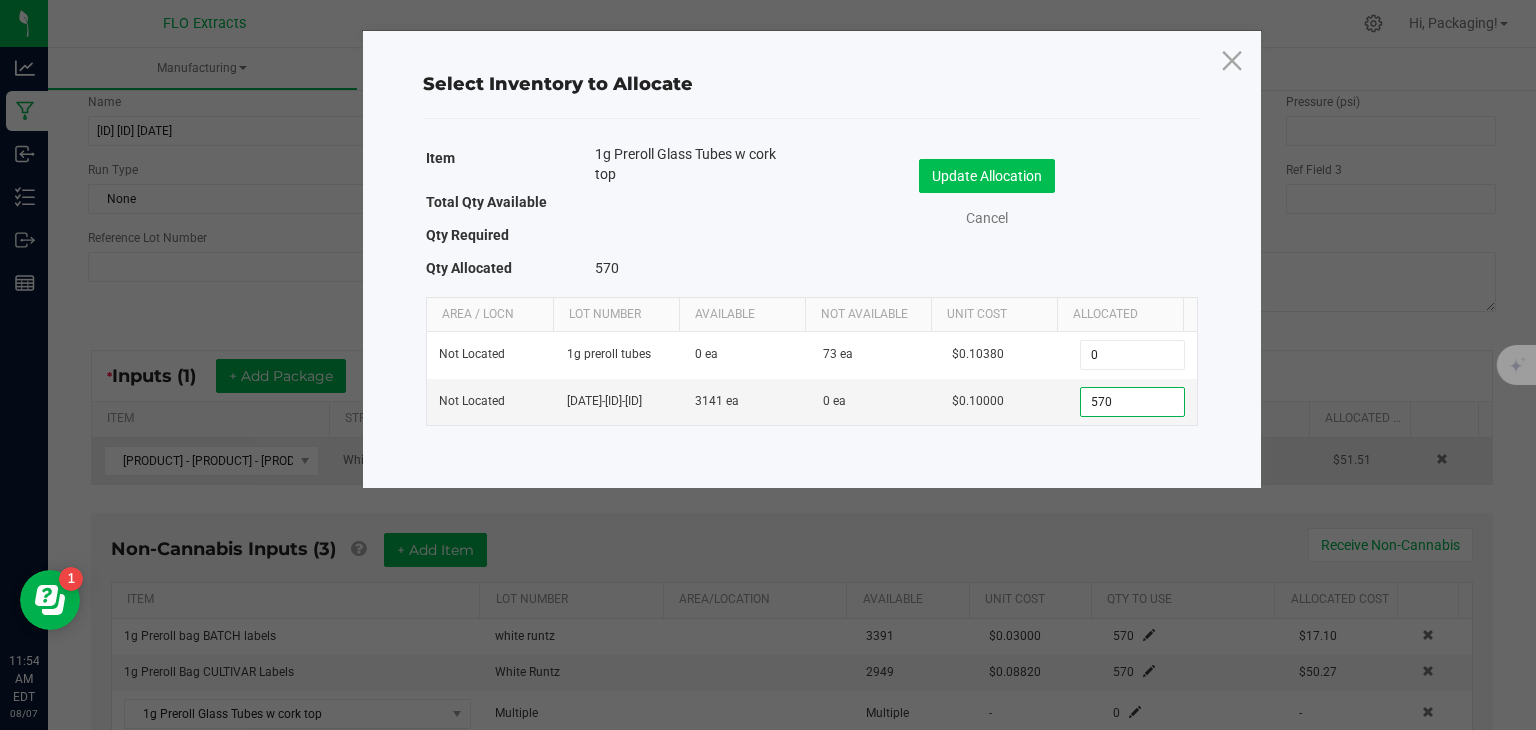 type on "570" 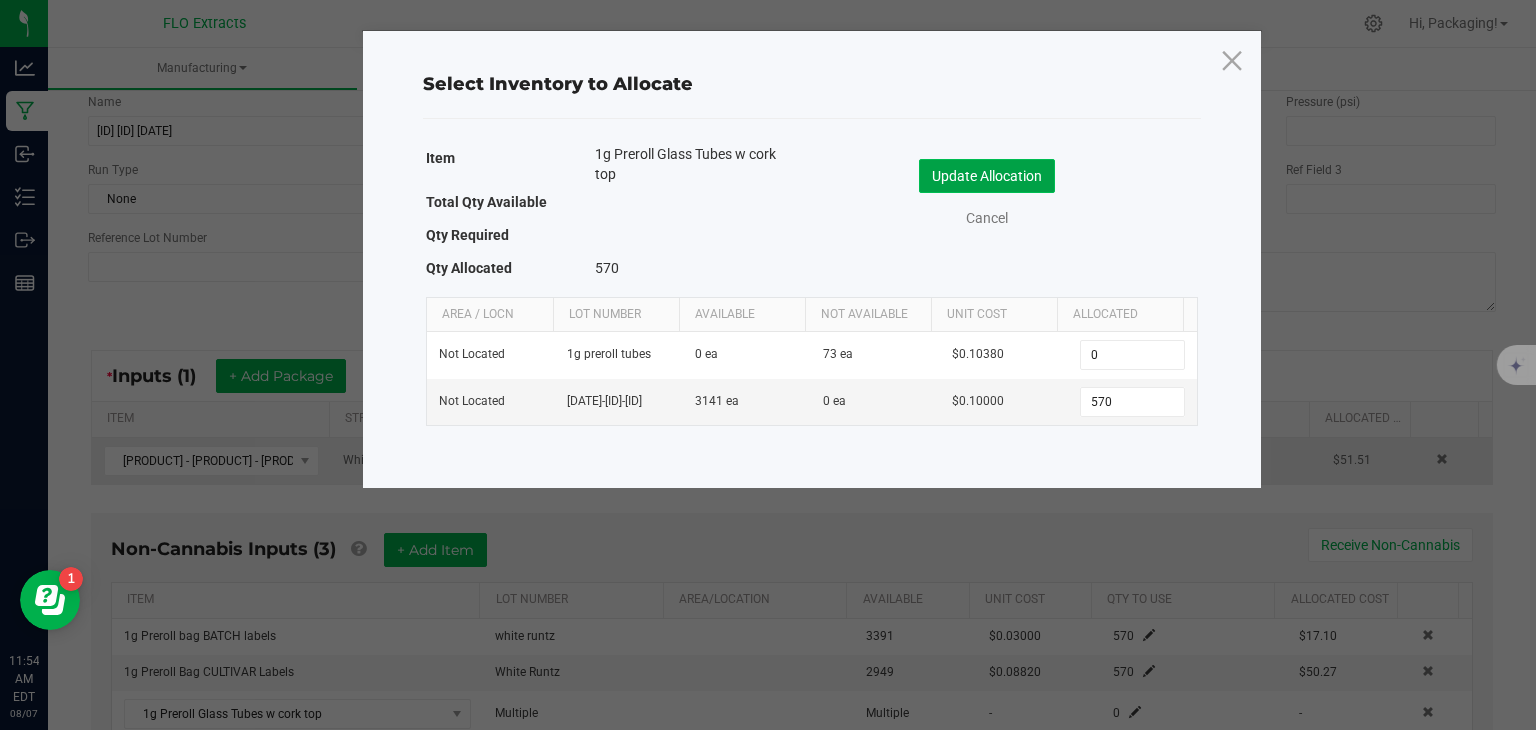 click on "Update Allocation" 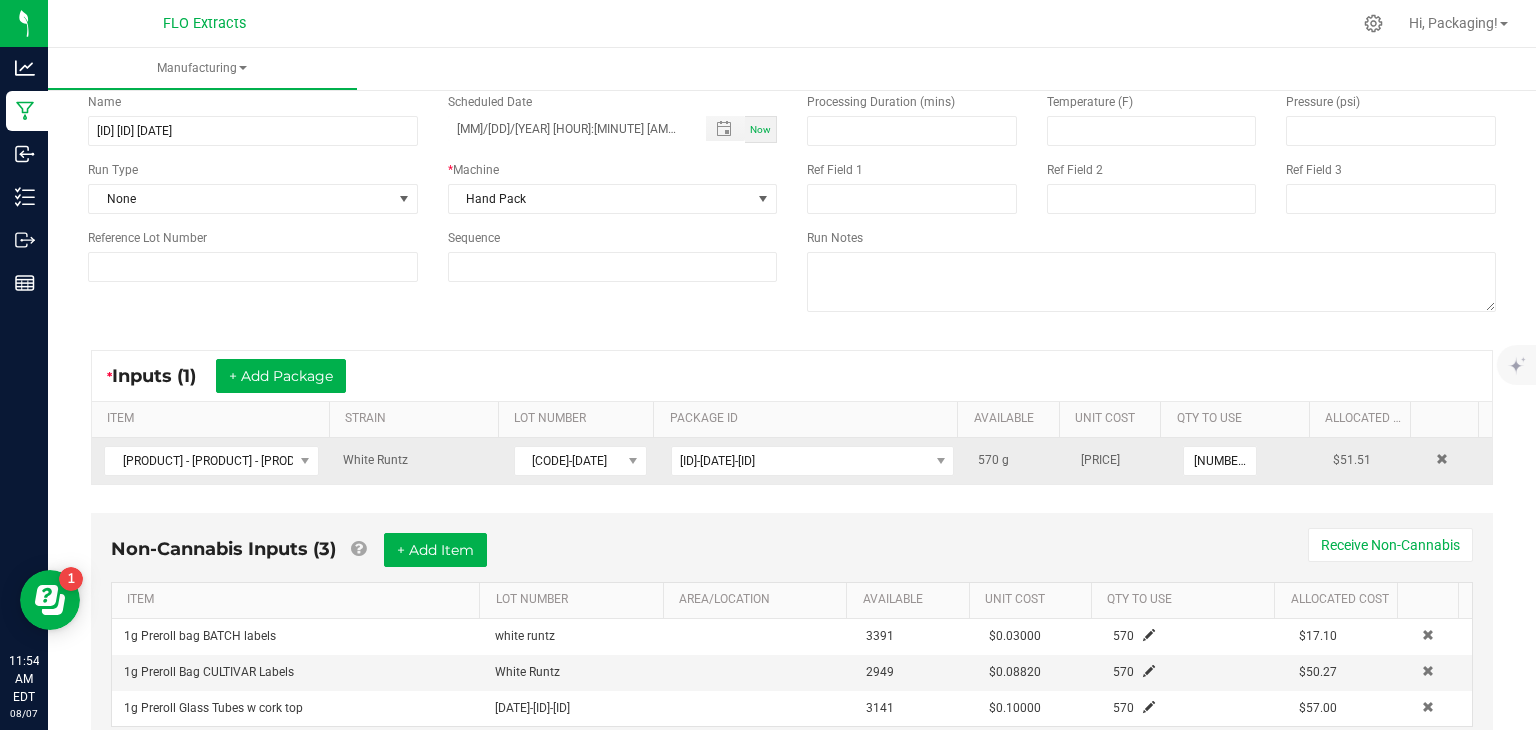 scroll, scrollTop: 163, scrollLeft: 0, axis: vertical 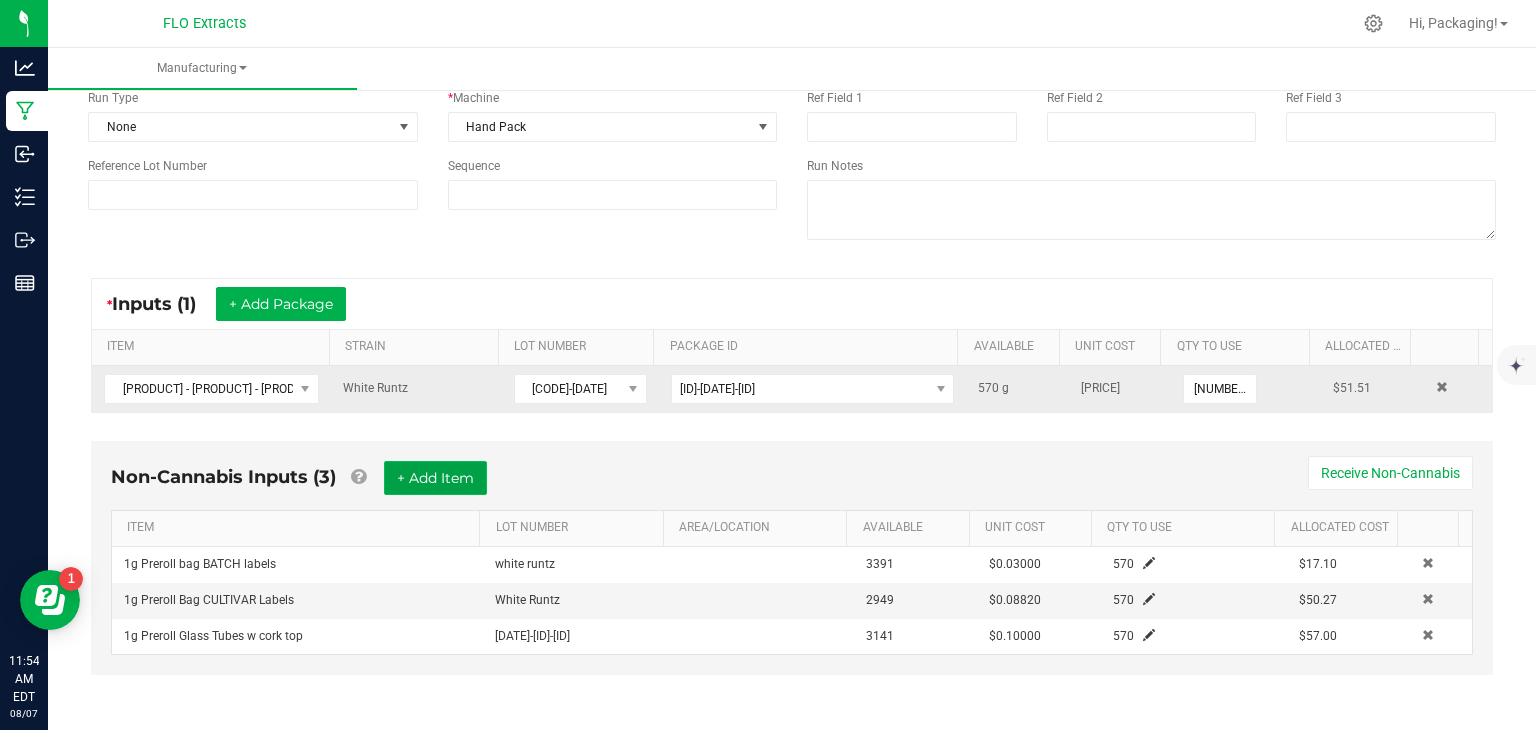 click on "+ Add Item" at bounding box center (435, 478) 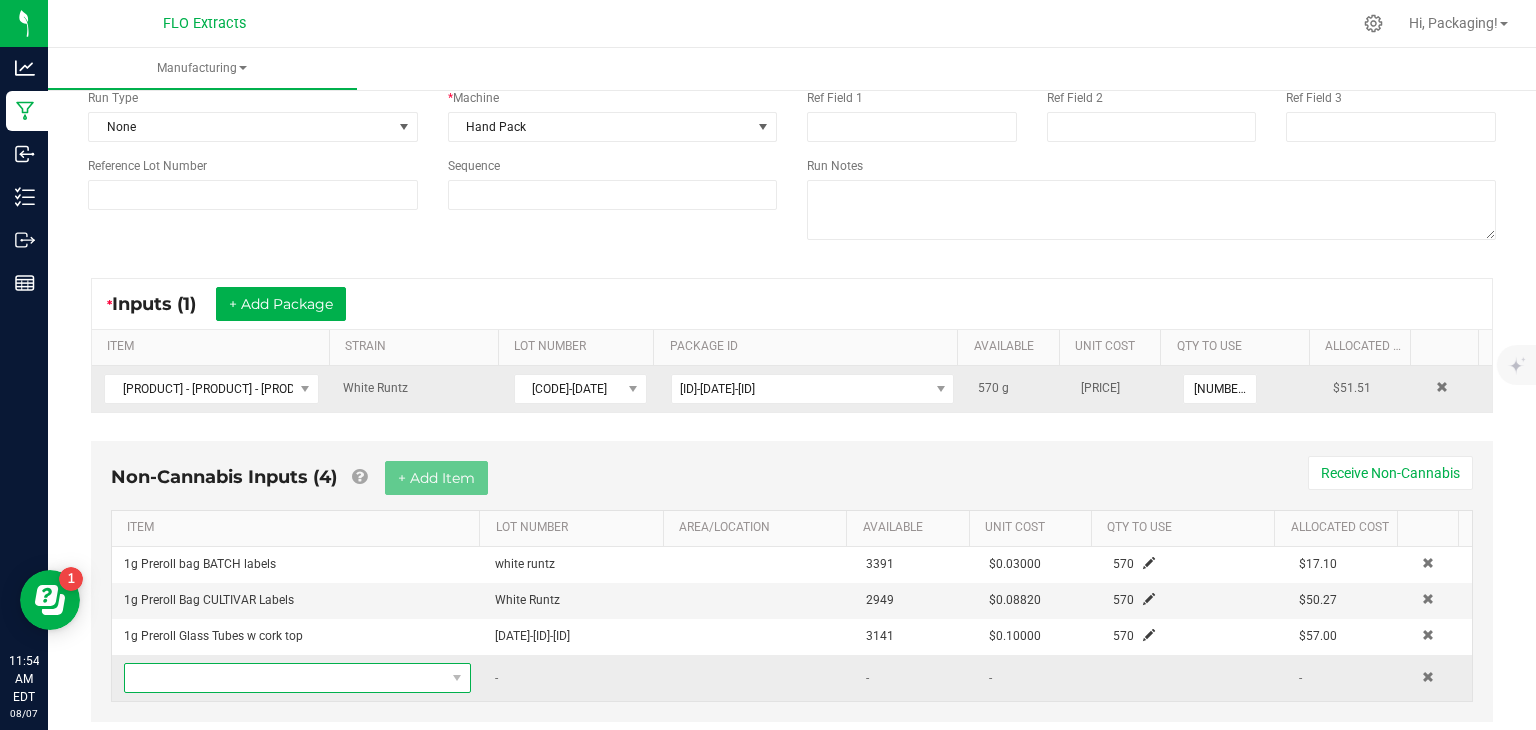 click at bounding box center [285, 678] 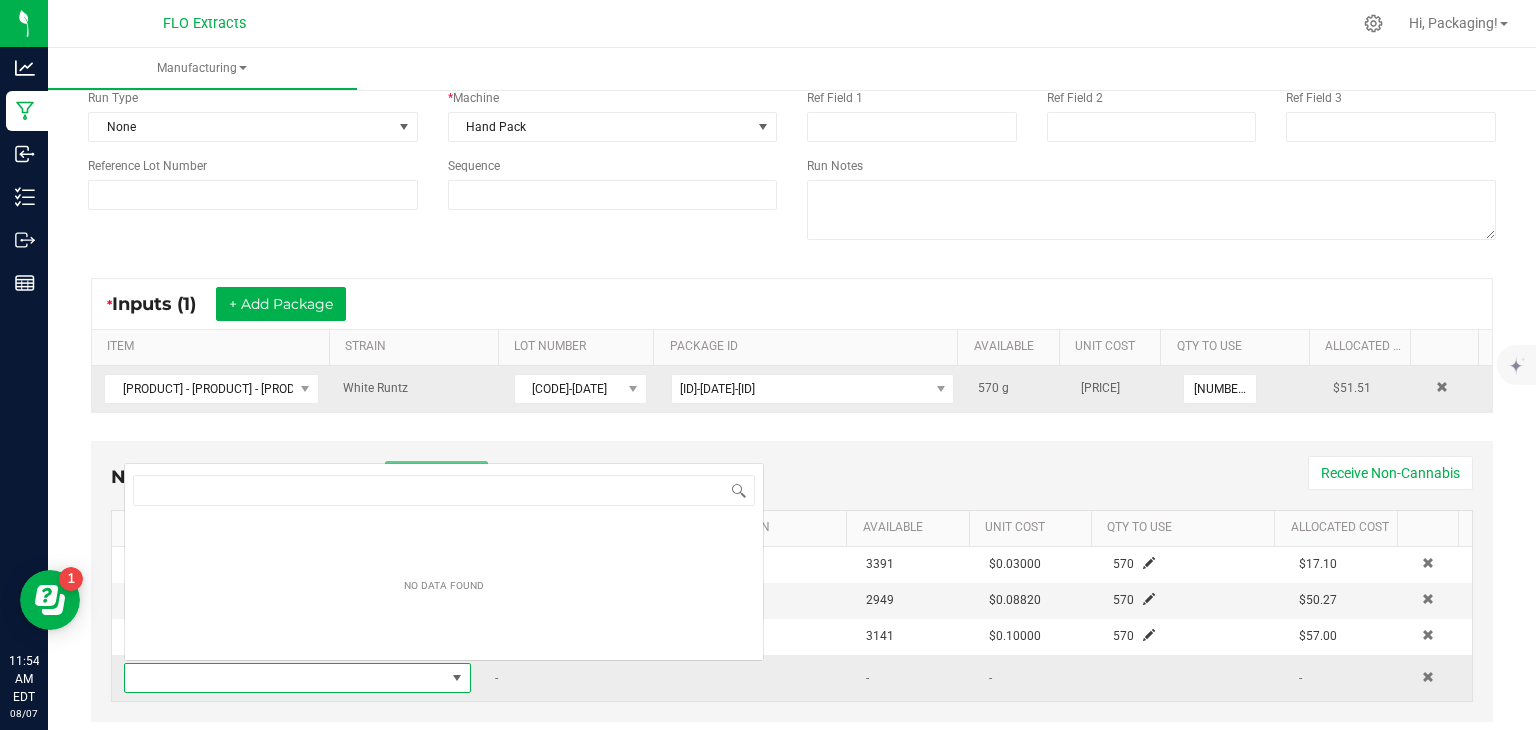 scroll, scrollTop: 0, scrollLeft: 0, axis: both 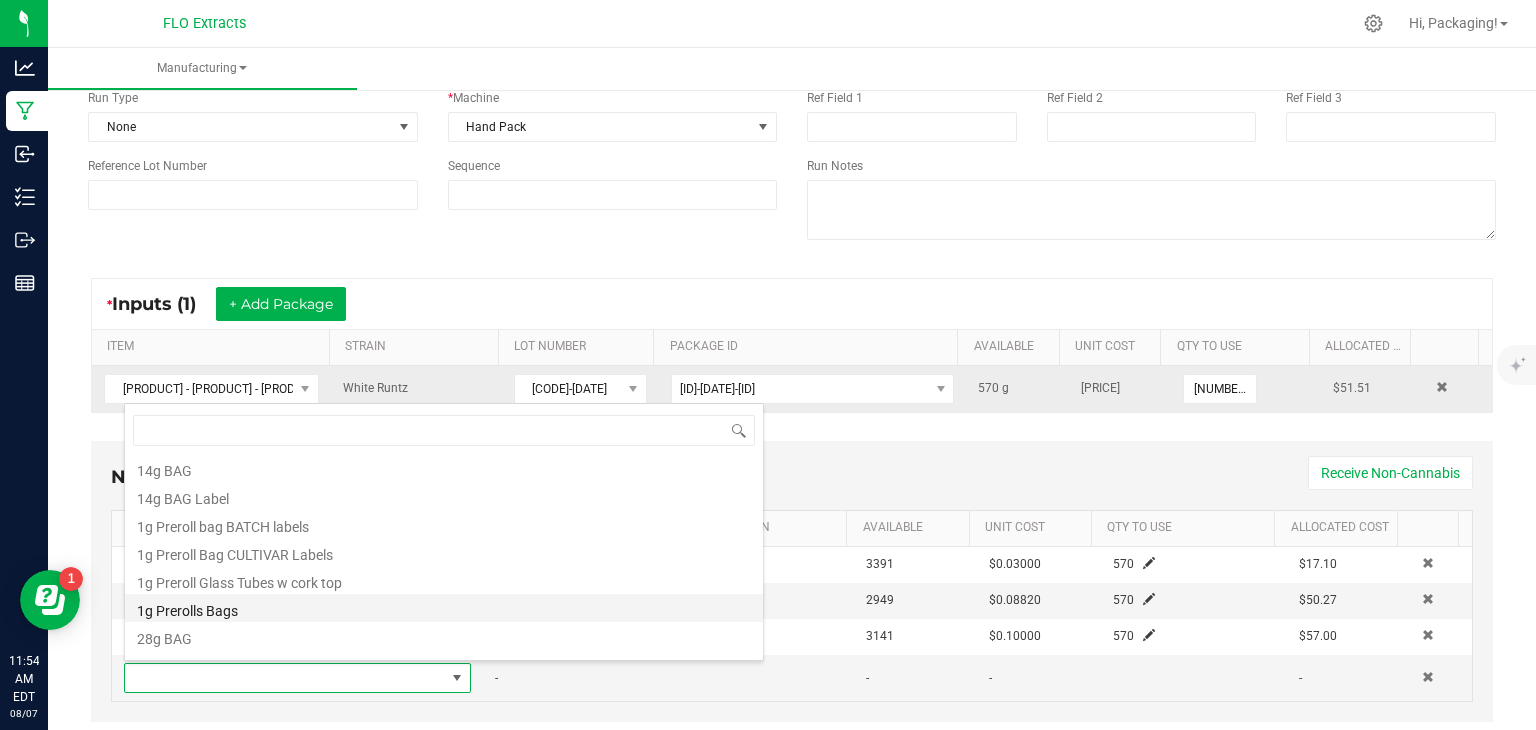 click on "1g Prerolls Bags" at bounding box center (444, 608) 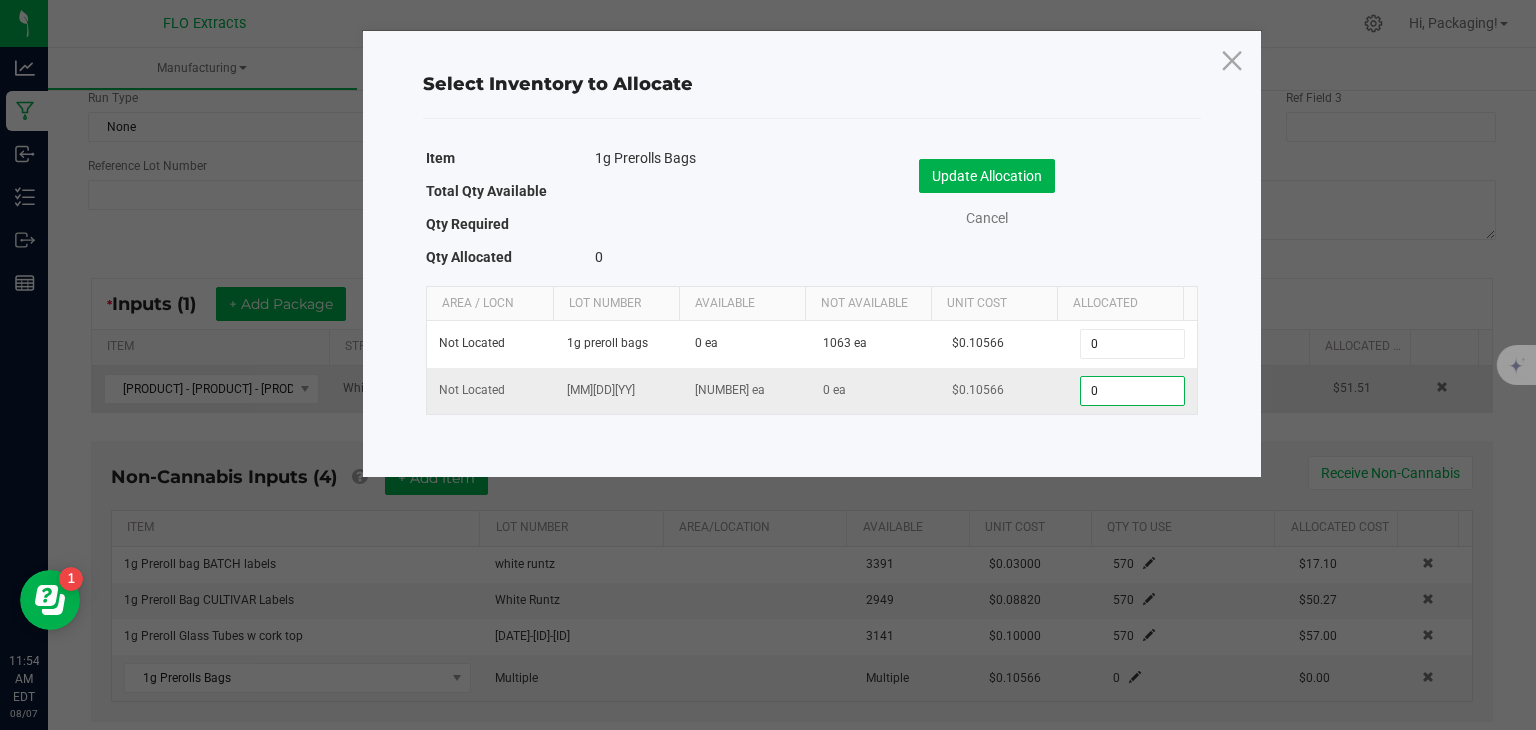 click on "0" at bounding box center (1132, 391) 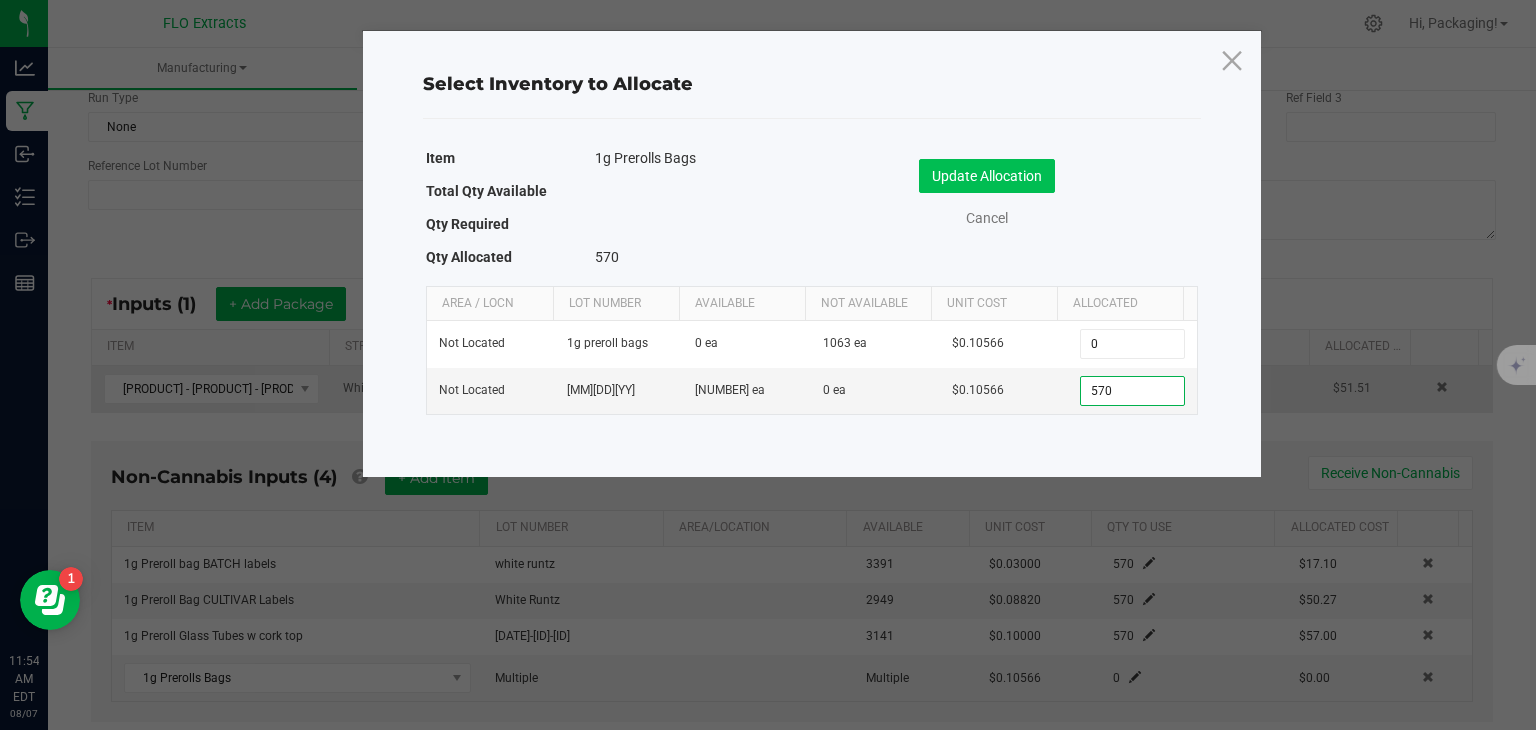 type on "570" 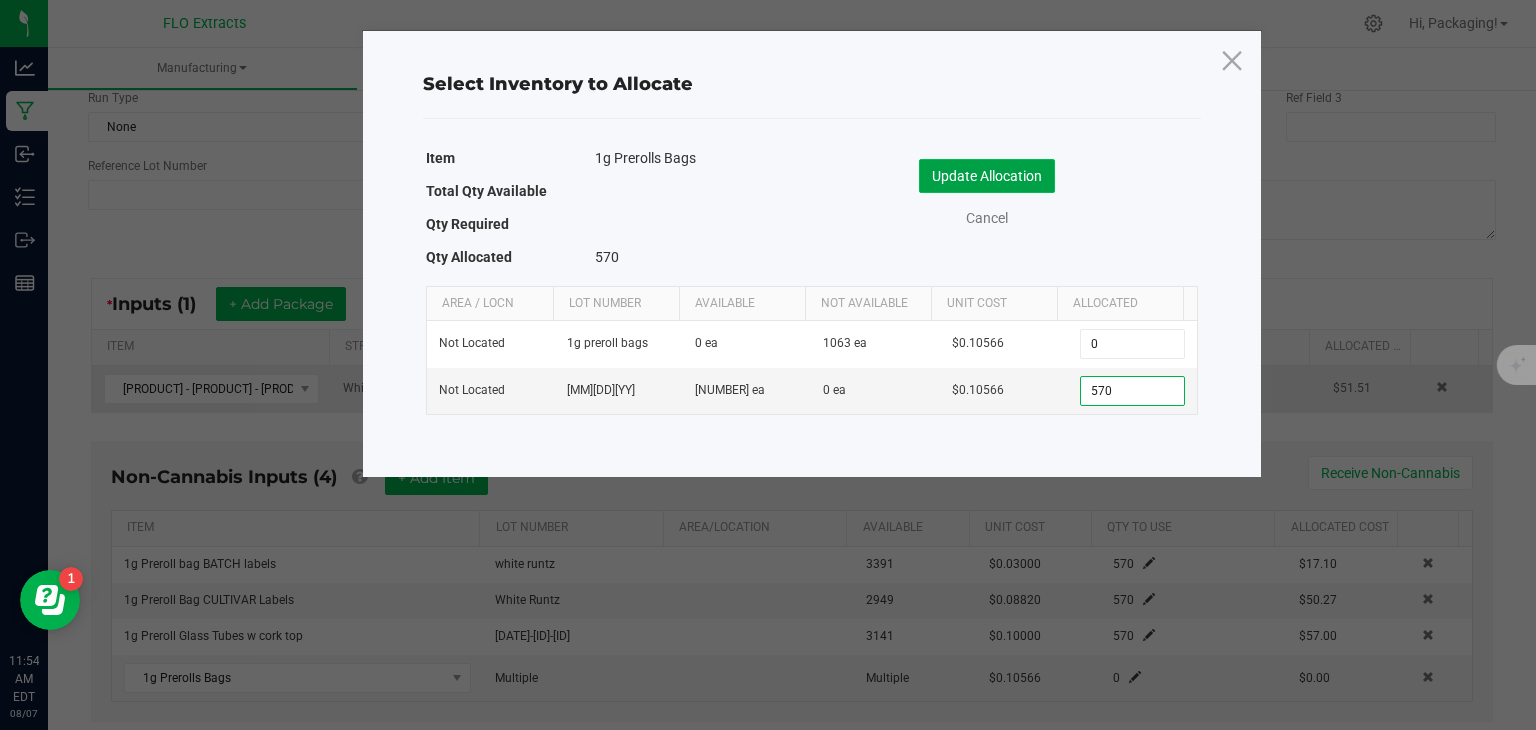 click on "Update Allocation" 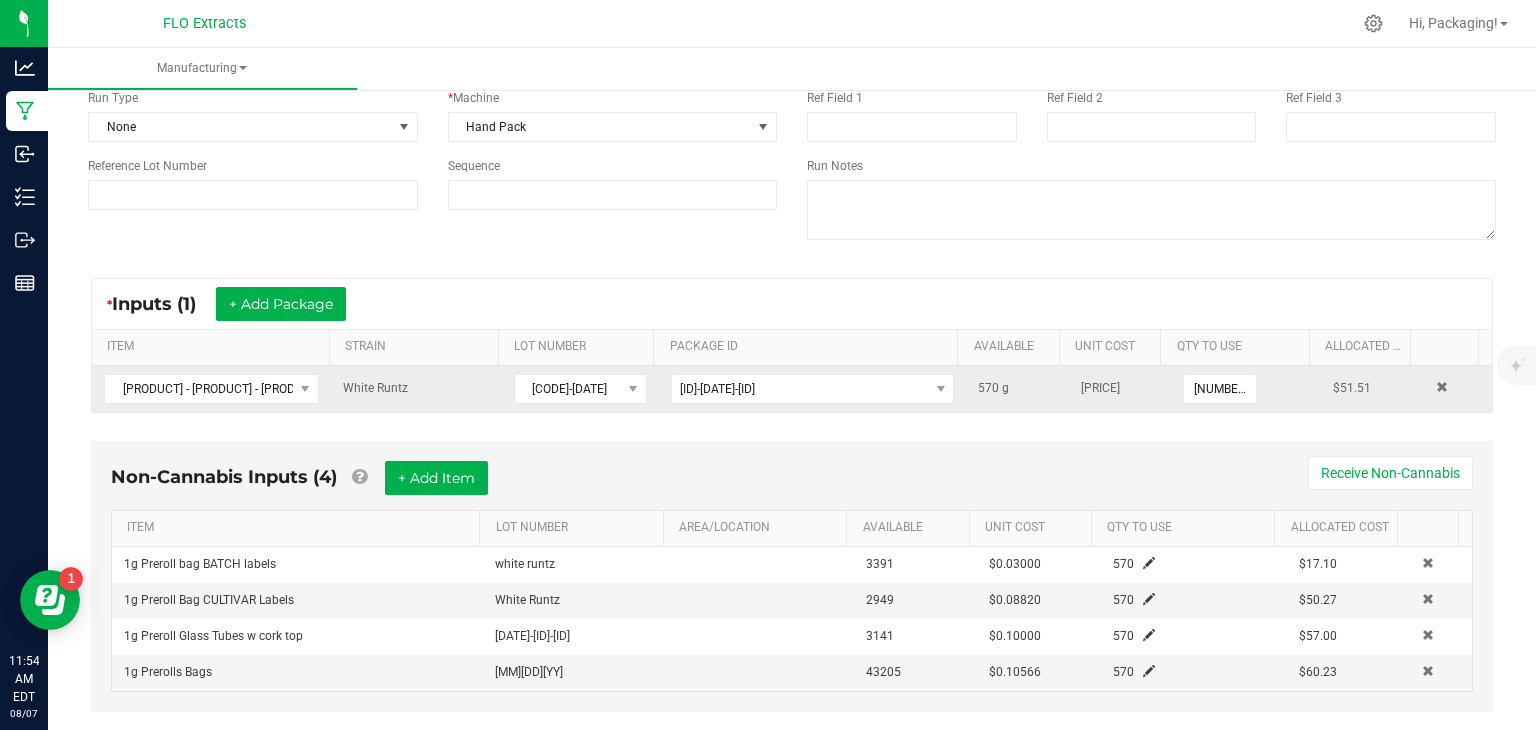 scroll, scrollTop: 199, scrollLeft: 0, axis: vertical 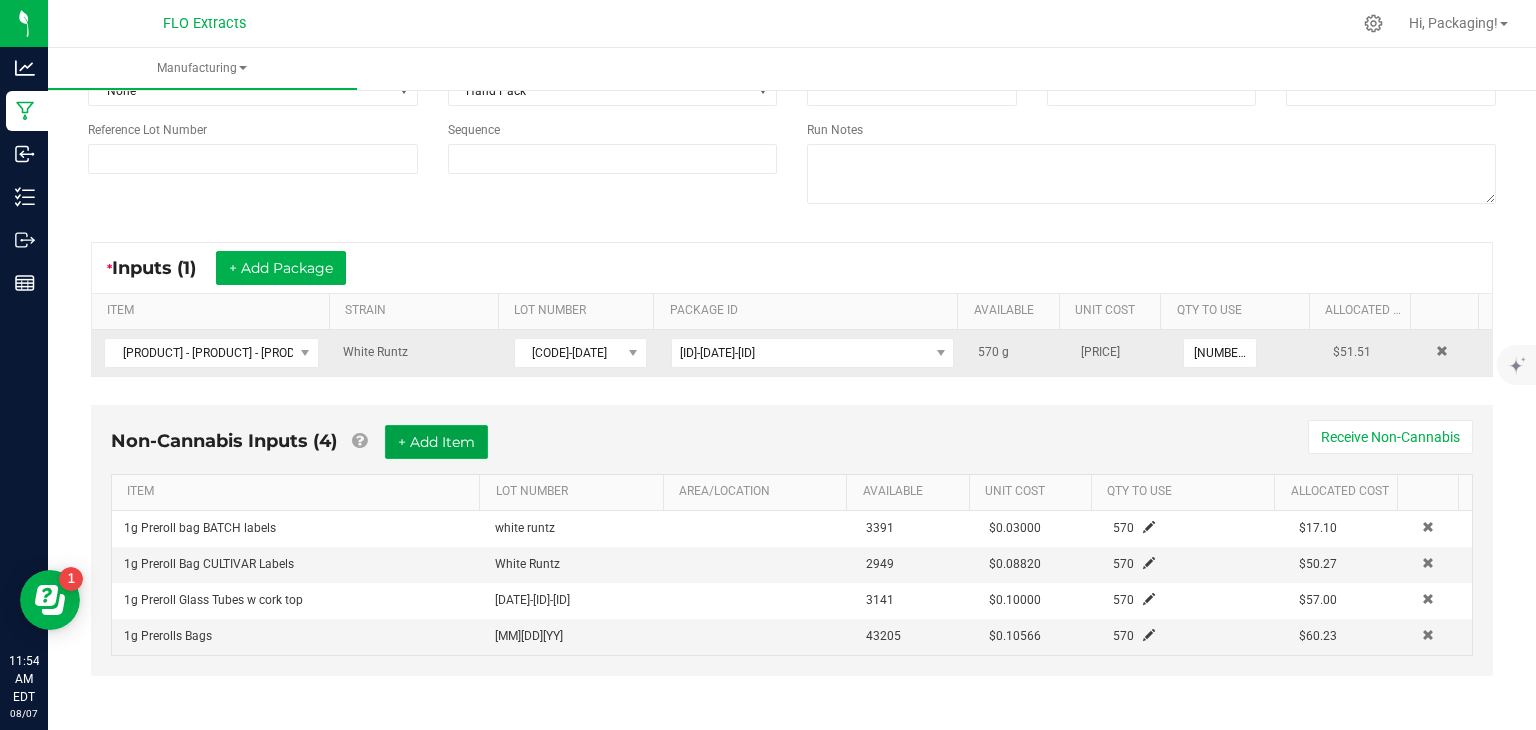 click on "+ Add Item" at bounding box center [436, 442] 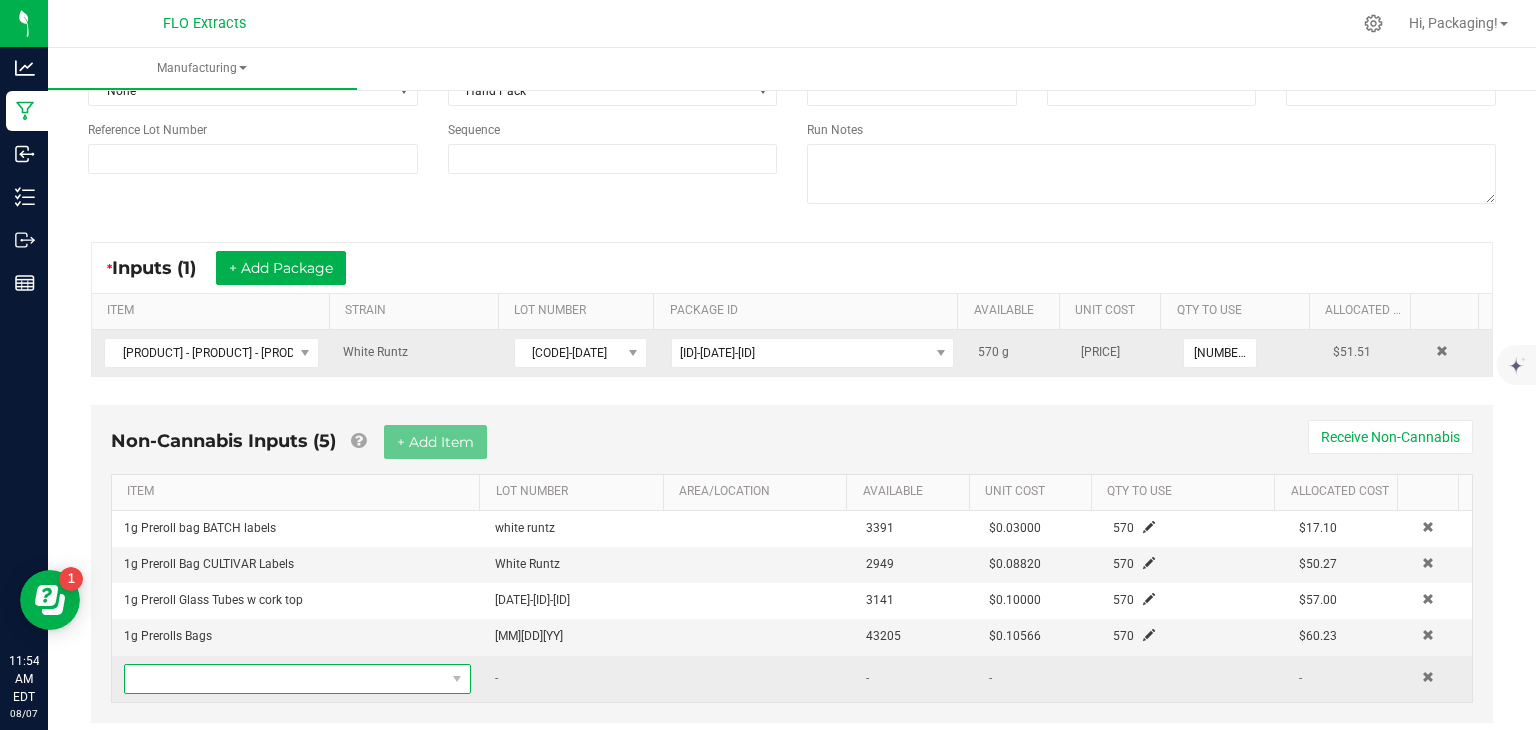 click at bounding box center [285, 679] 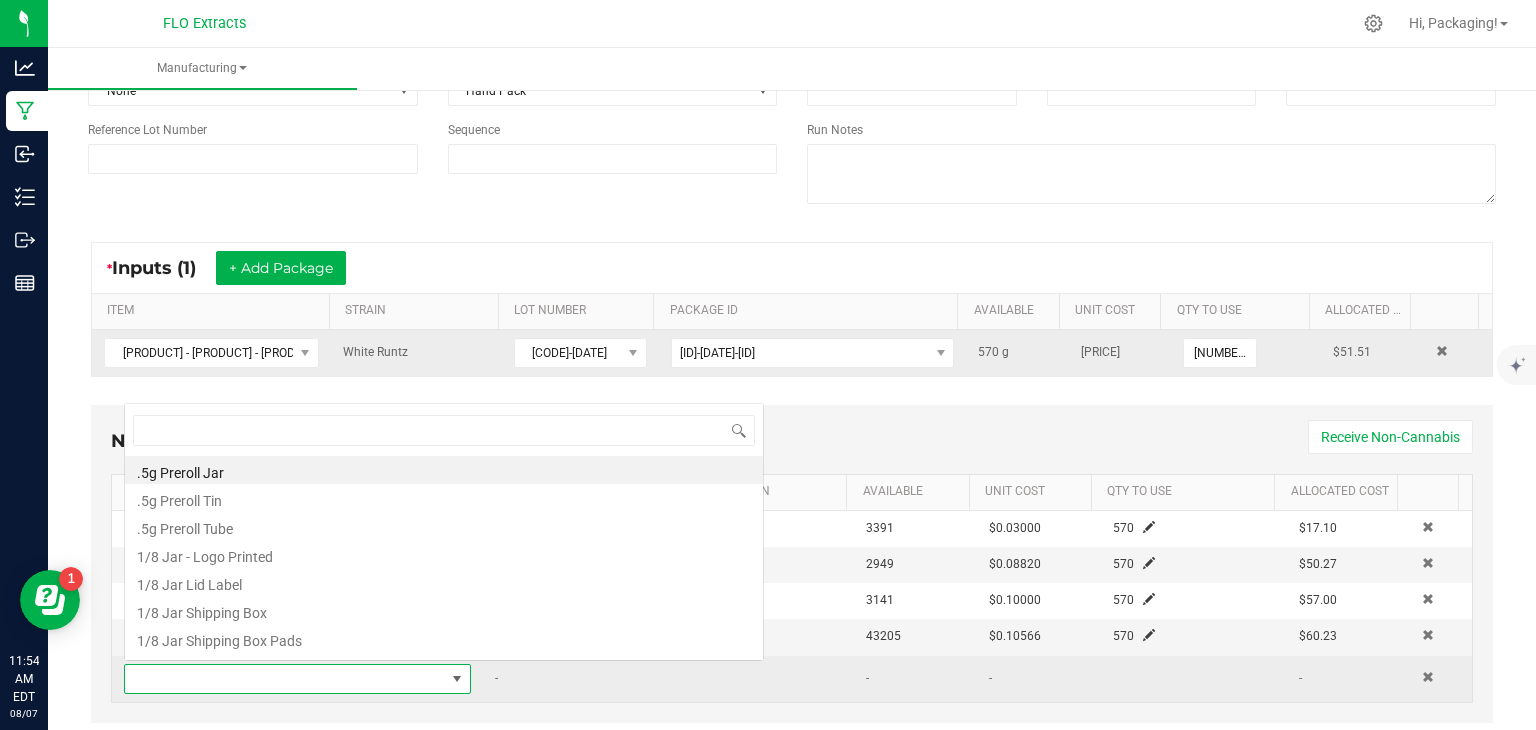 scroll, scrollTop: 0, scrollLeft: 0, axis: both 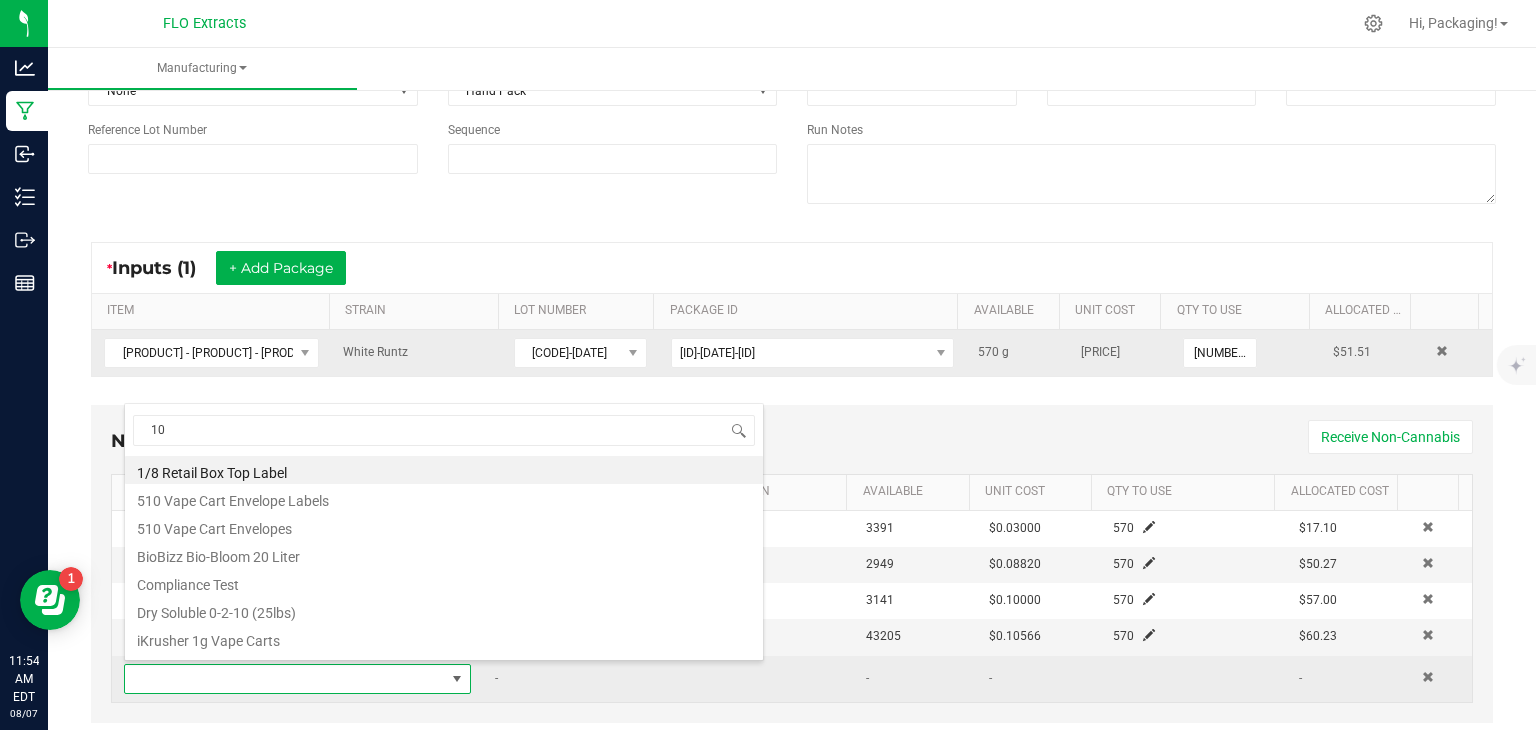 type on "100" 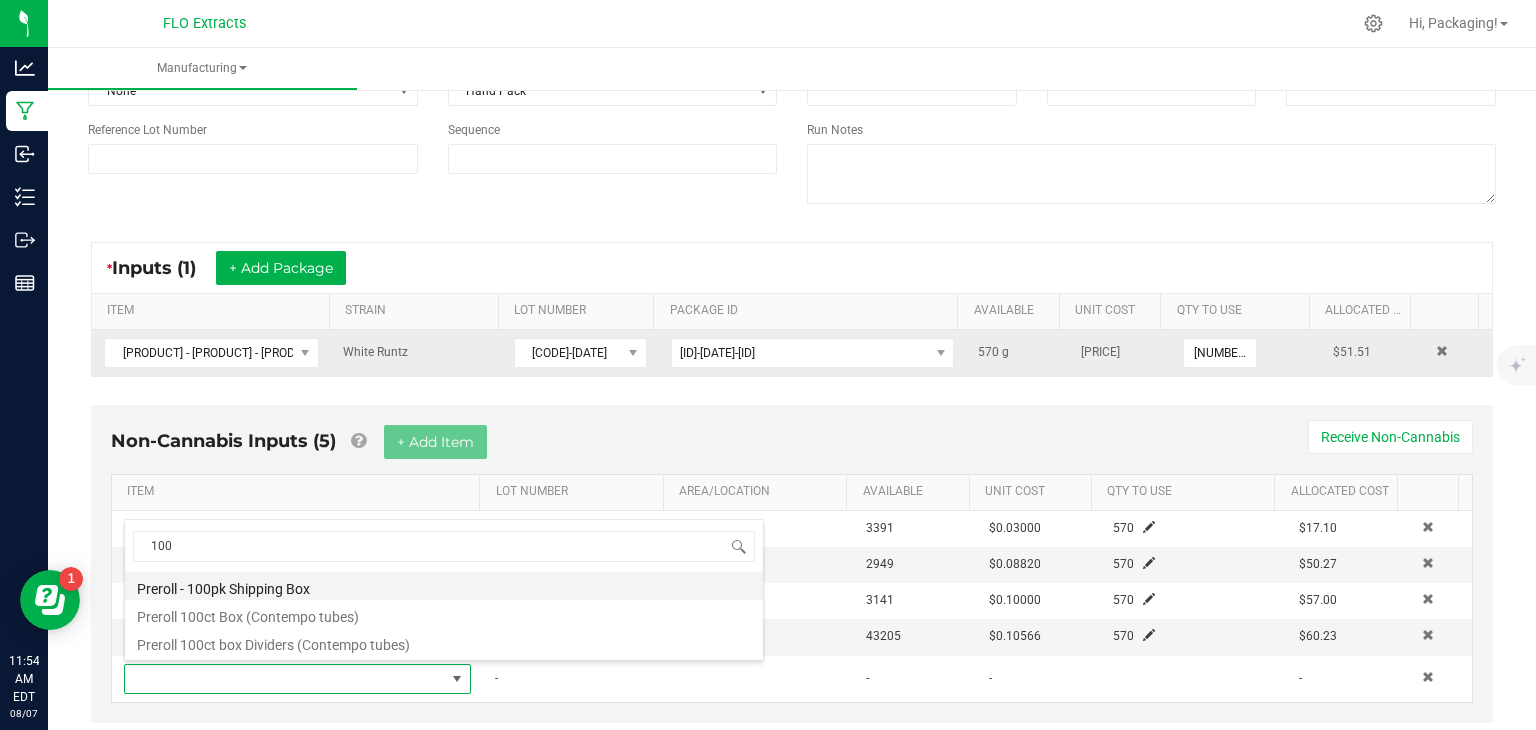 click on "Preroll - 100pk Shipping Box" at bounding box center [444, 586] 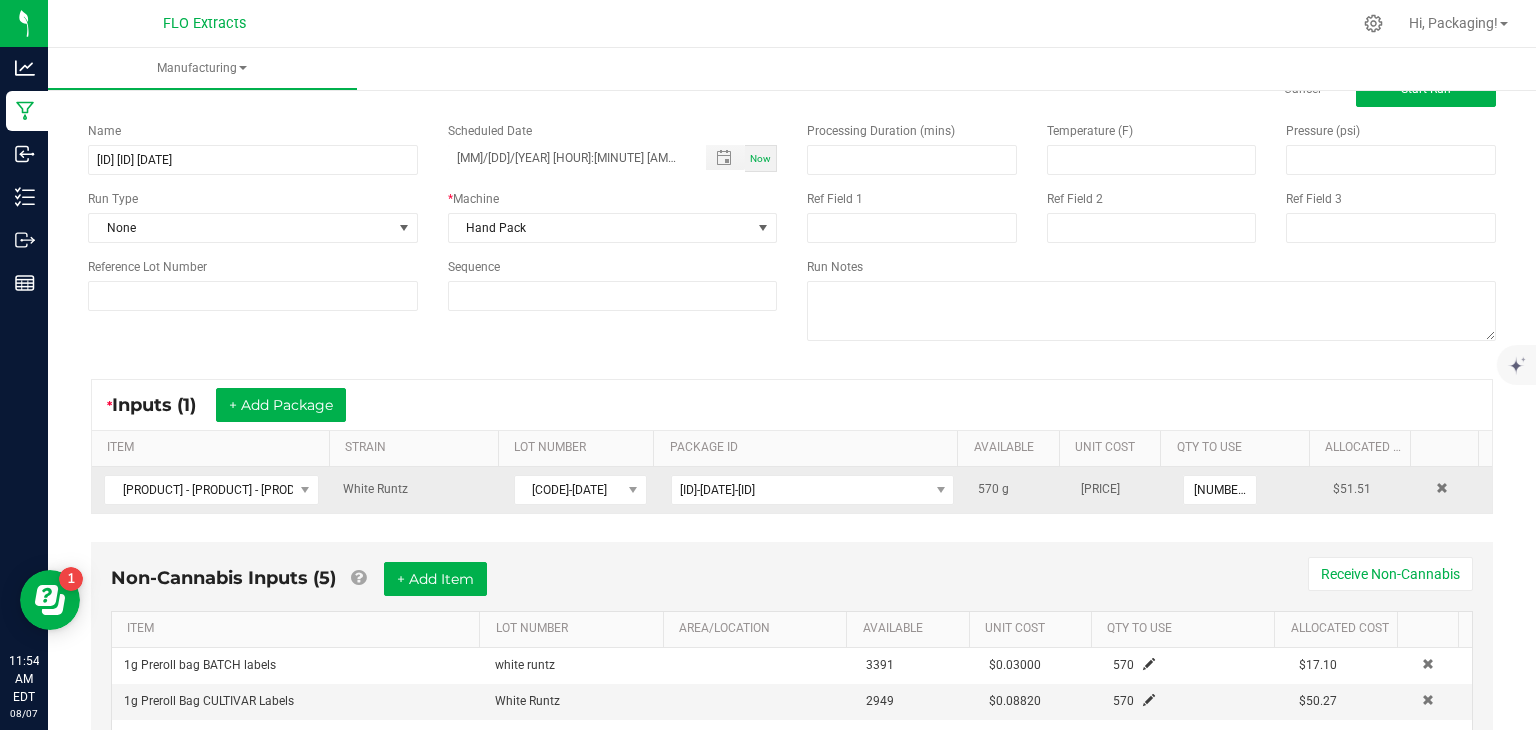 scroll, scrollTop: 0, scrollLeft: 0, axis: both 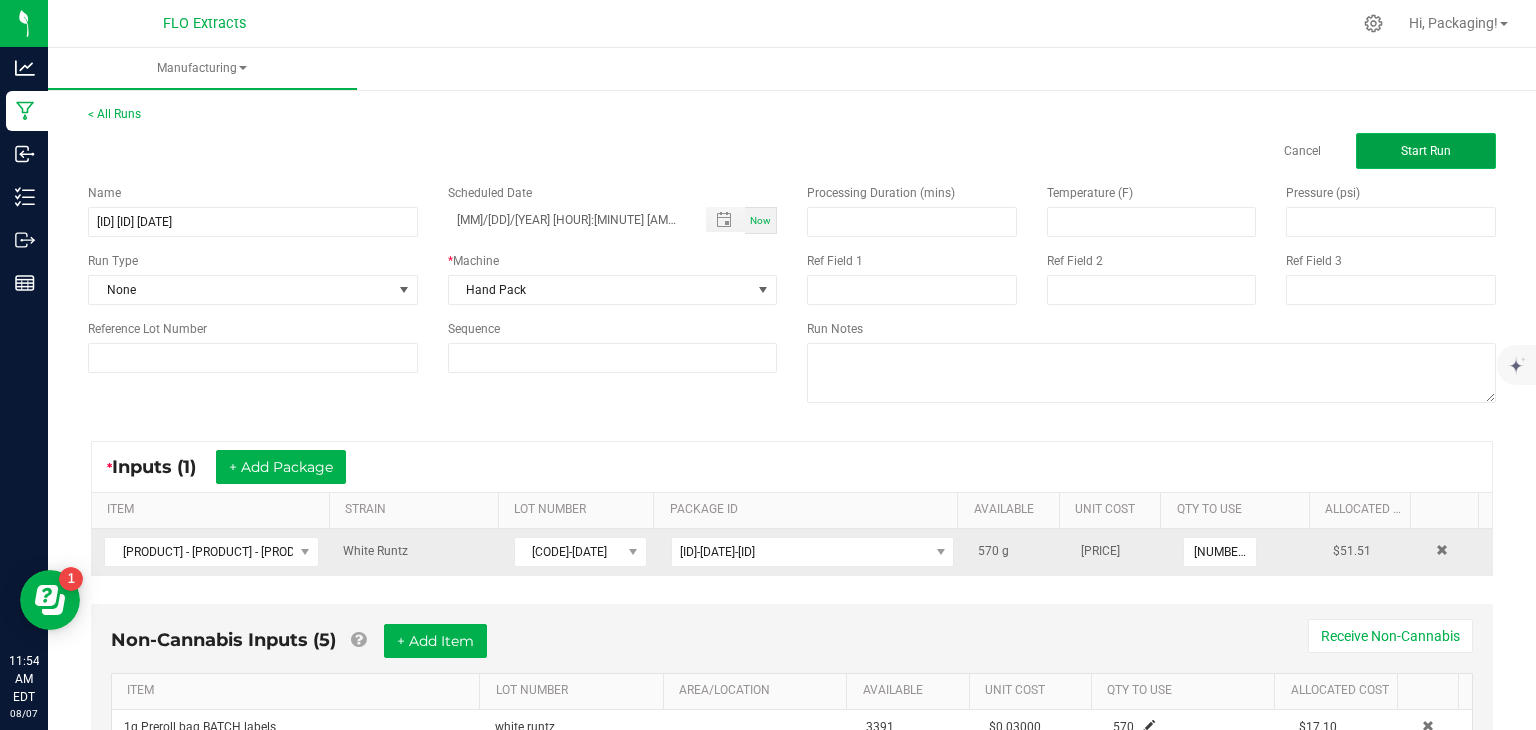 type on "6 ea" 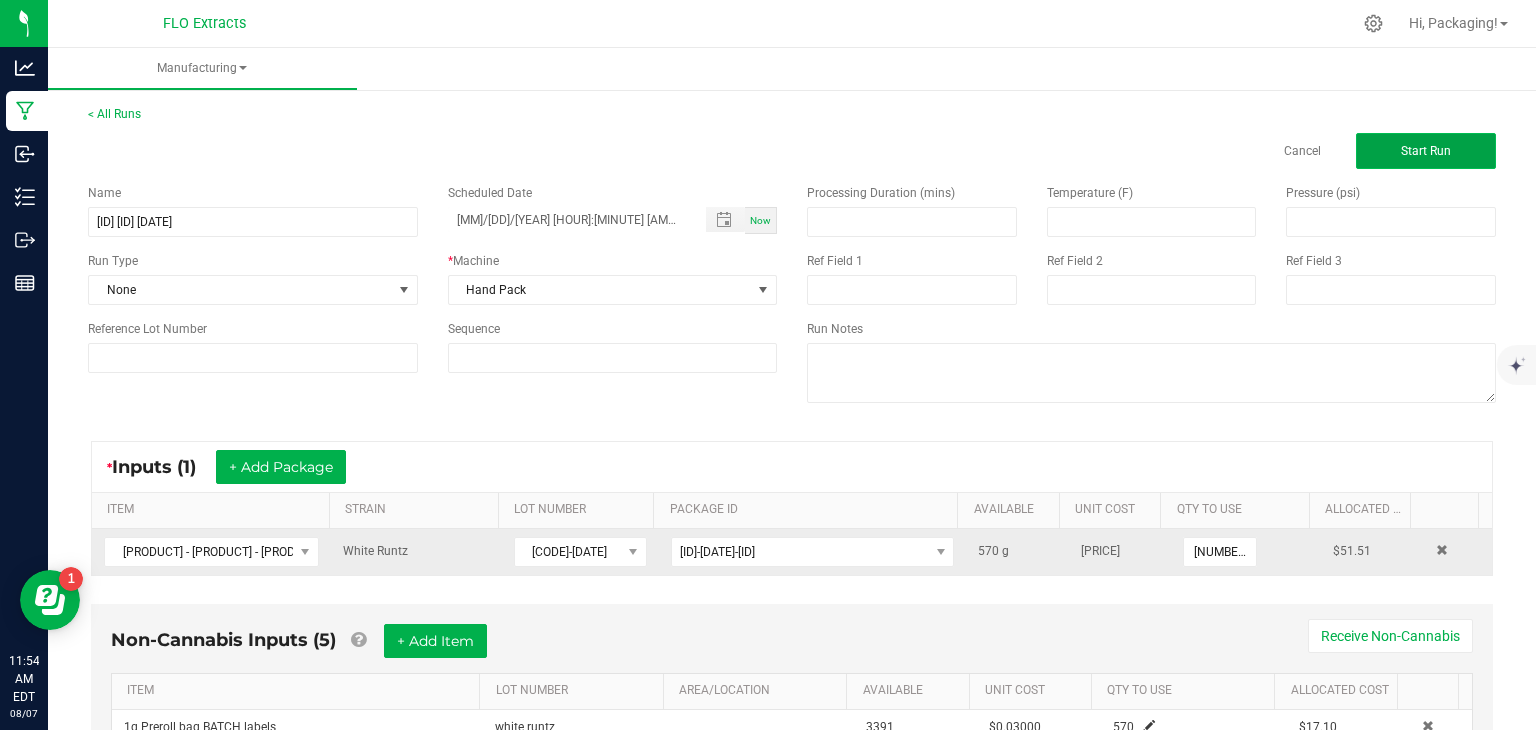 click on "Start Run" 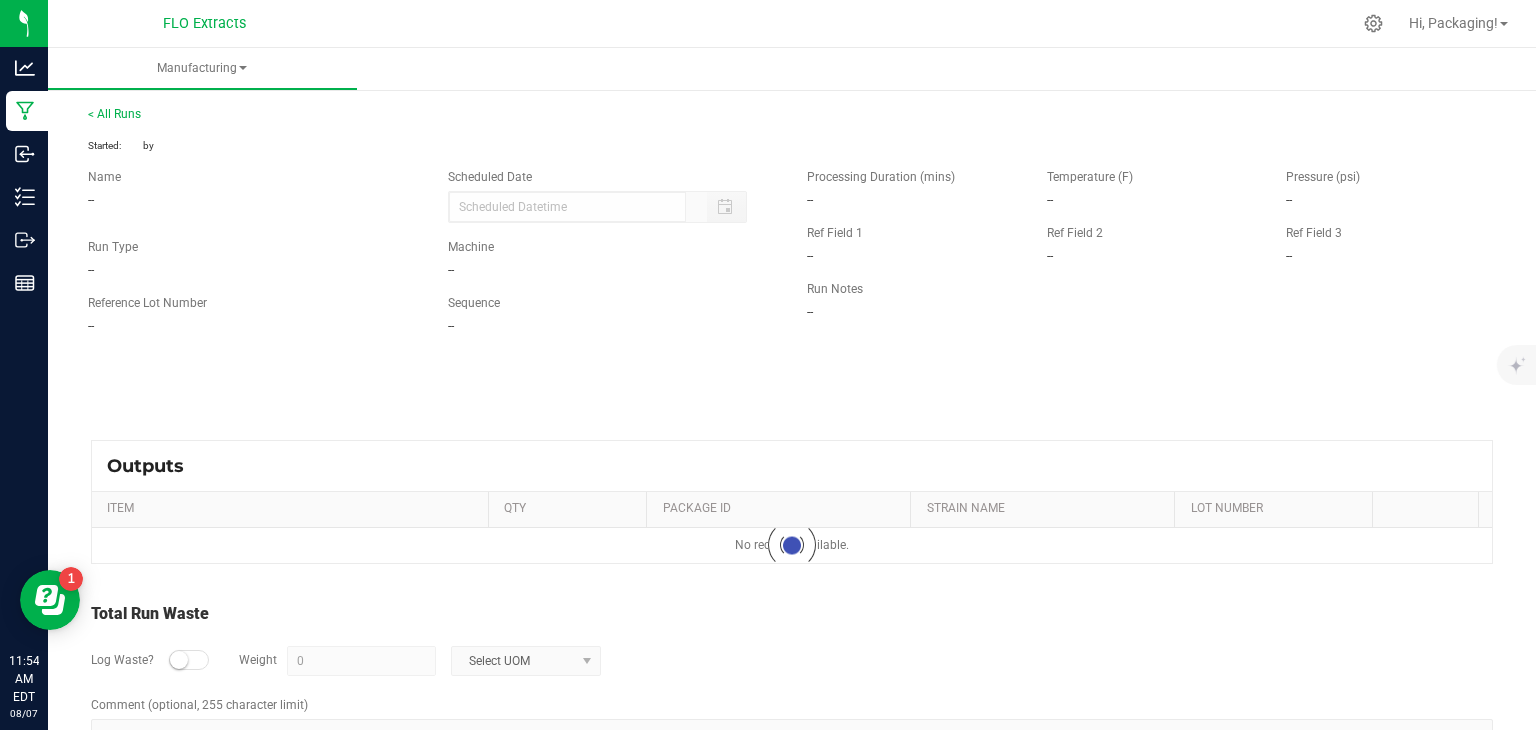 type on "[MM]/[DD]/[YEAR] [HOUR]:[MINUTE] [AM/PM]" 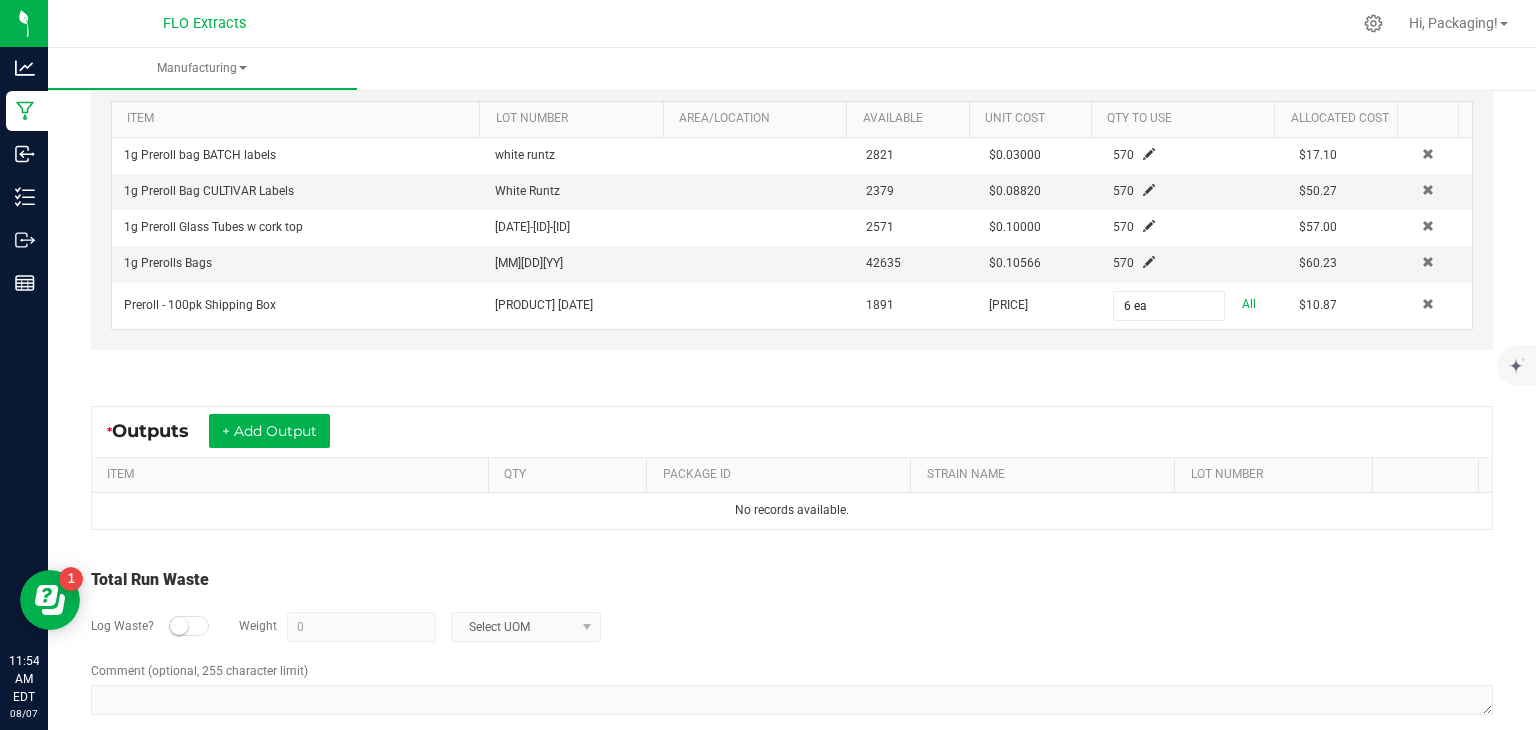 scroll, scrollTop: 638, scrollLeft: 0, axis: vertical 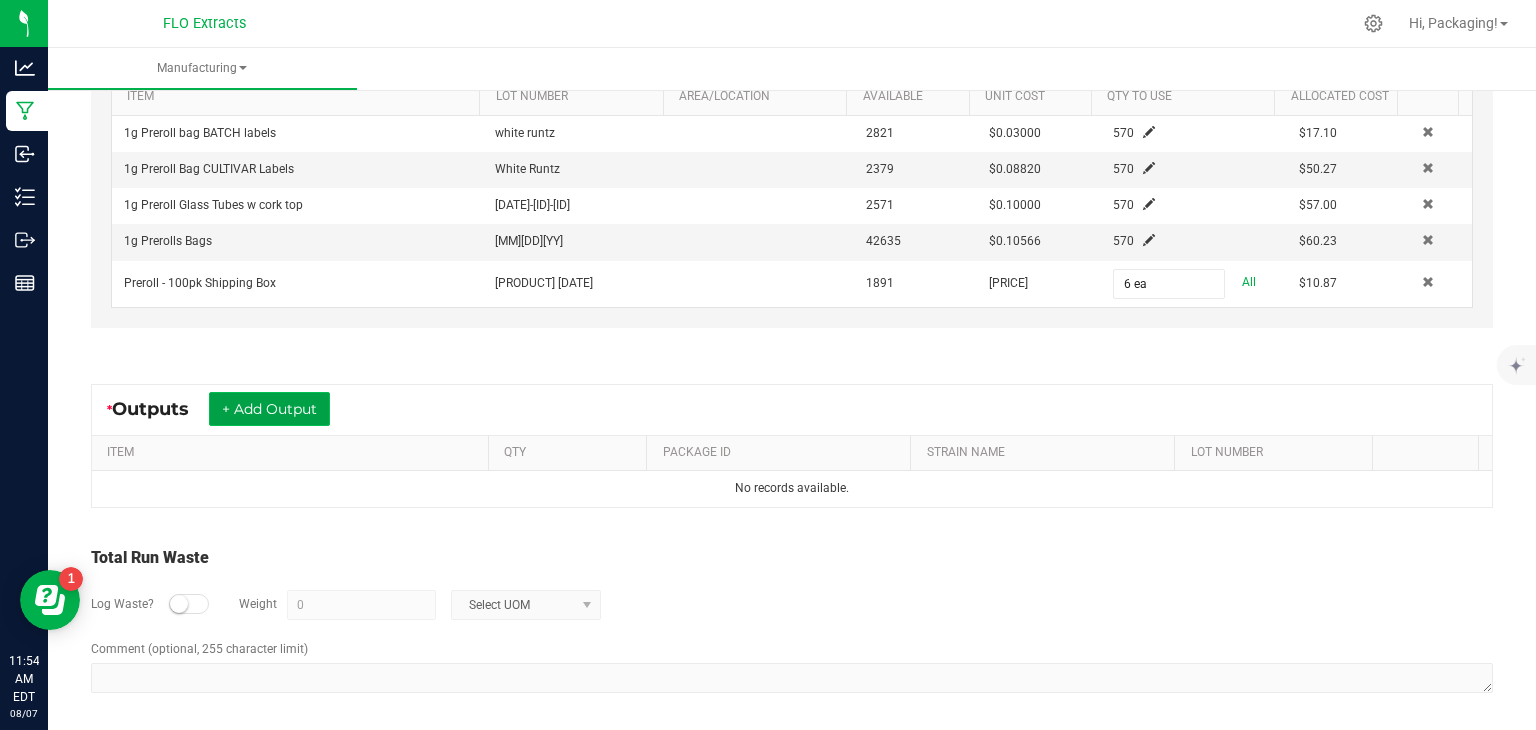 click on "+ Add Output" at bounding box center [269, 409] 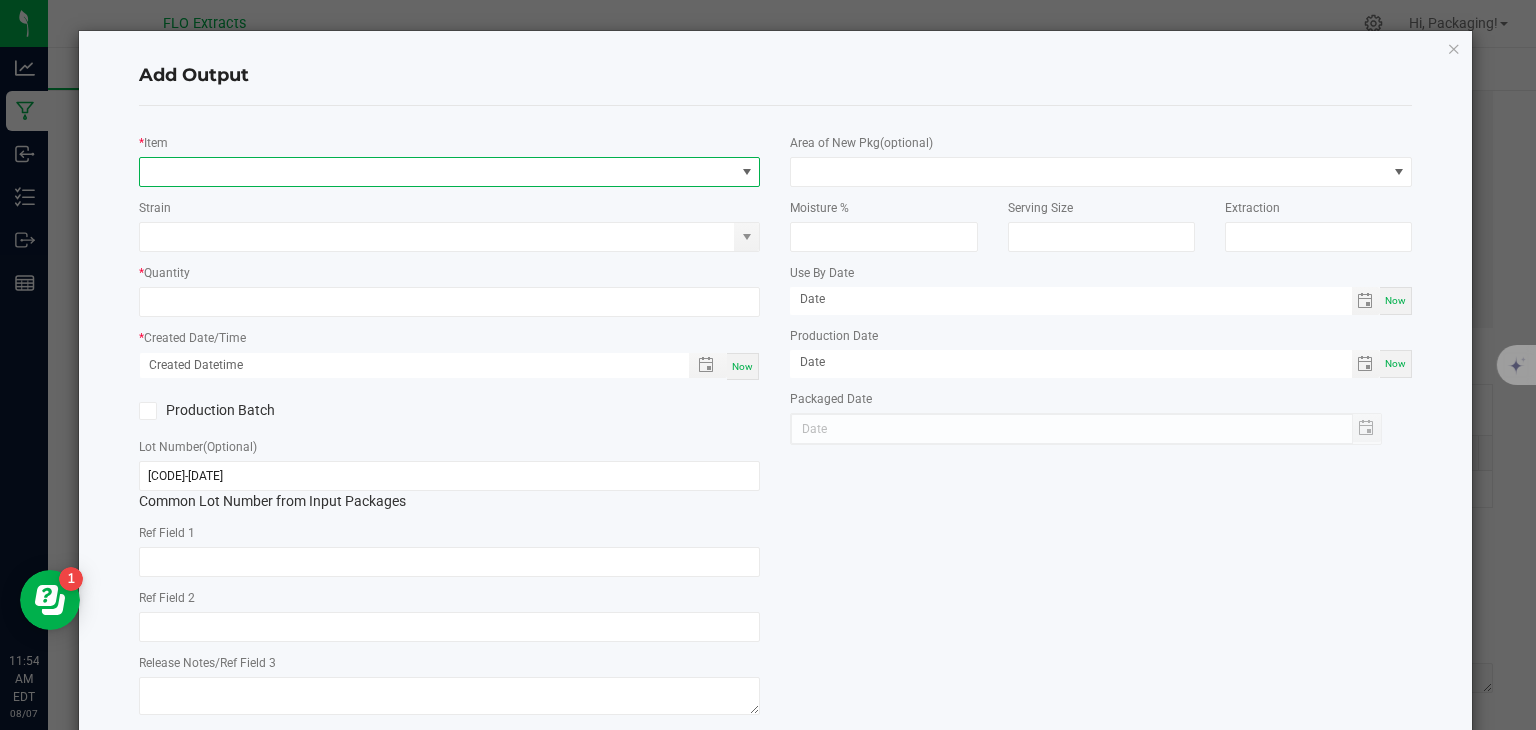 click at bounding box center [437, 172] 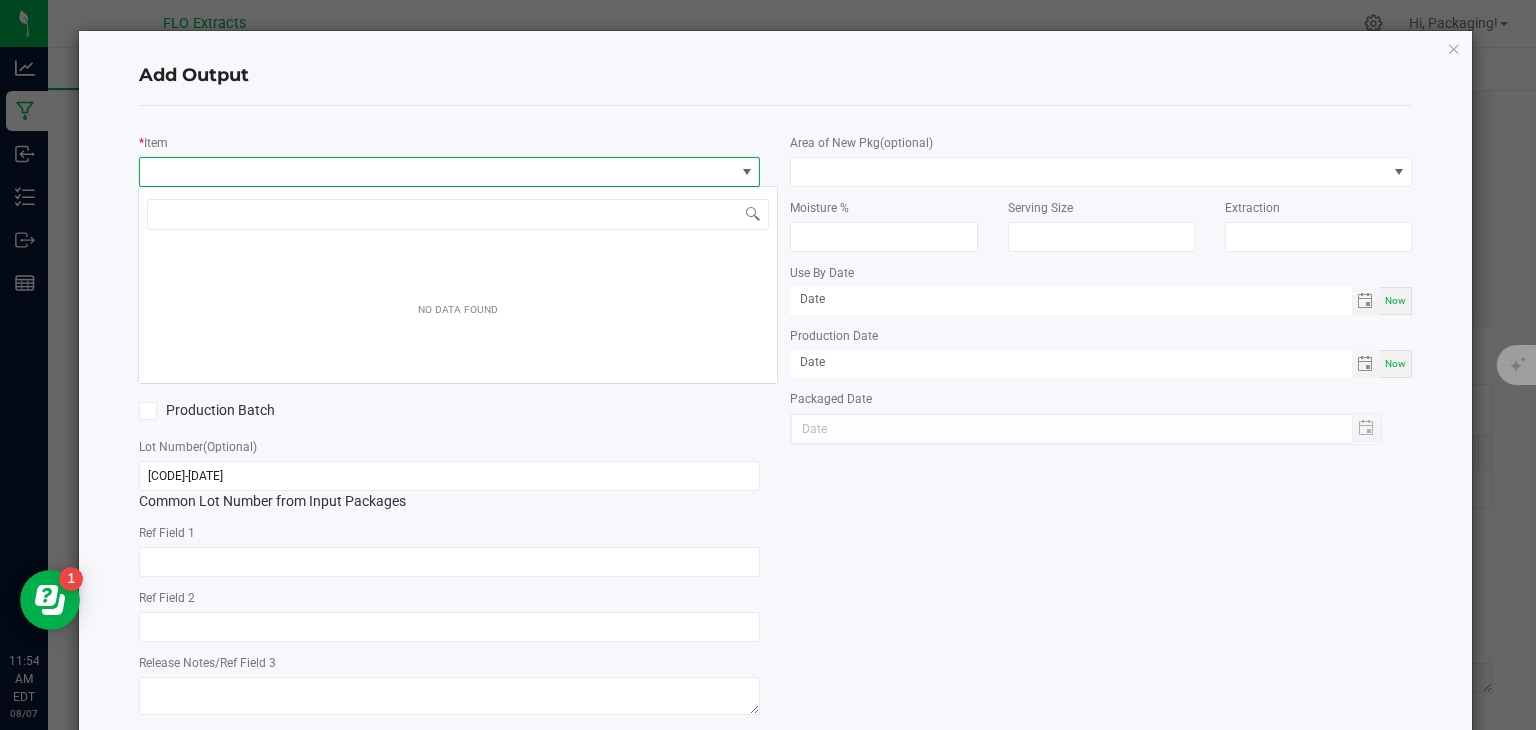scroll, scrollTop: 99970, scrollLeft: 99384, axis: both 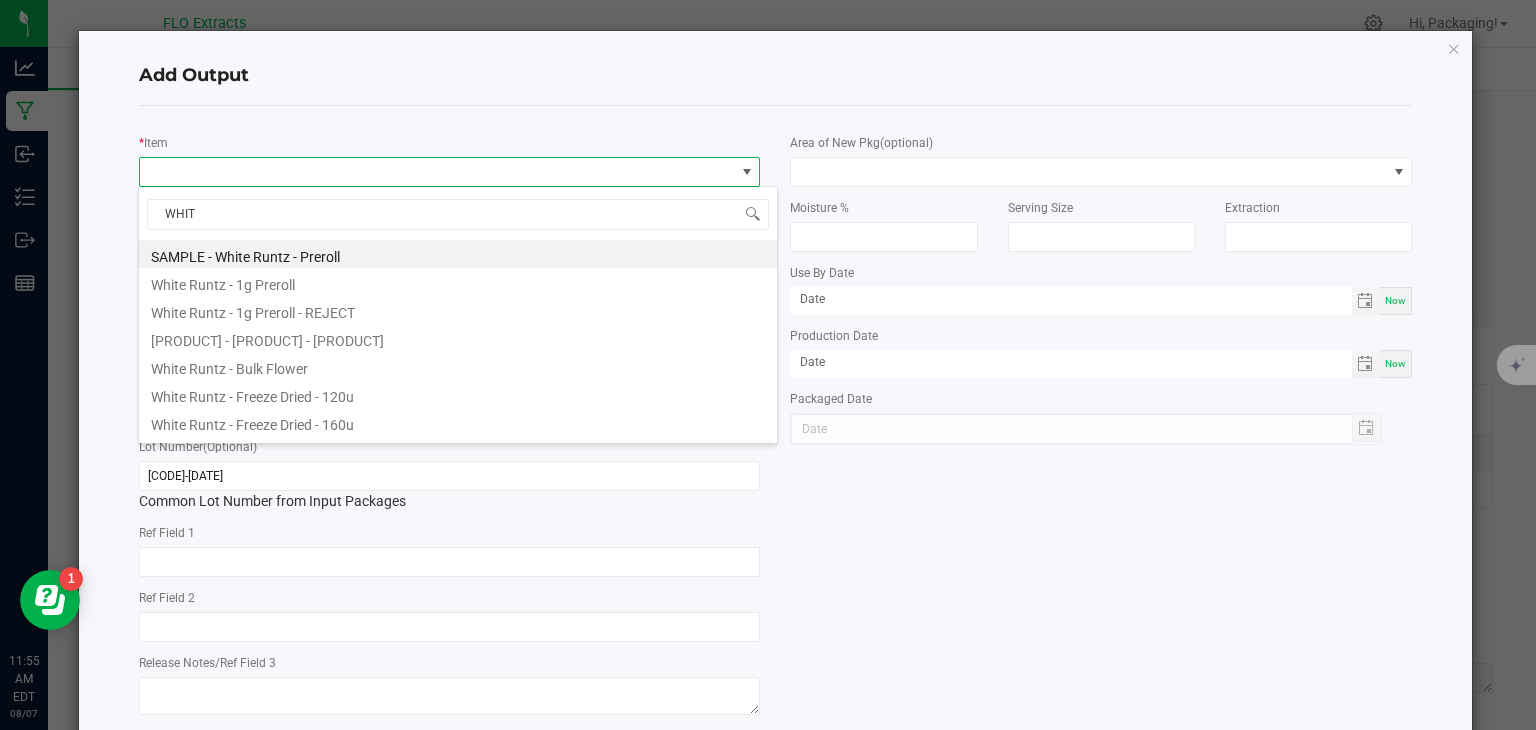 type on "WHITE" 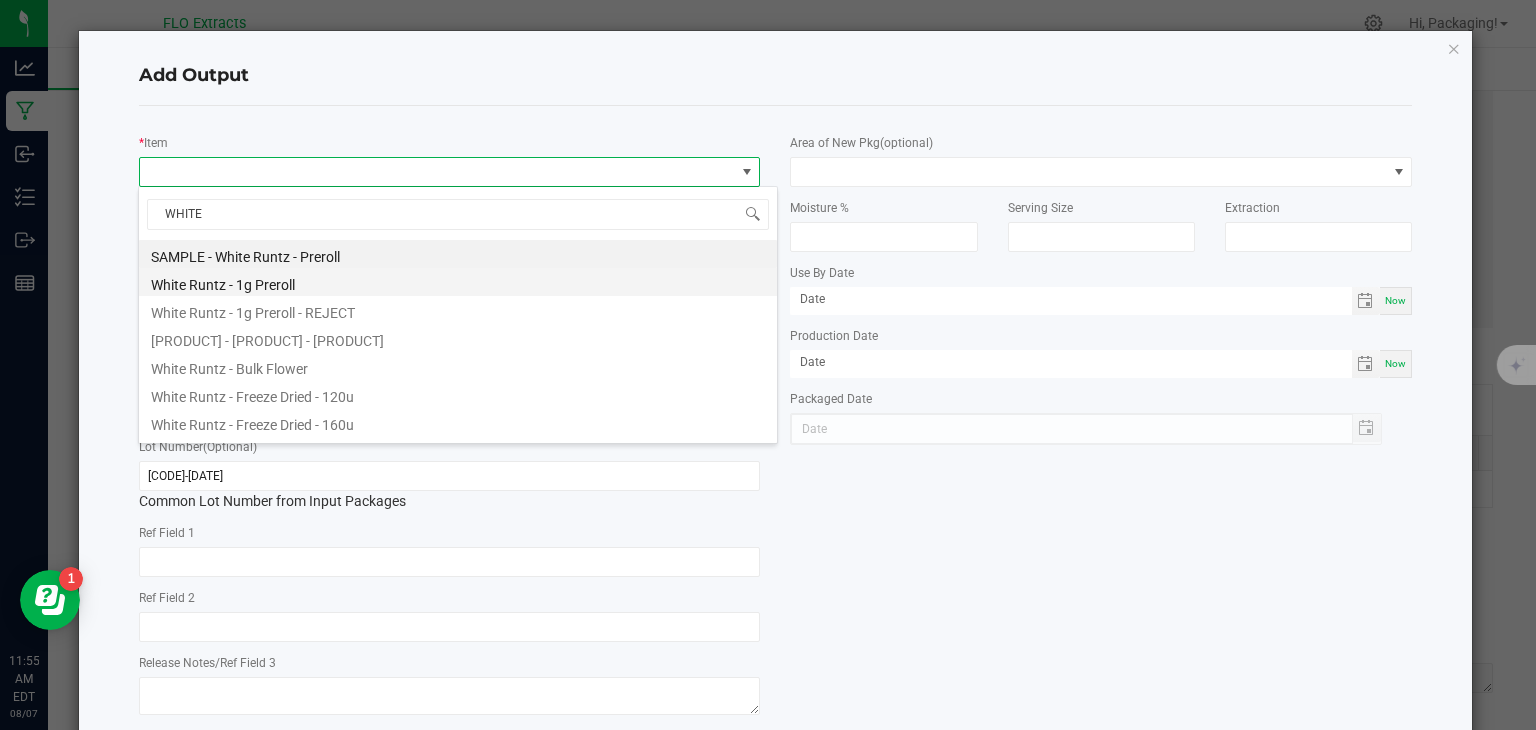 click on "White Runtz - 1g Preroll" at bounding box center [458, 282] 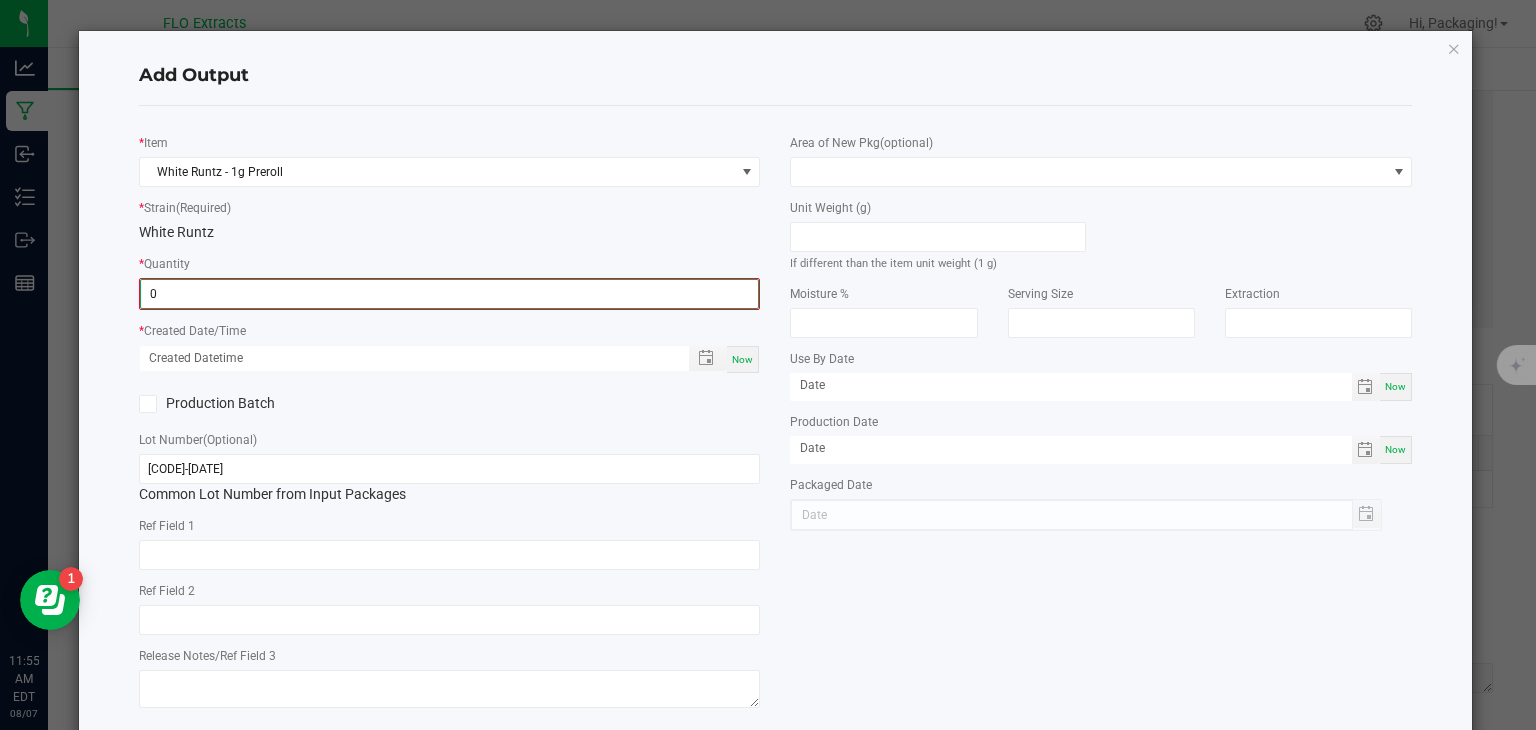click on "0" at bounding box center (450, 294) 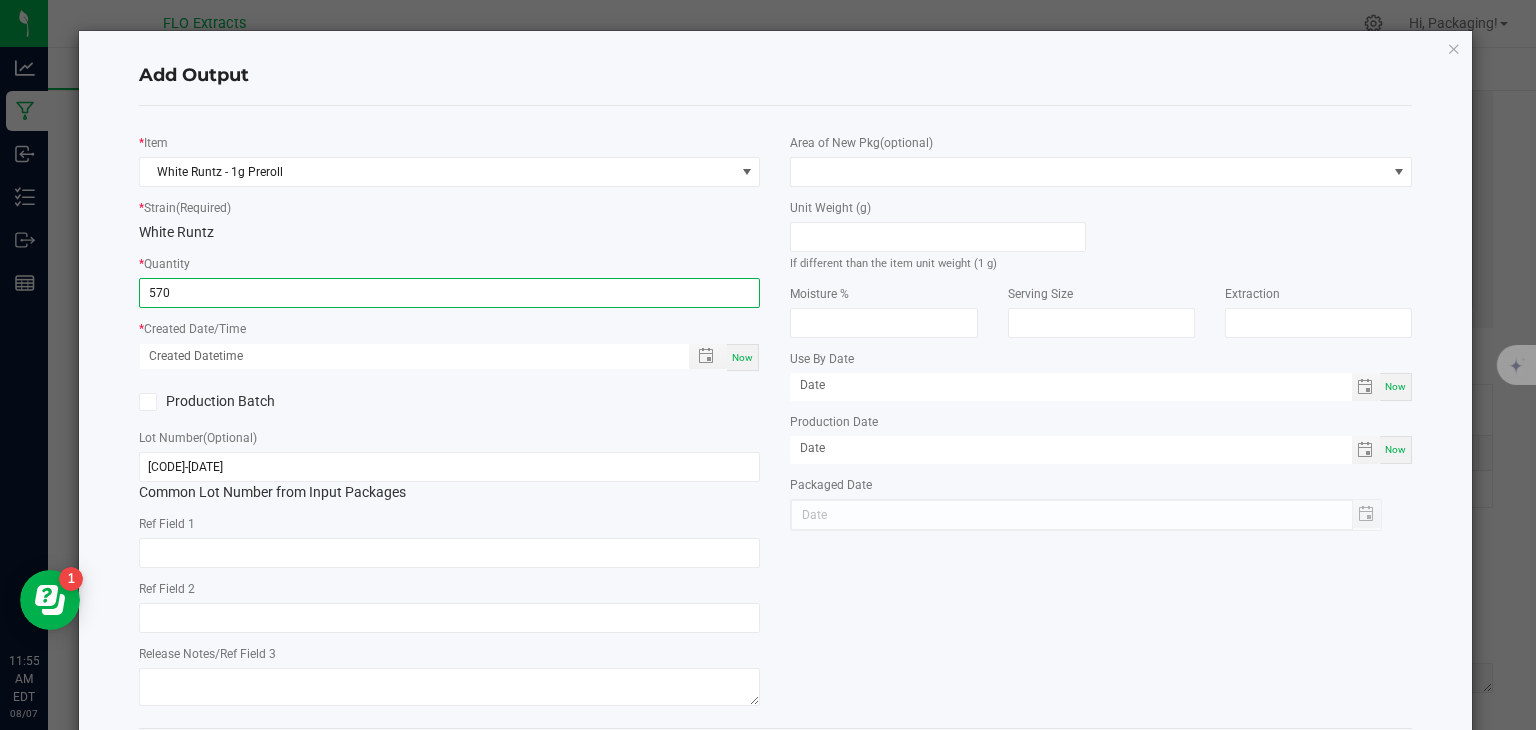 type on "570 ea" 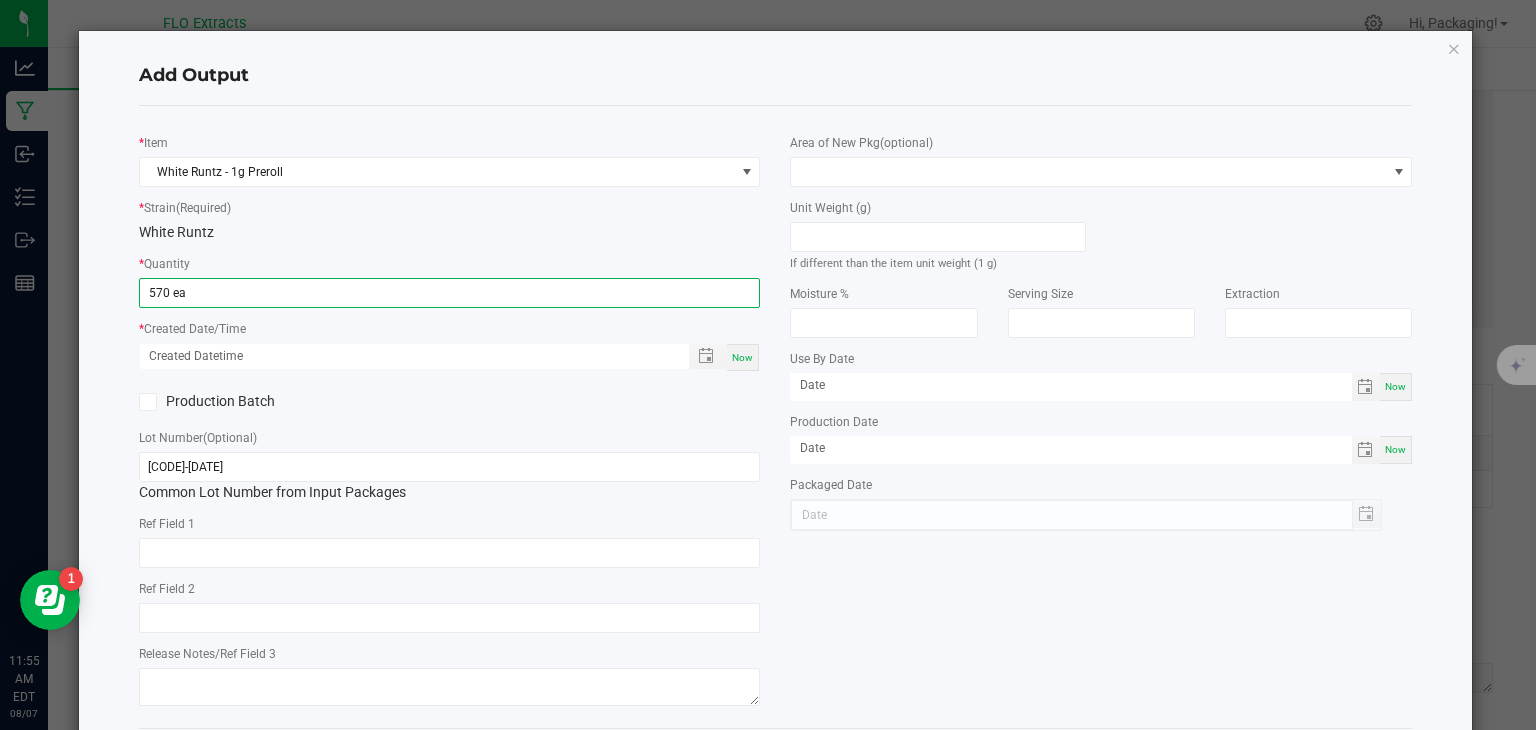 click on "Now" at bounding box center [743, 357] 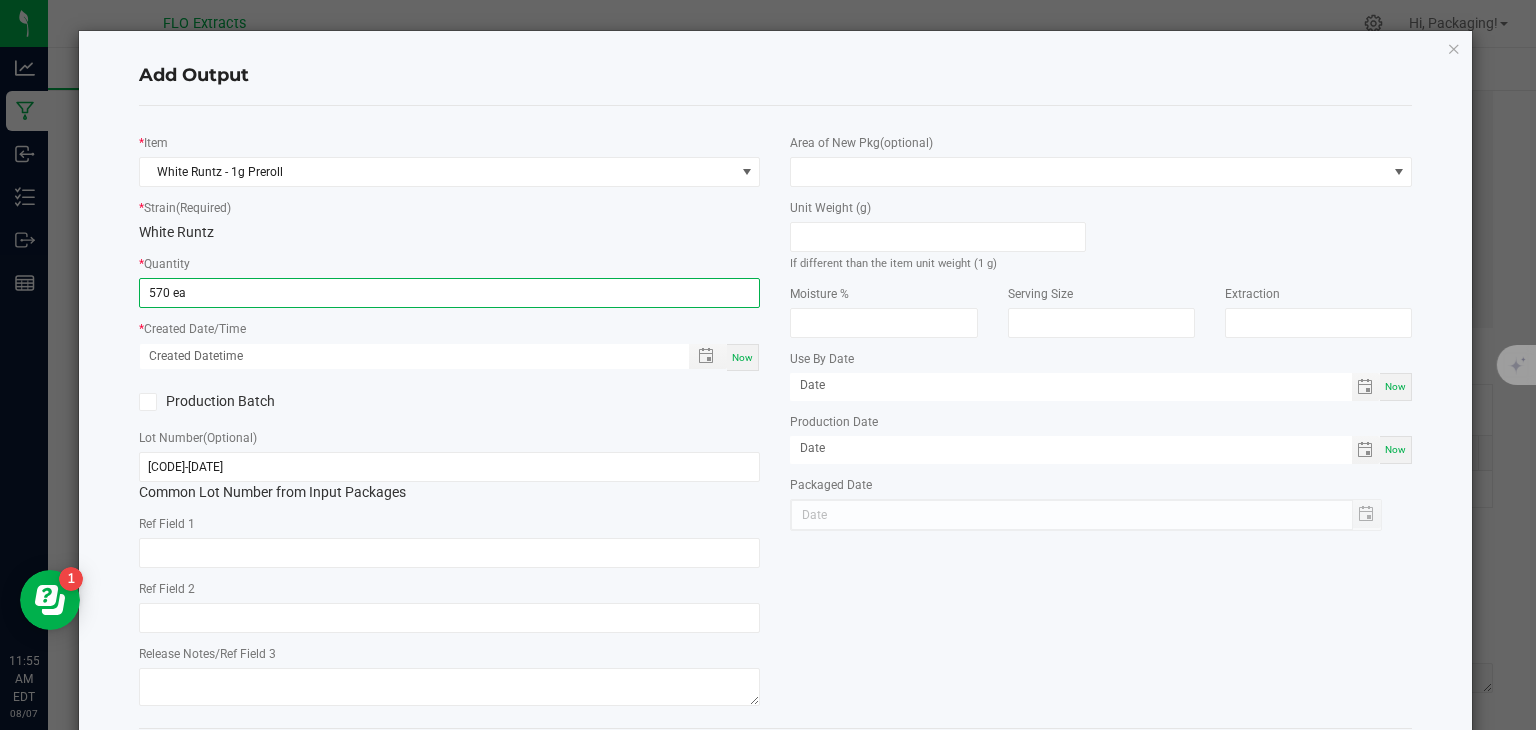 type on "[MM]/[DD]/[YEAR] [HOUR]:[MINUTE] [AM/PM]" 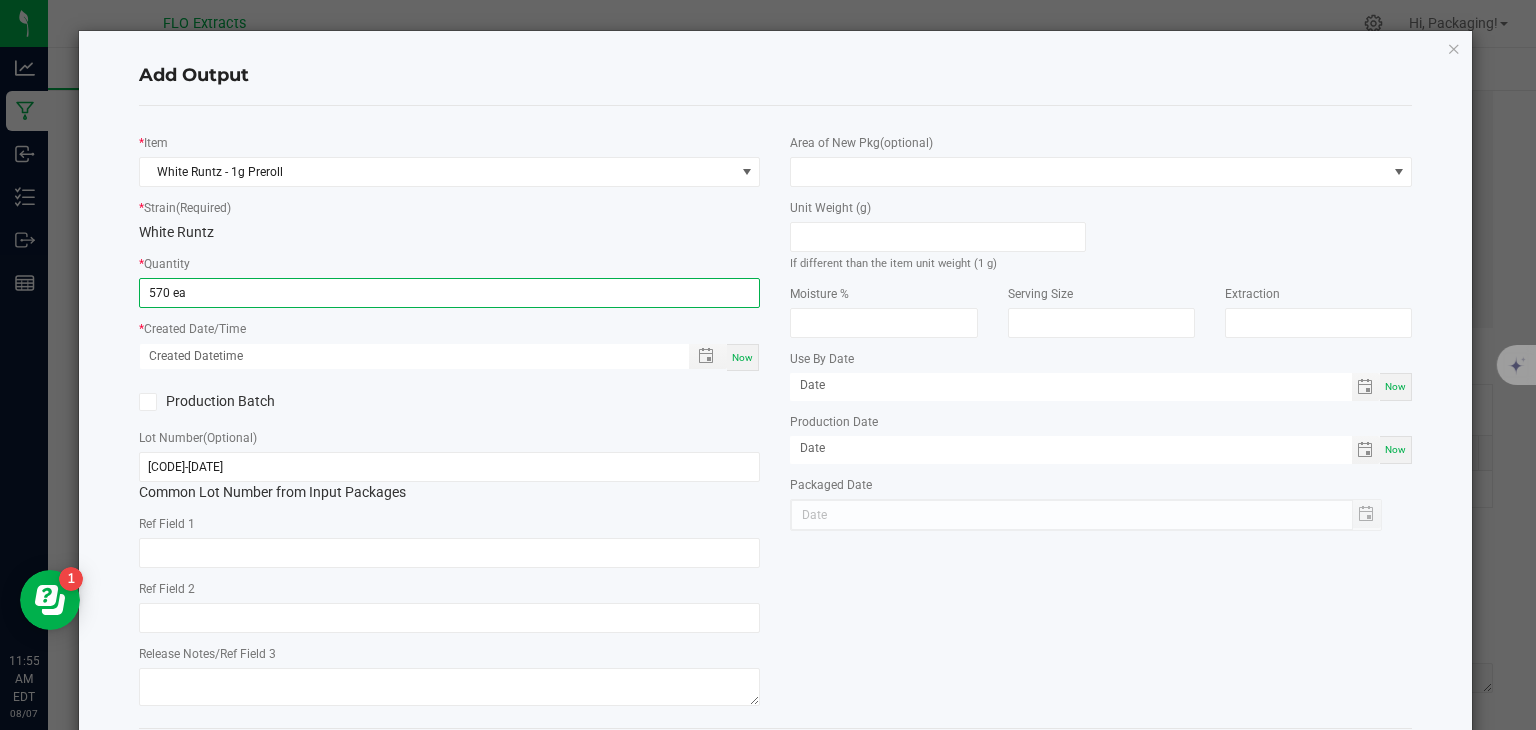 type on "08/07/2025" 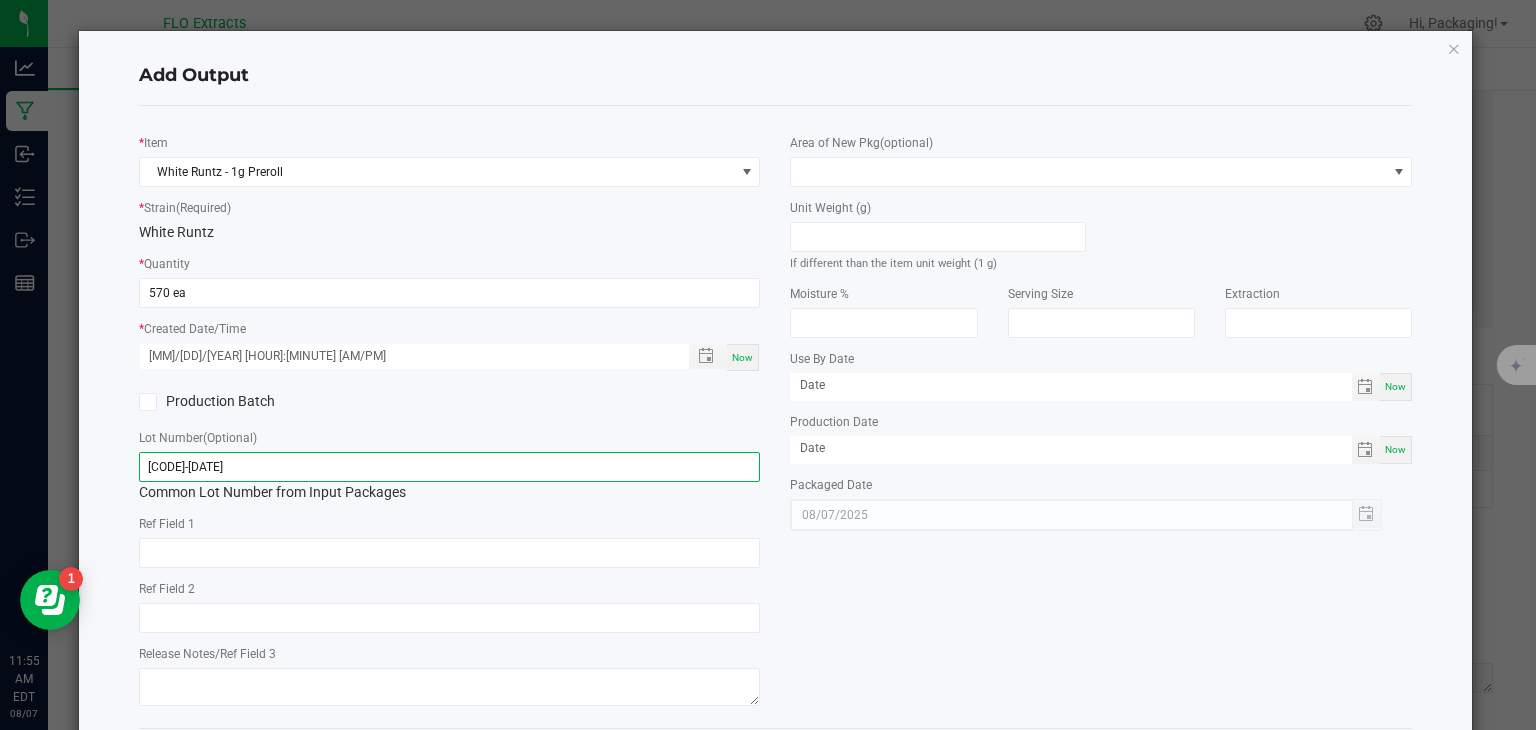 click on "[CODE]-[DATE]" 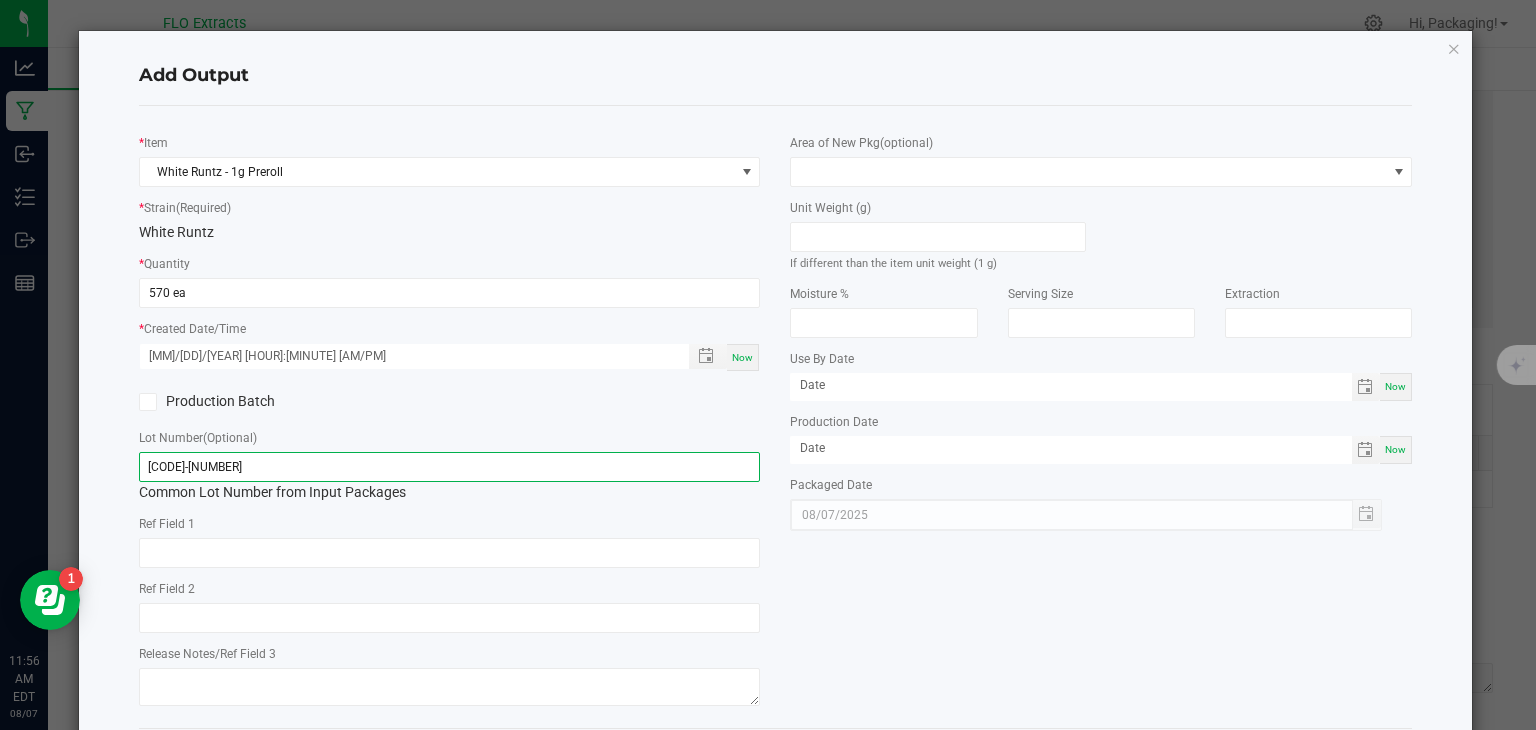 scroll, scrollTop: 99, scrollLeft: 0, axis: vertical 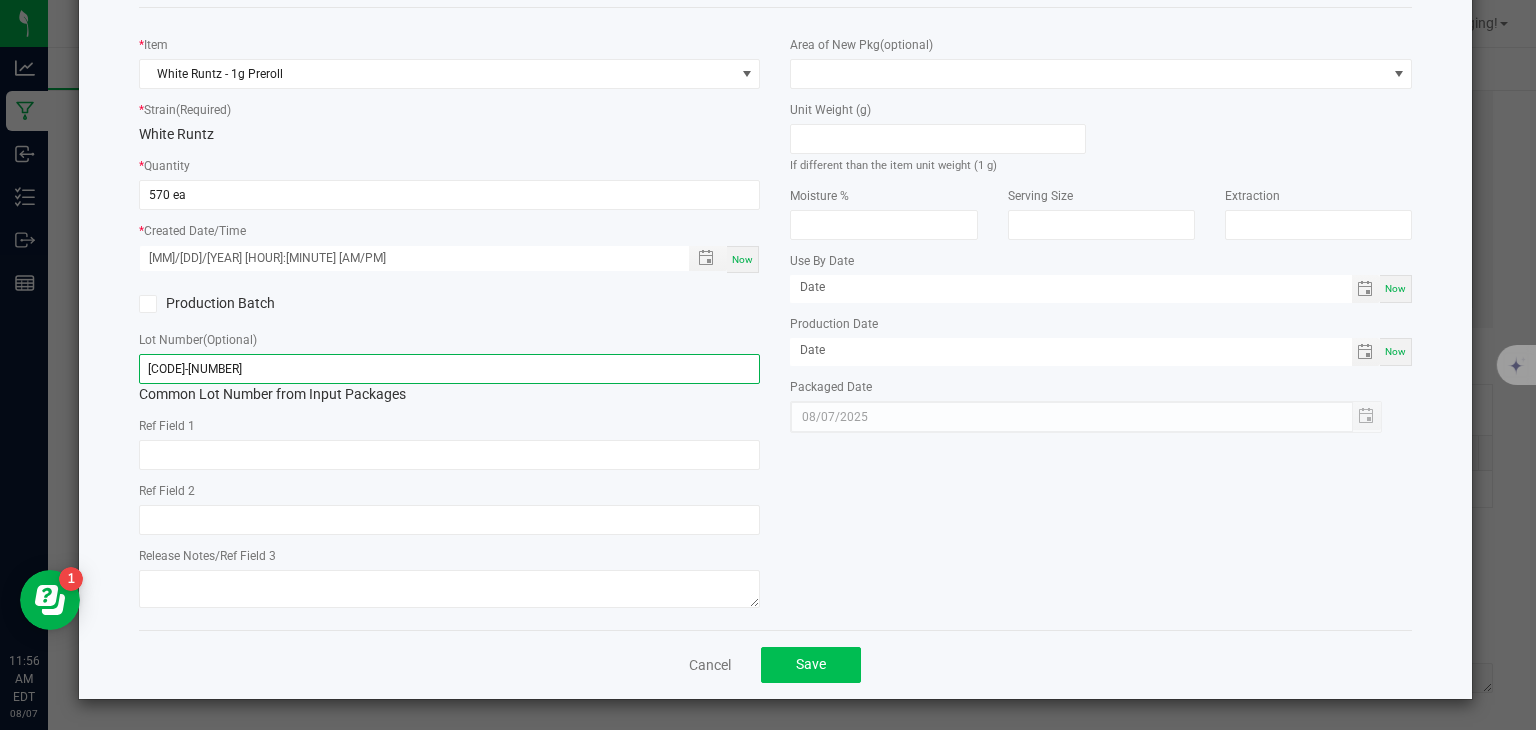 type on "[CODE]-[NUMBER]" 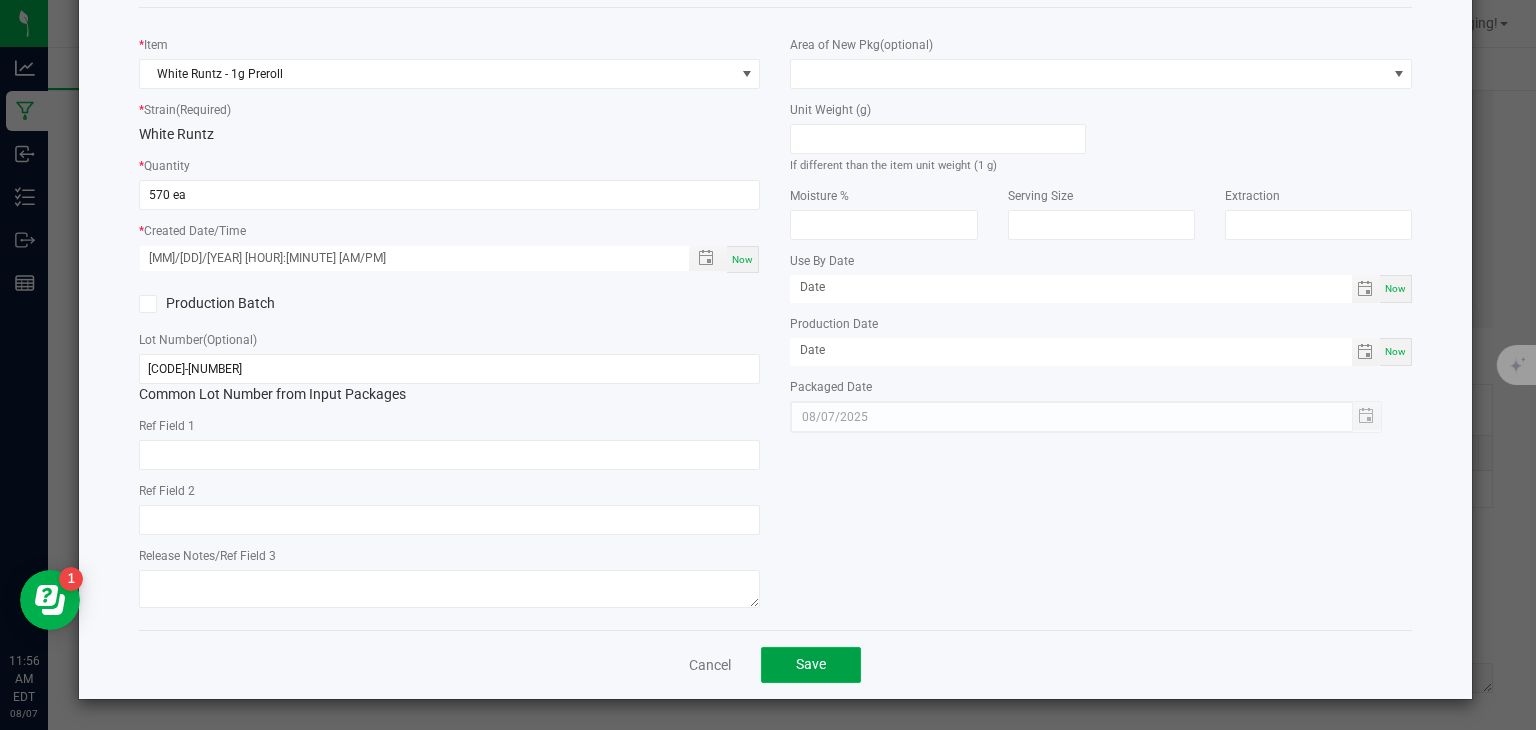 click on "Save" 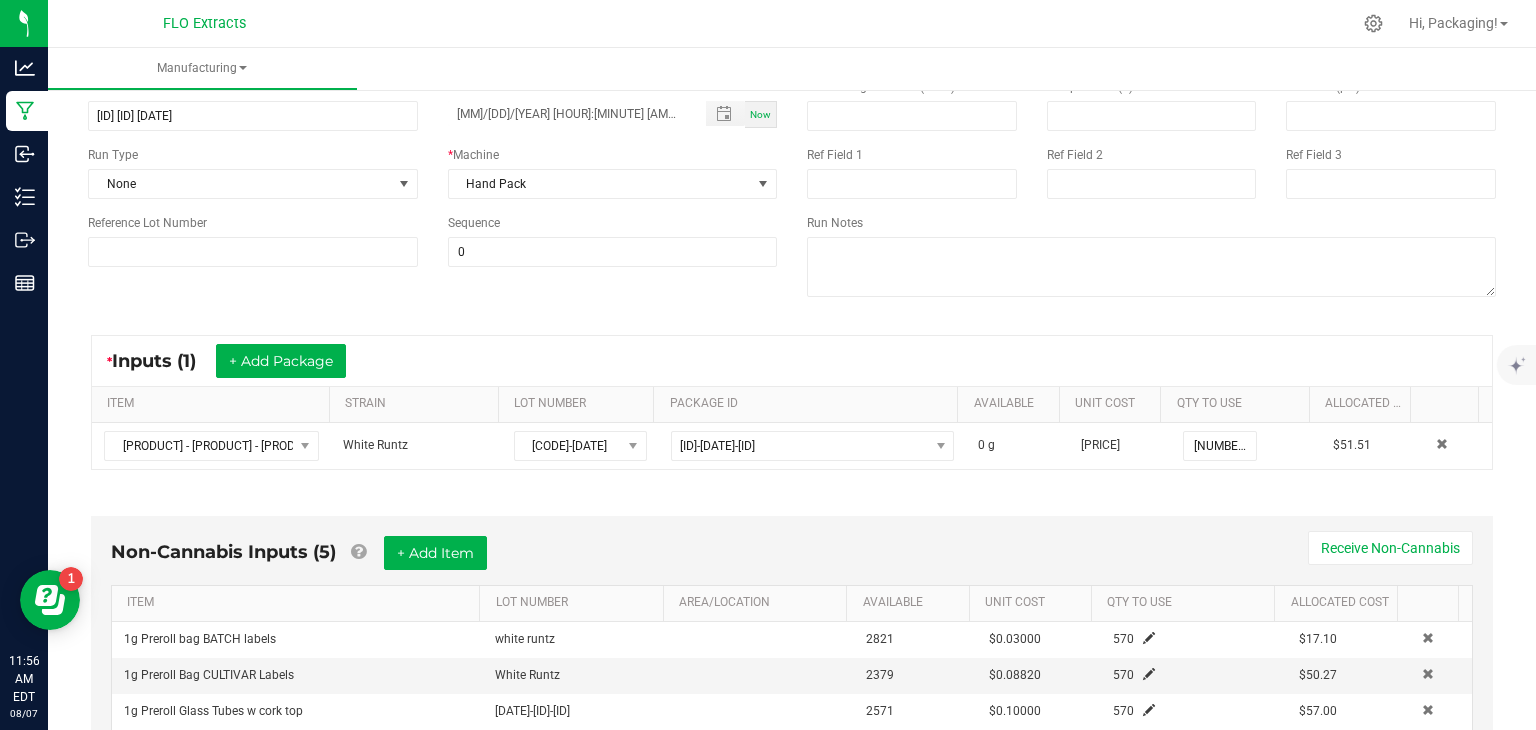 scroll, scrollTop: 0, scrollLeft: 0, axis: both 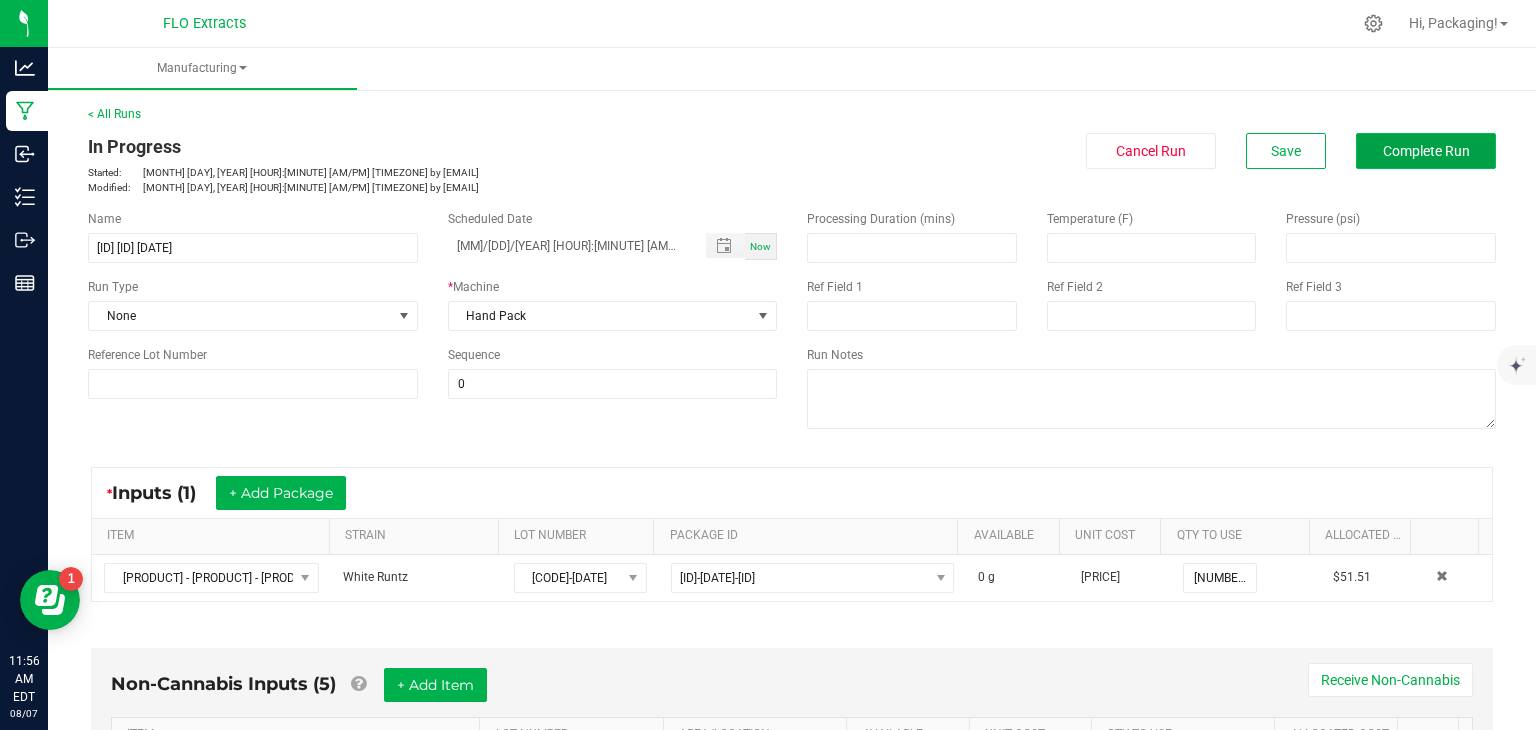 click on "Complete Run" at bounding box center (1426, 151) 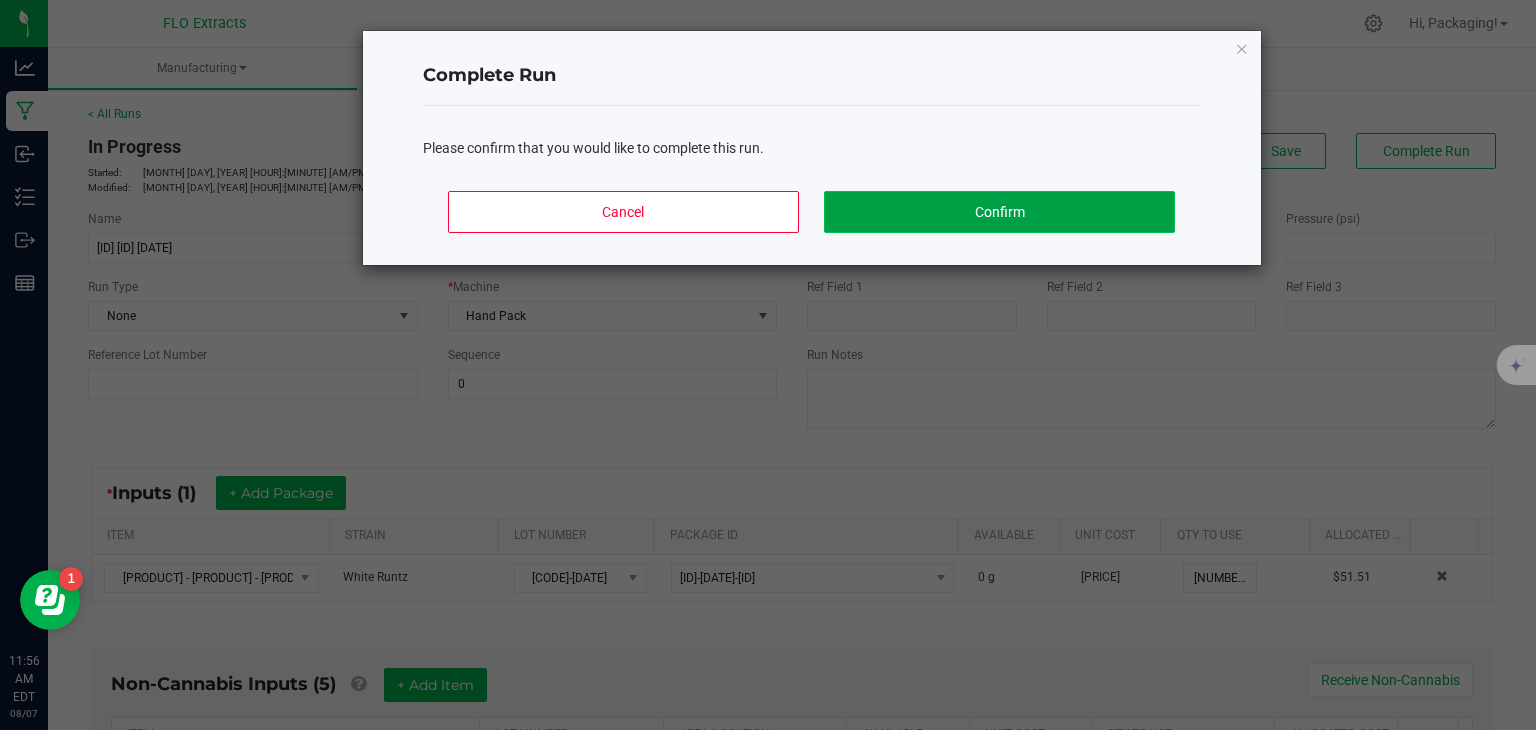 click on "Confirm" 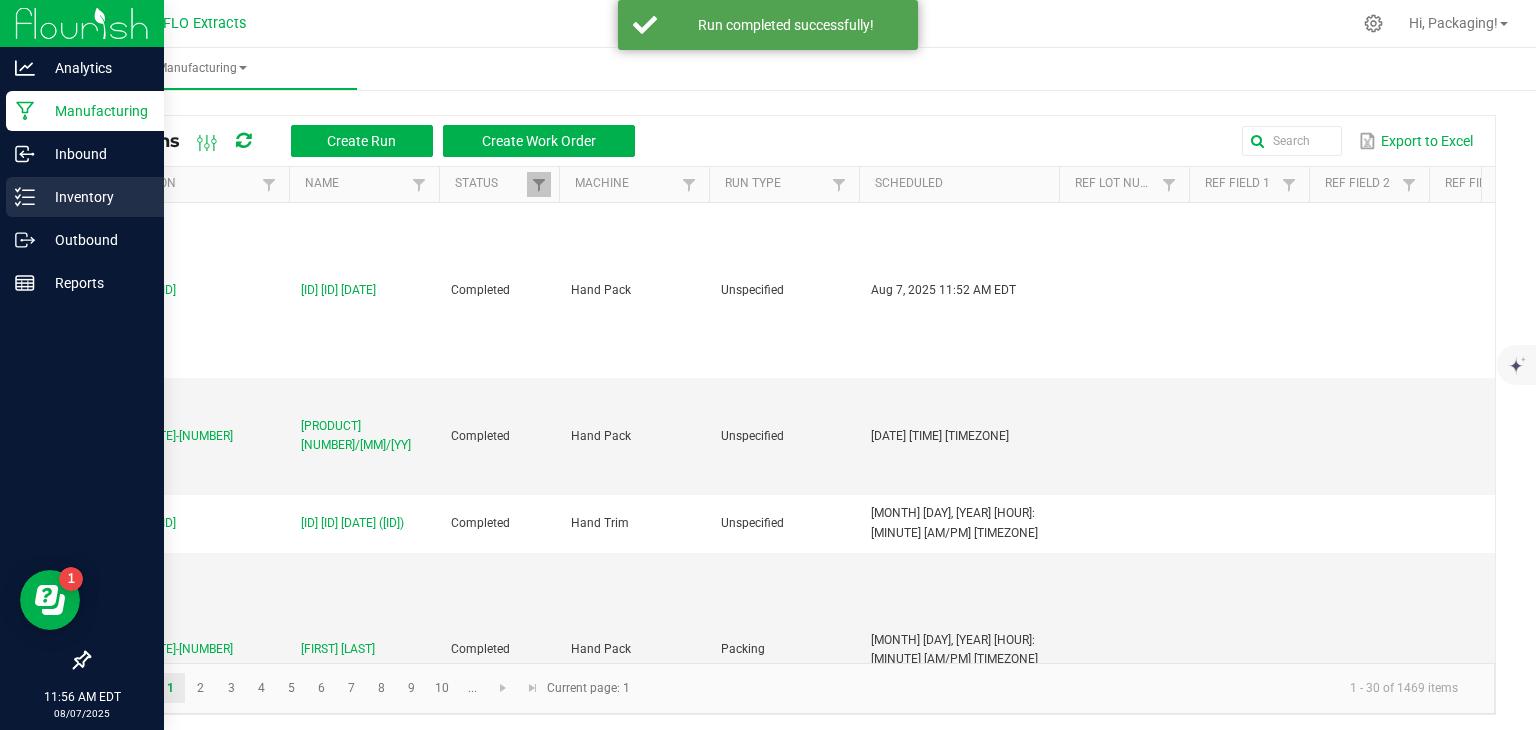 click on "Inventory" at bounding box center (95, 197) 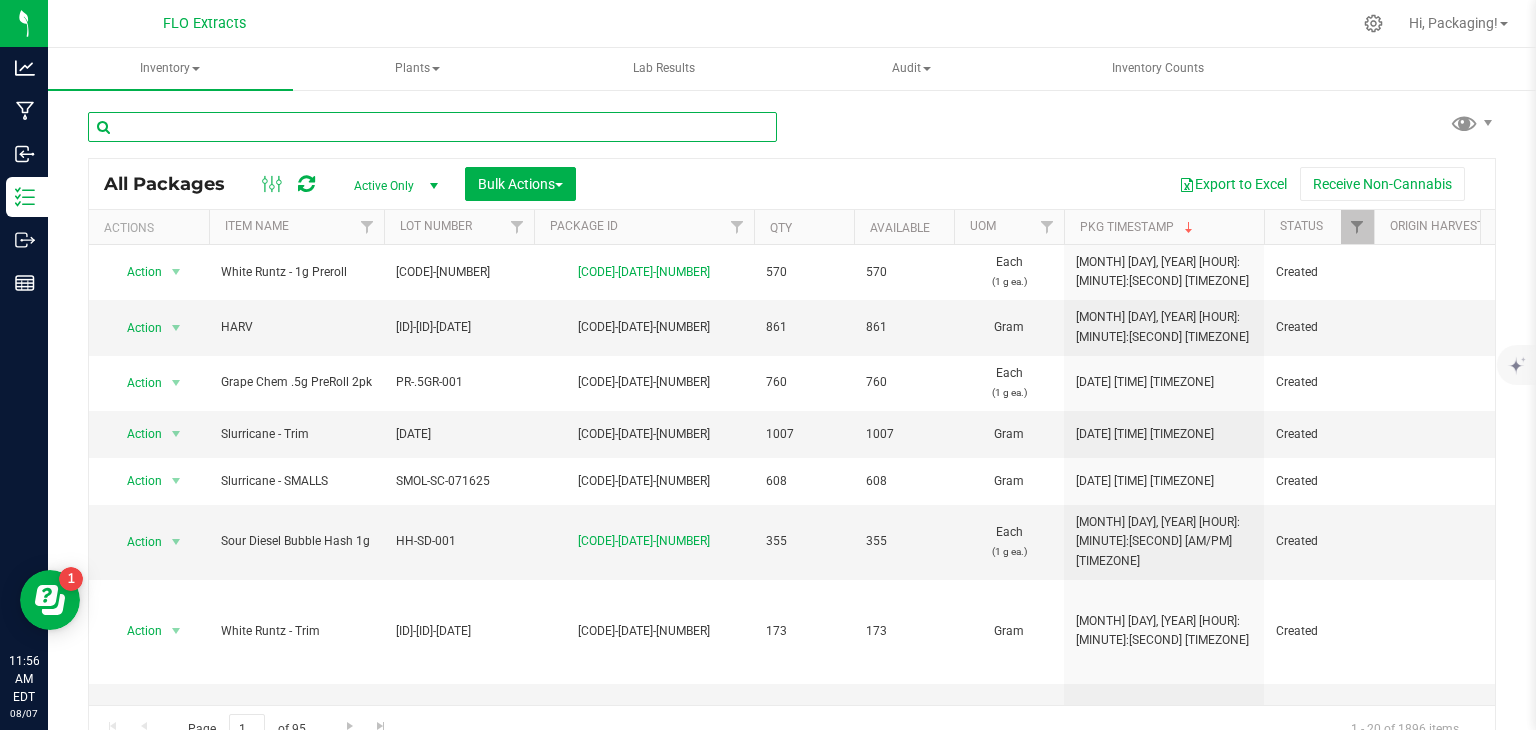 click at bounding box center (432, 127) 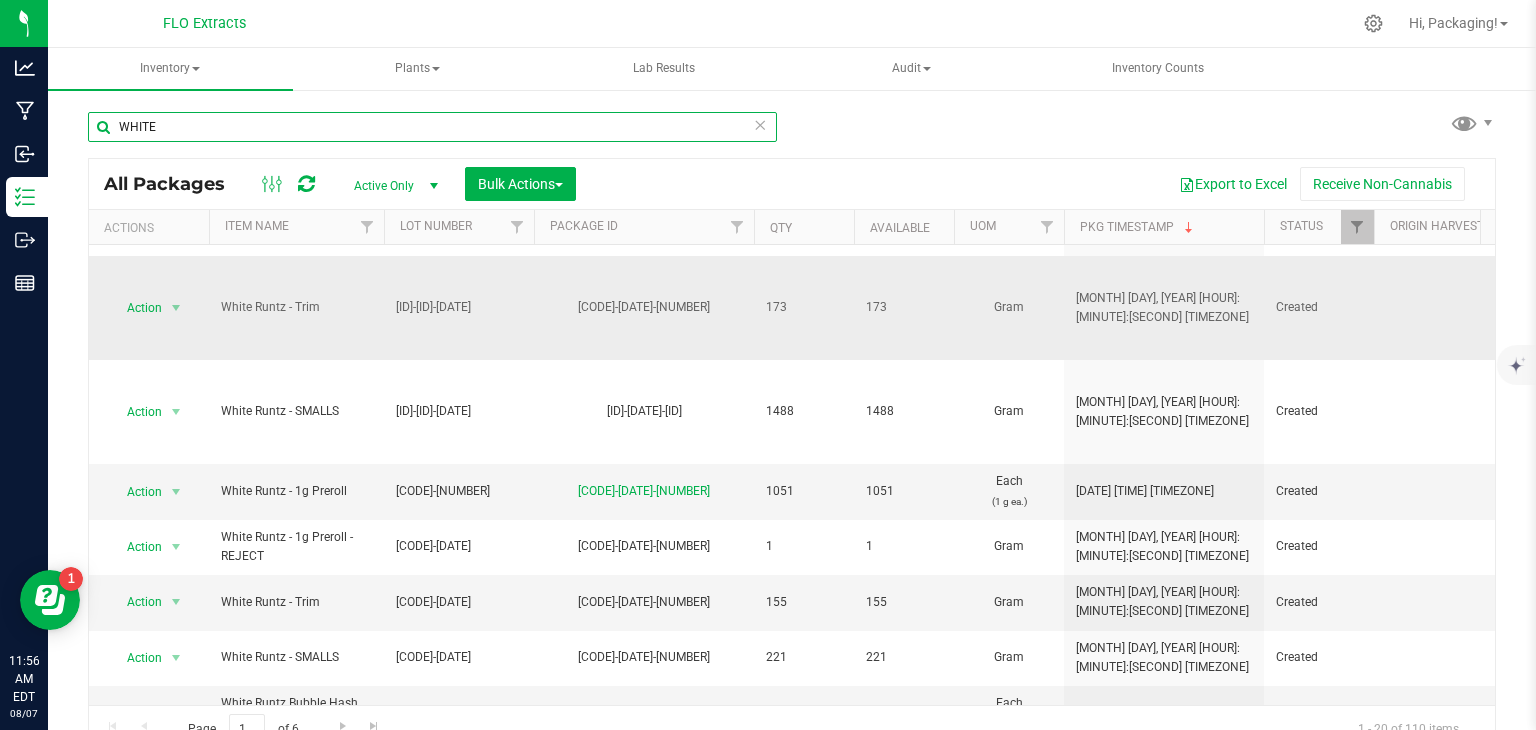 scroll, scrollTop: 0, scrollLeft: 0, axis: both 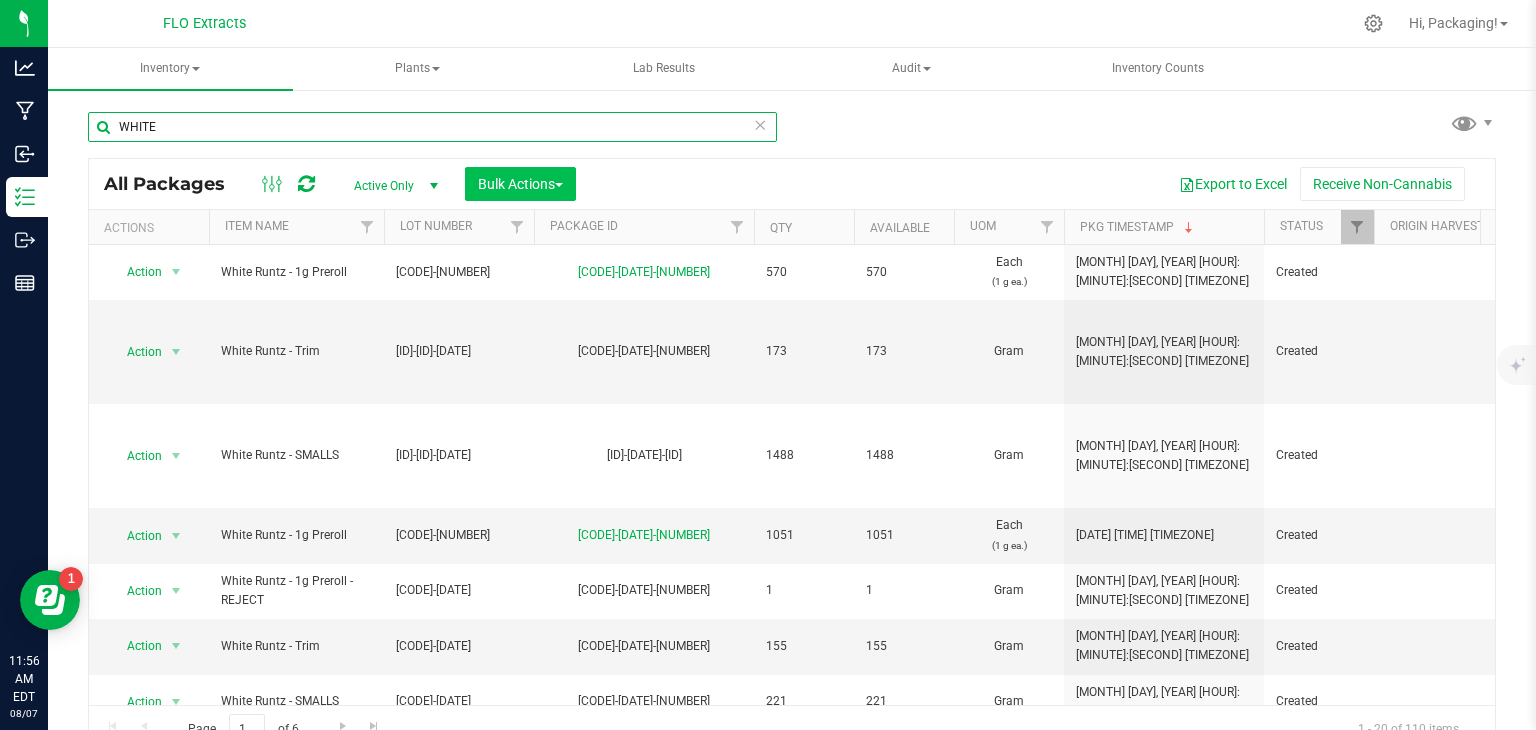 type on "WHITE" 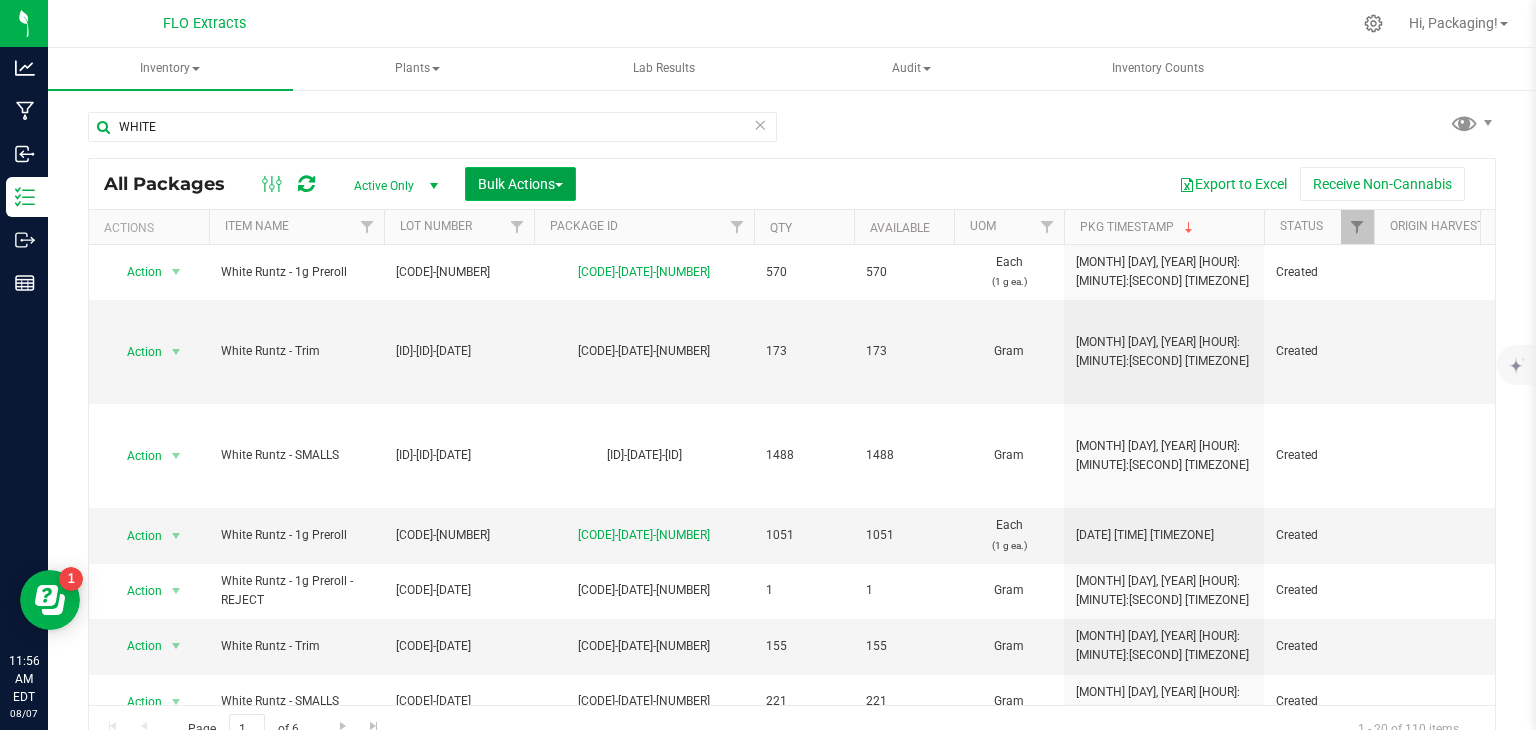 click on "Bulk Actions" at bounding box center (520, 184) 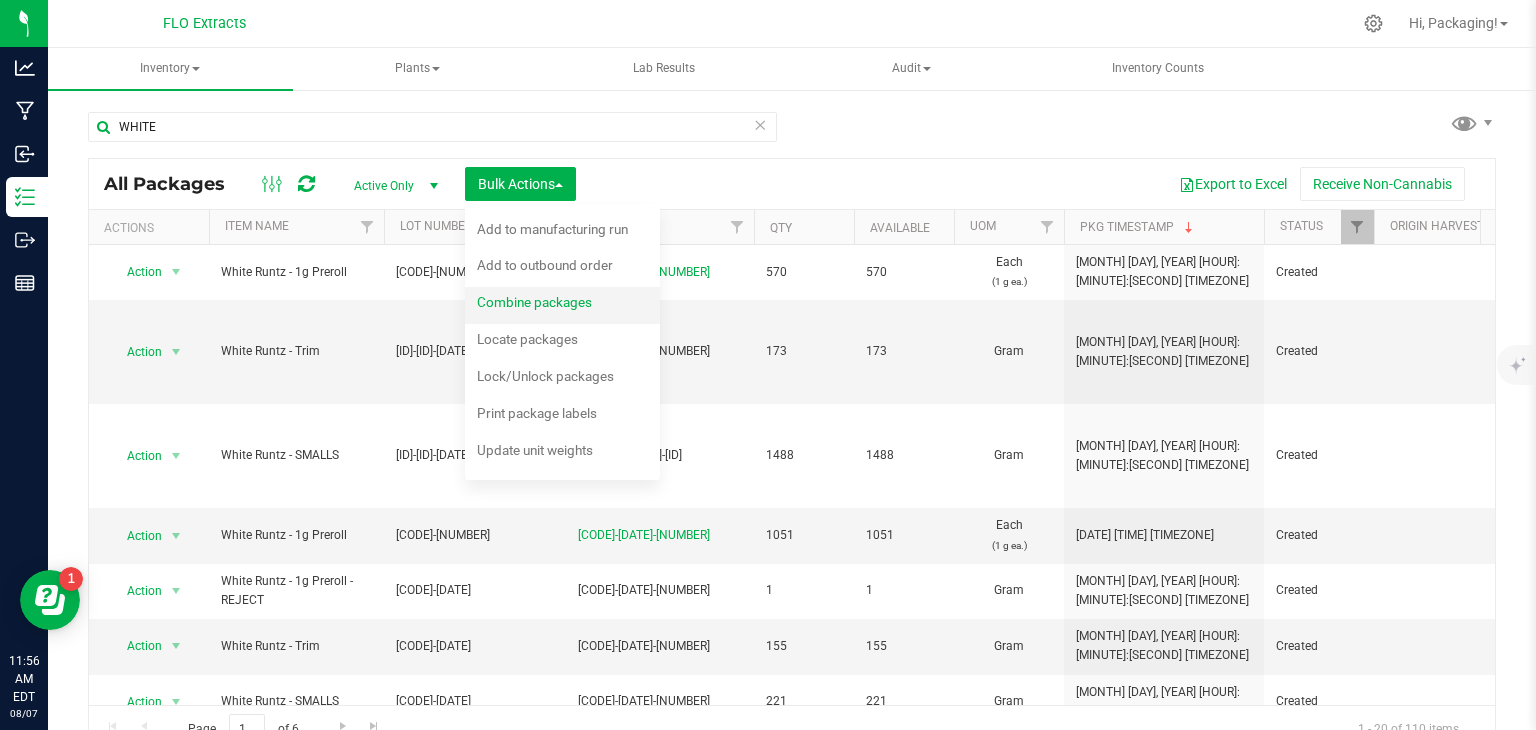 click on "Combine packages" at bounding box center [534, 302] 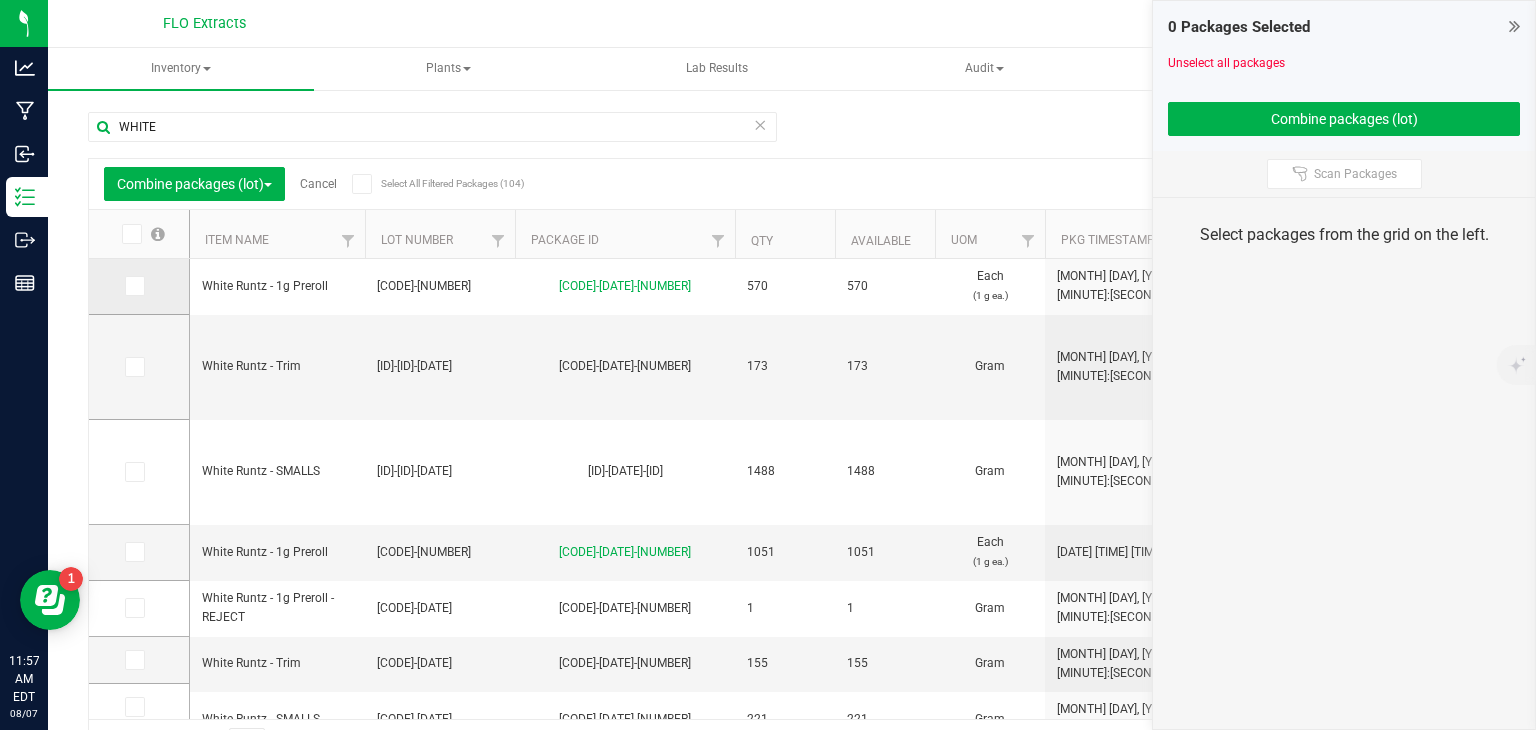 click at bounding box center (133, 286) 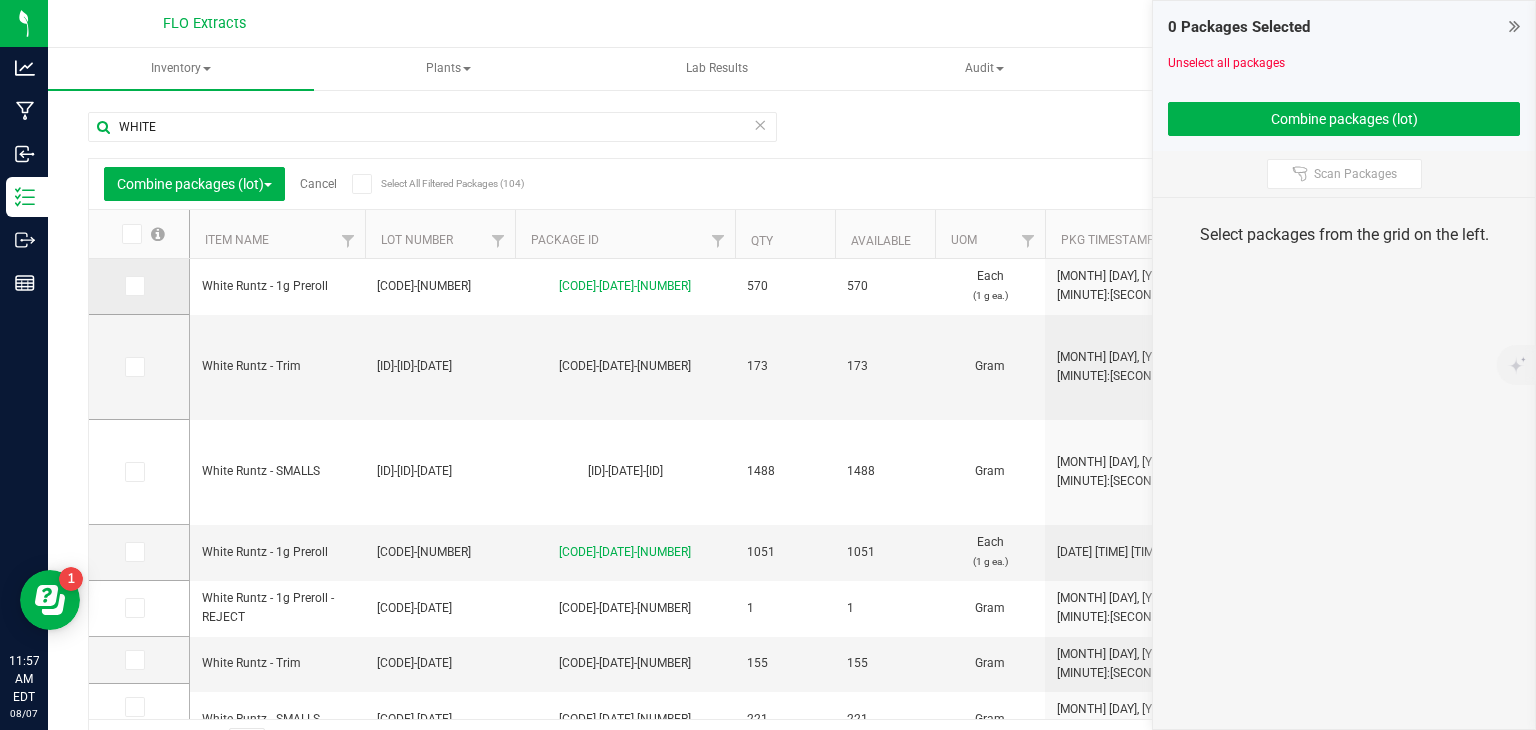 click at bounding box center [0, 0] 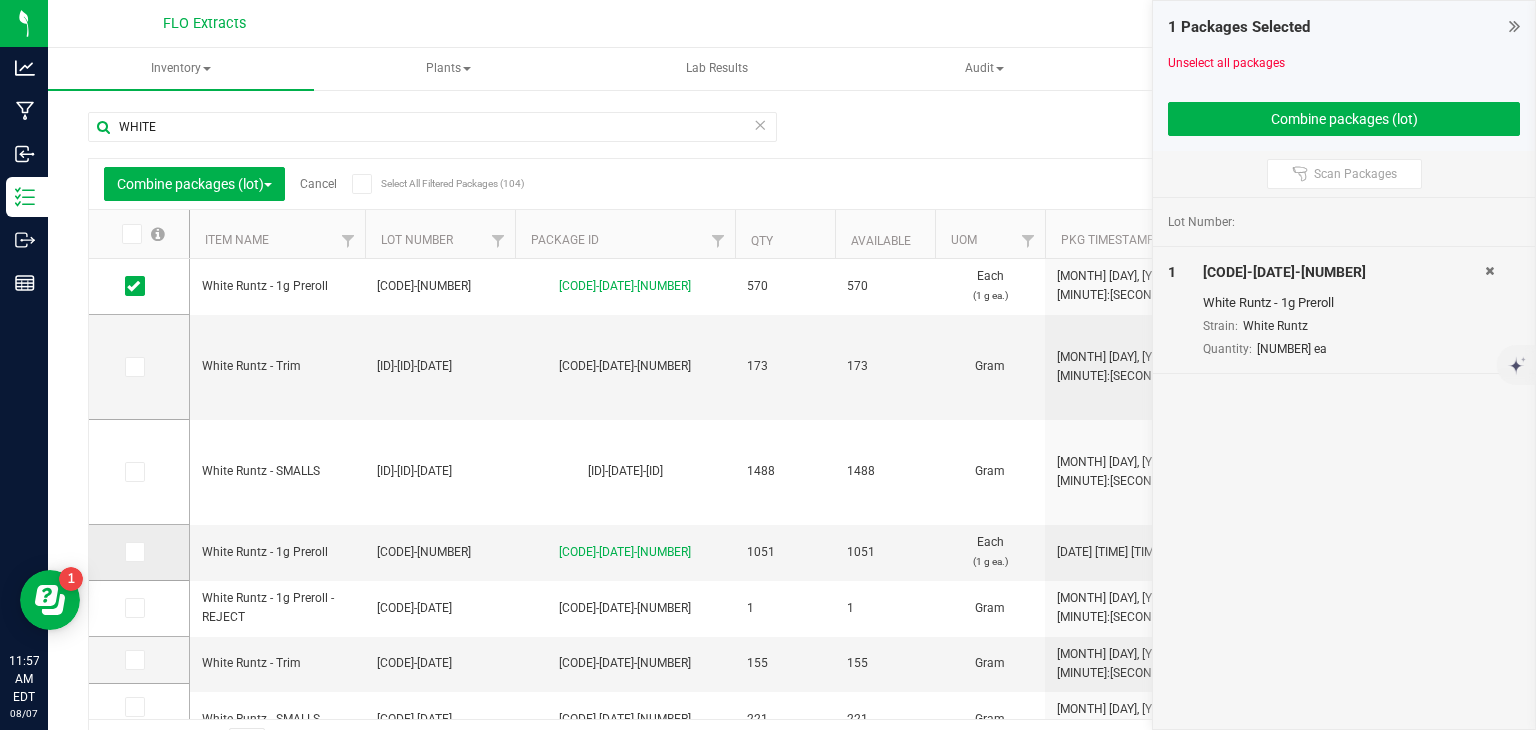 click at bounding box center [133, 552] 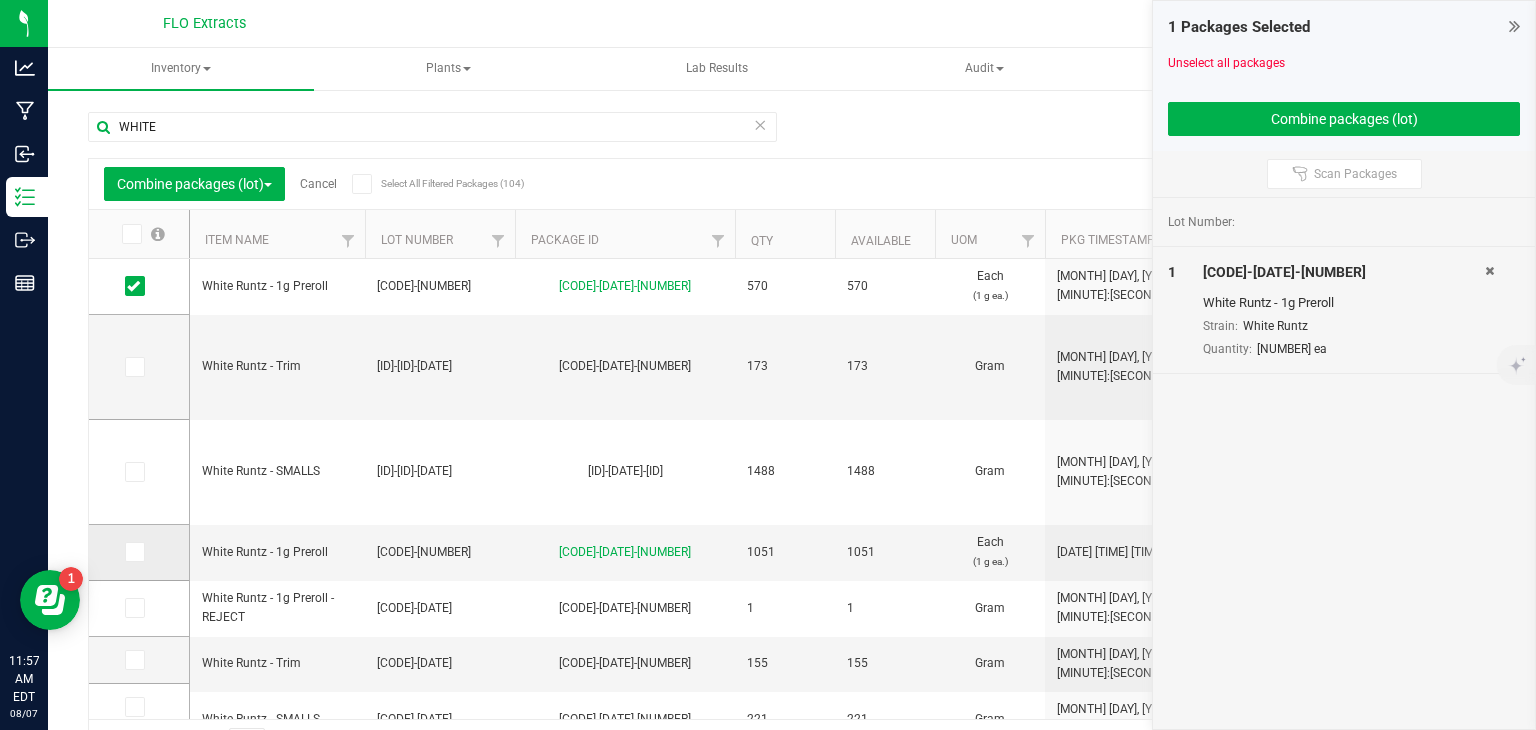 click at bounding box center [0, 0] 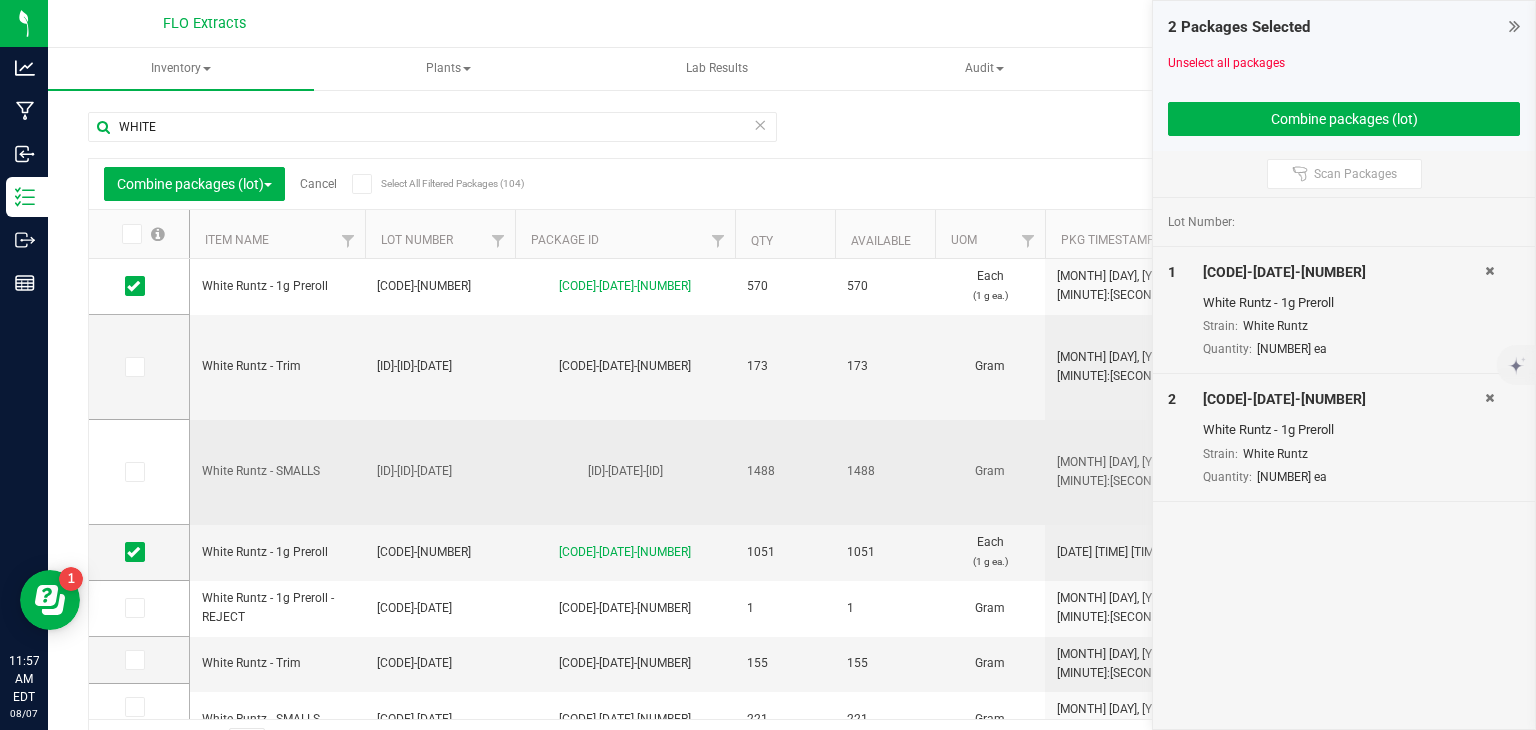 scroll, scrollTop: 48, scrollLeft: 0, axis: vertical 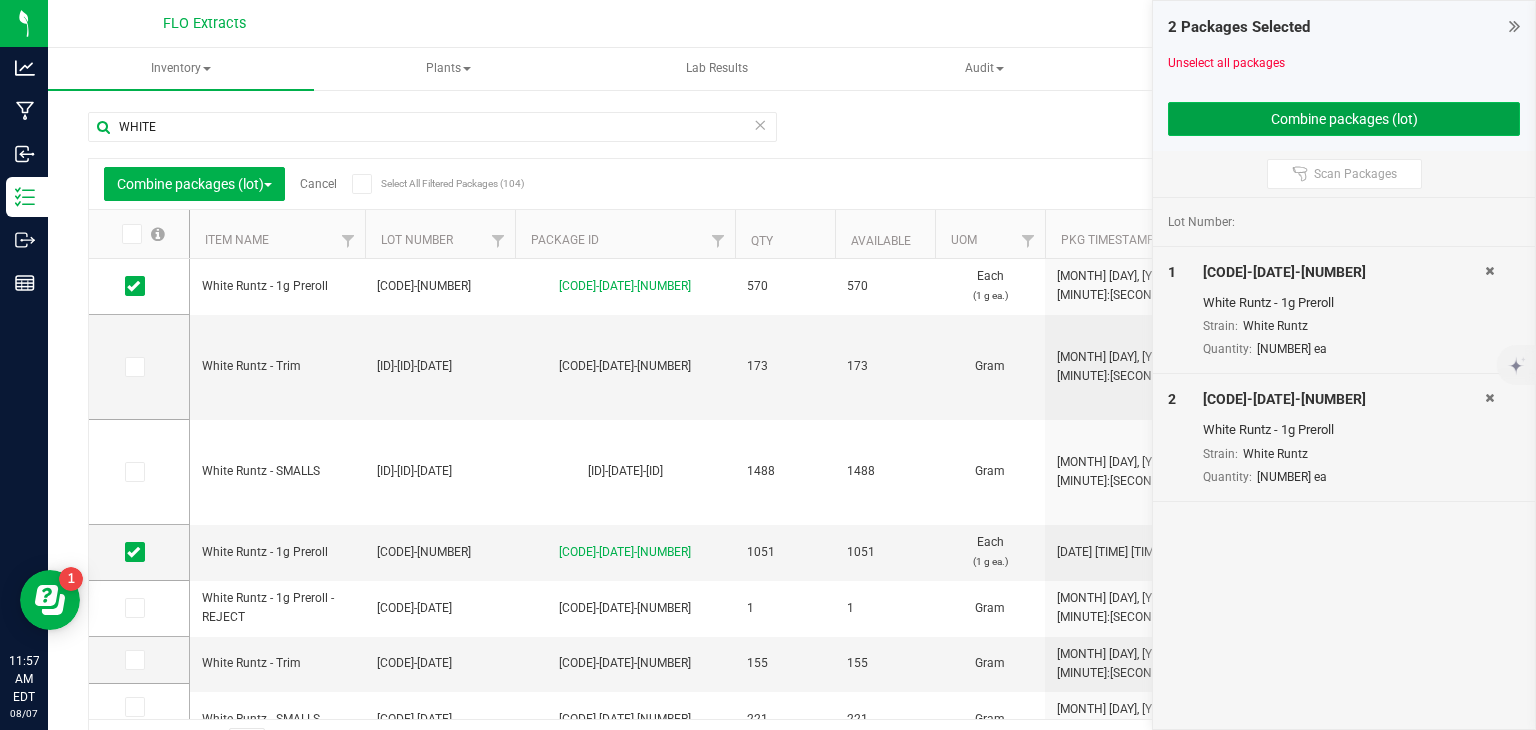 click on "Combine packages (lot)" at bounding box center (1344, 119) 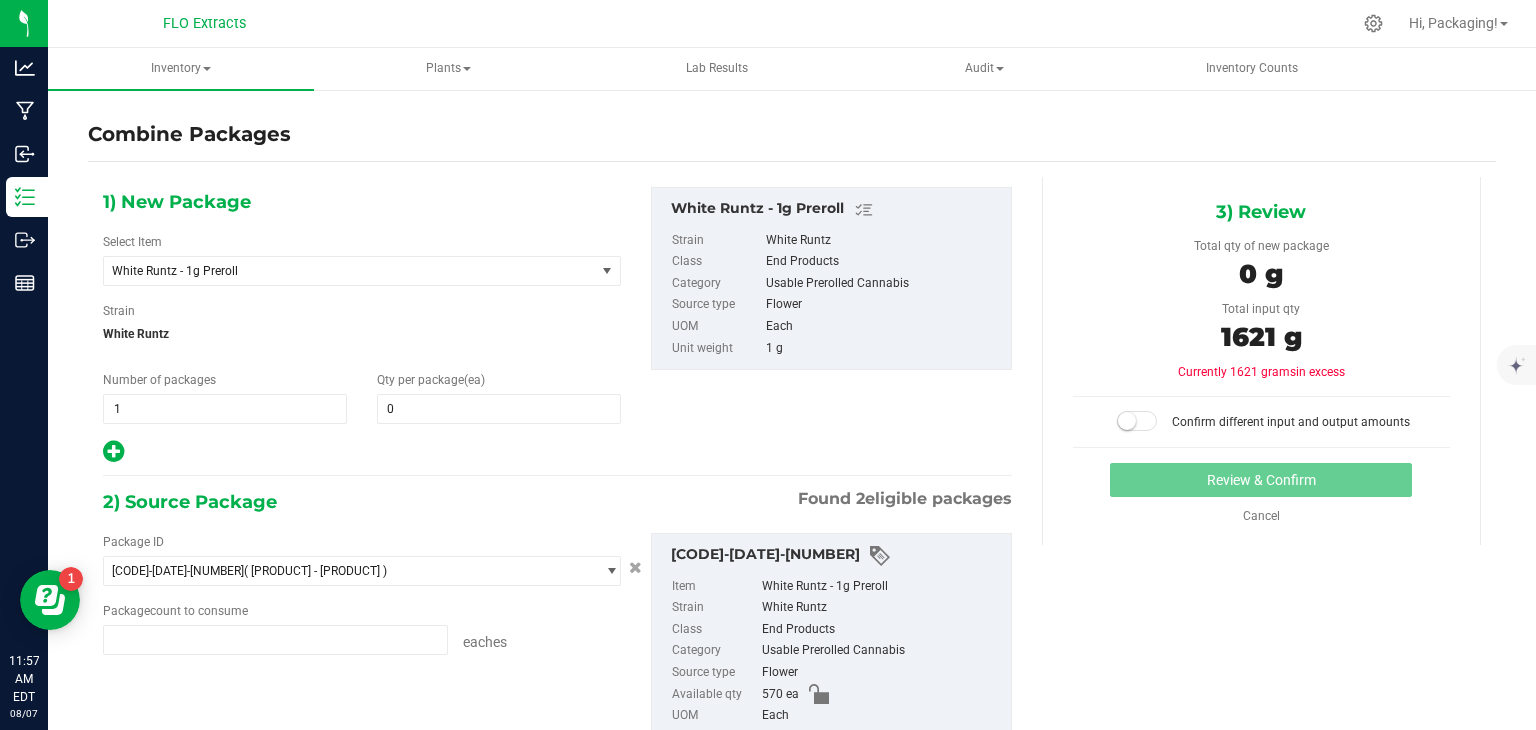 type on "570 ea" 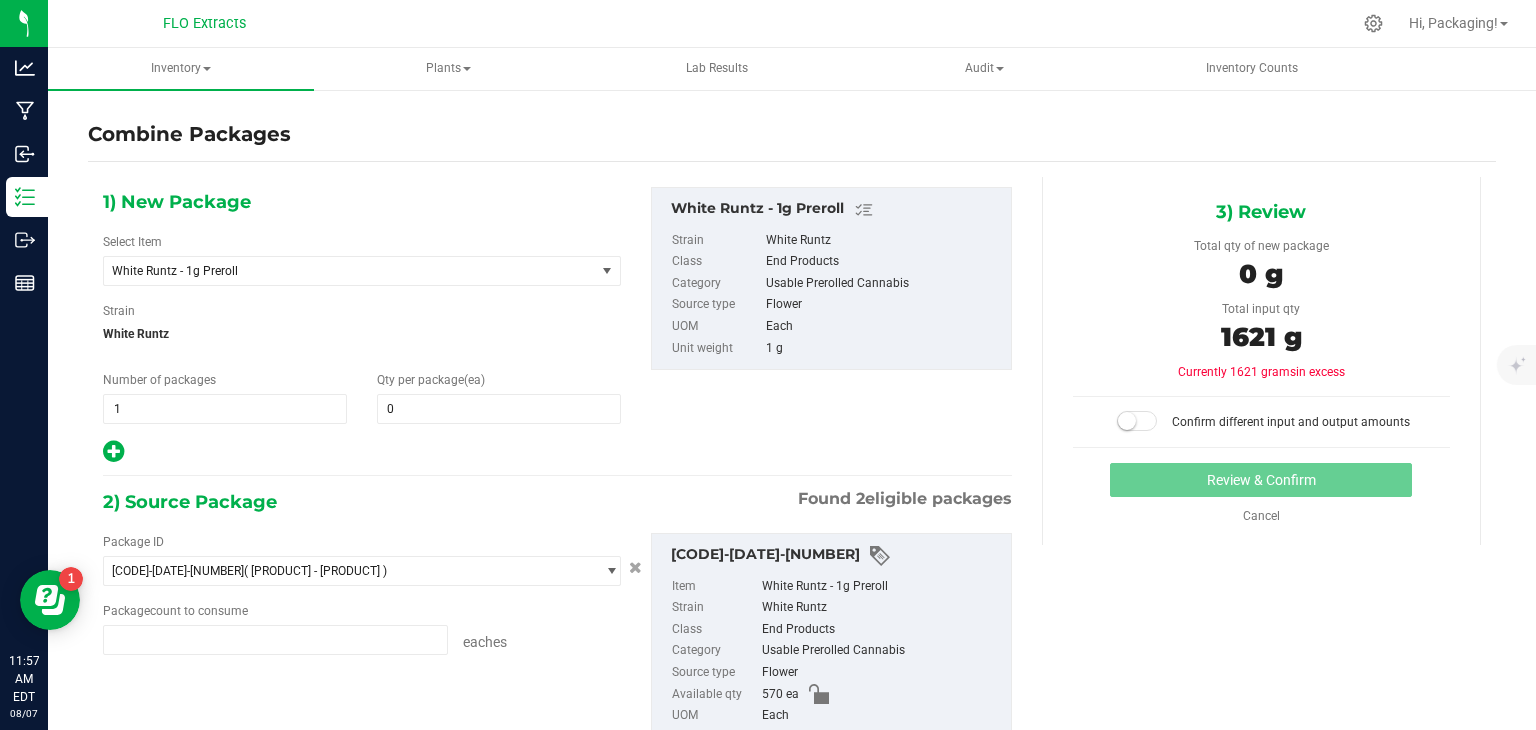 type on "1051 ea" 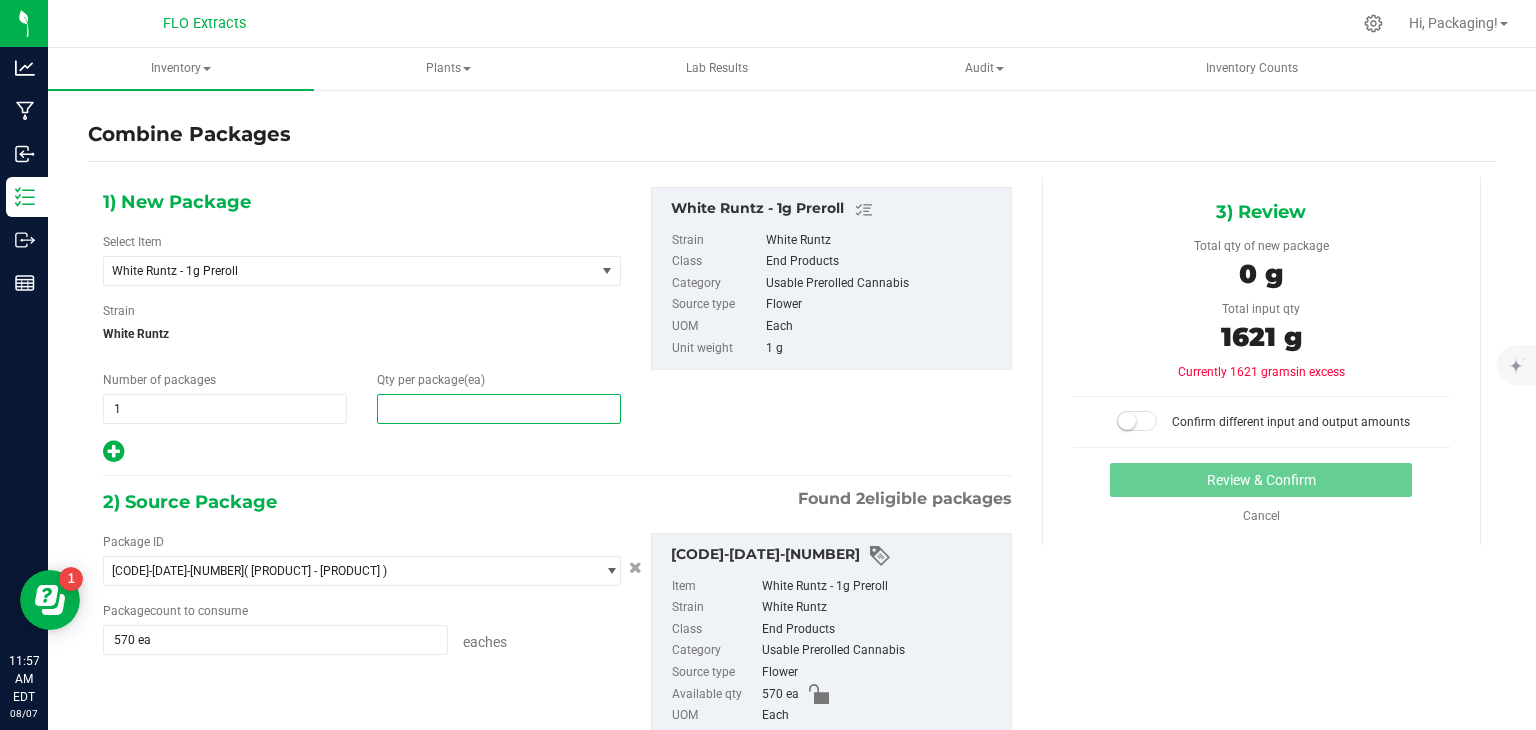 click at bounding box center (499, 409) 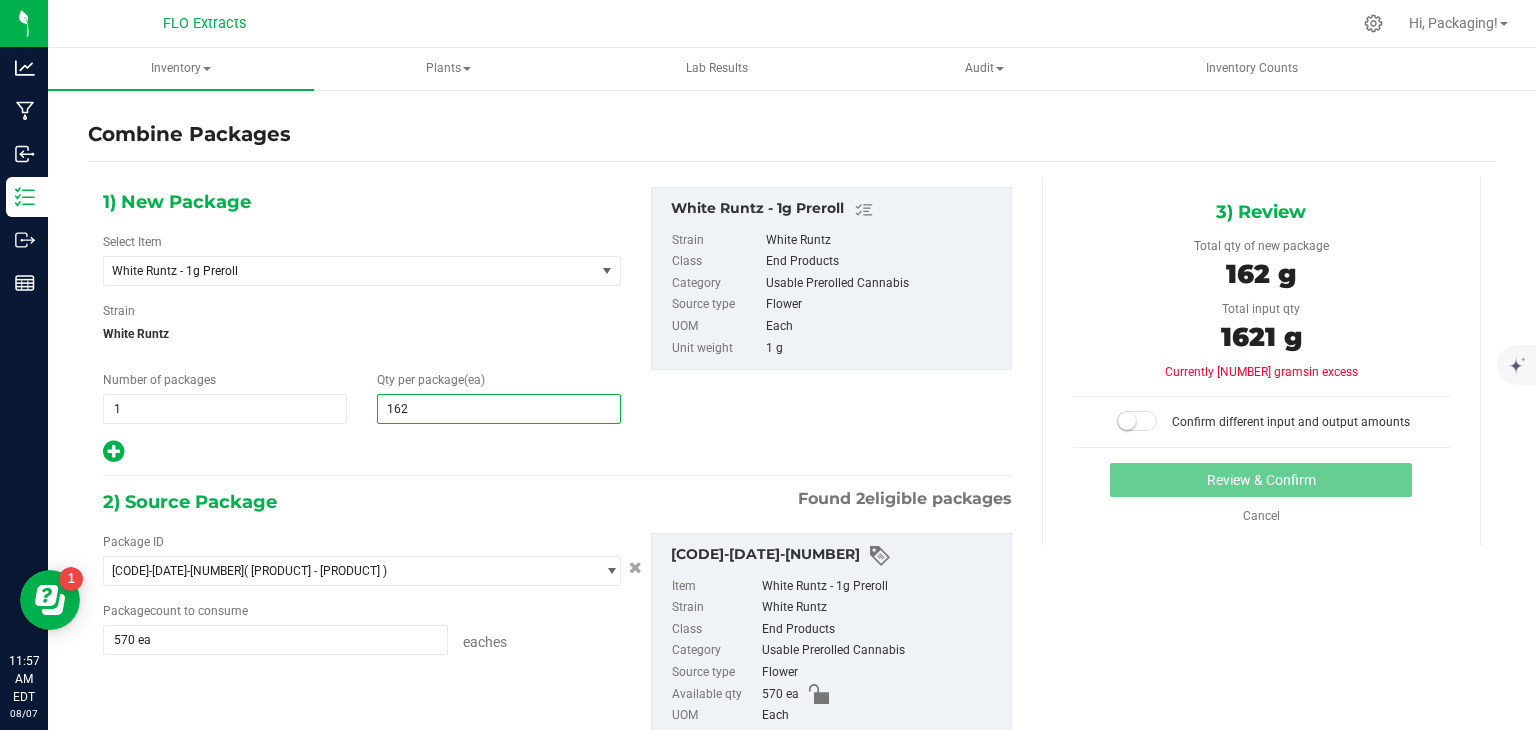 type on "1621" 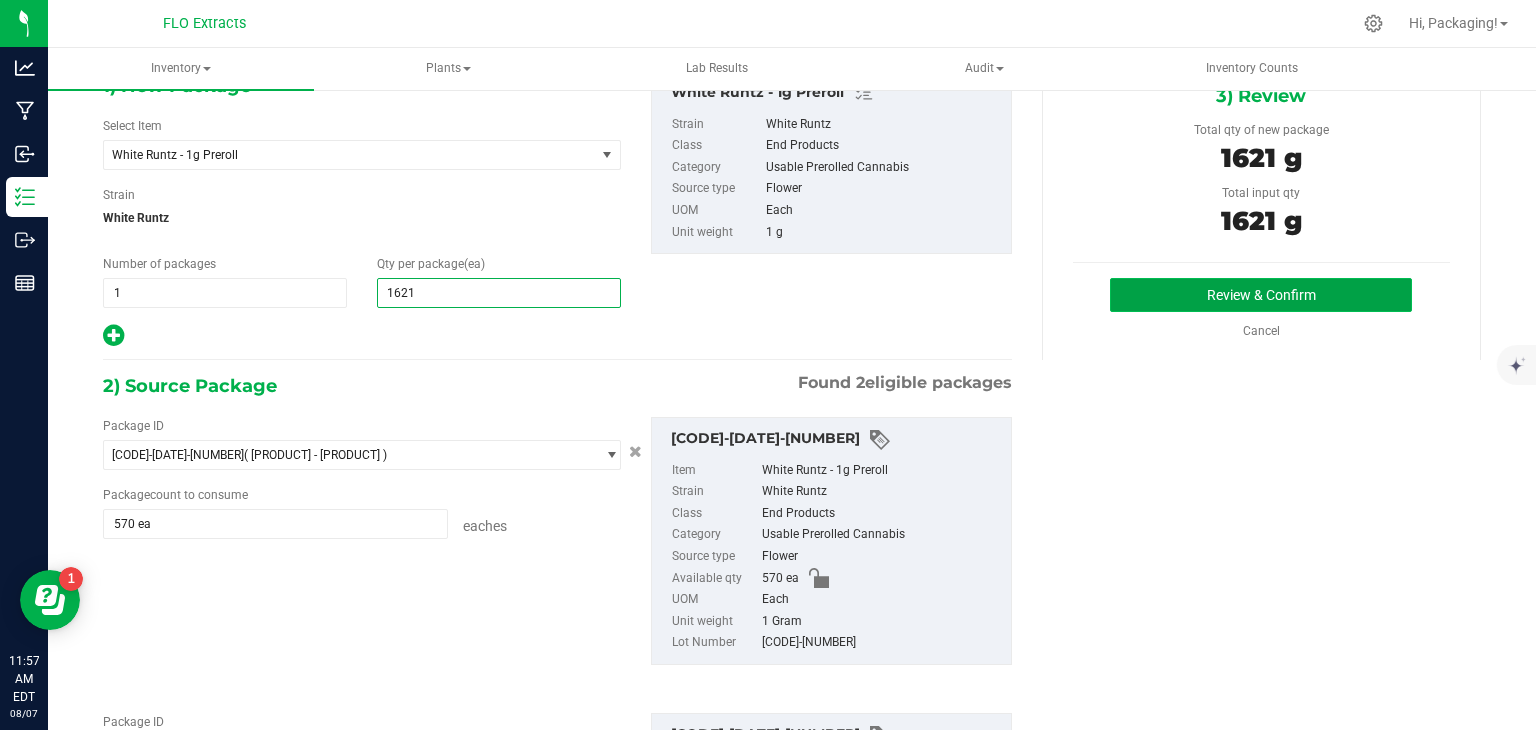 type on "1,621" 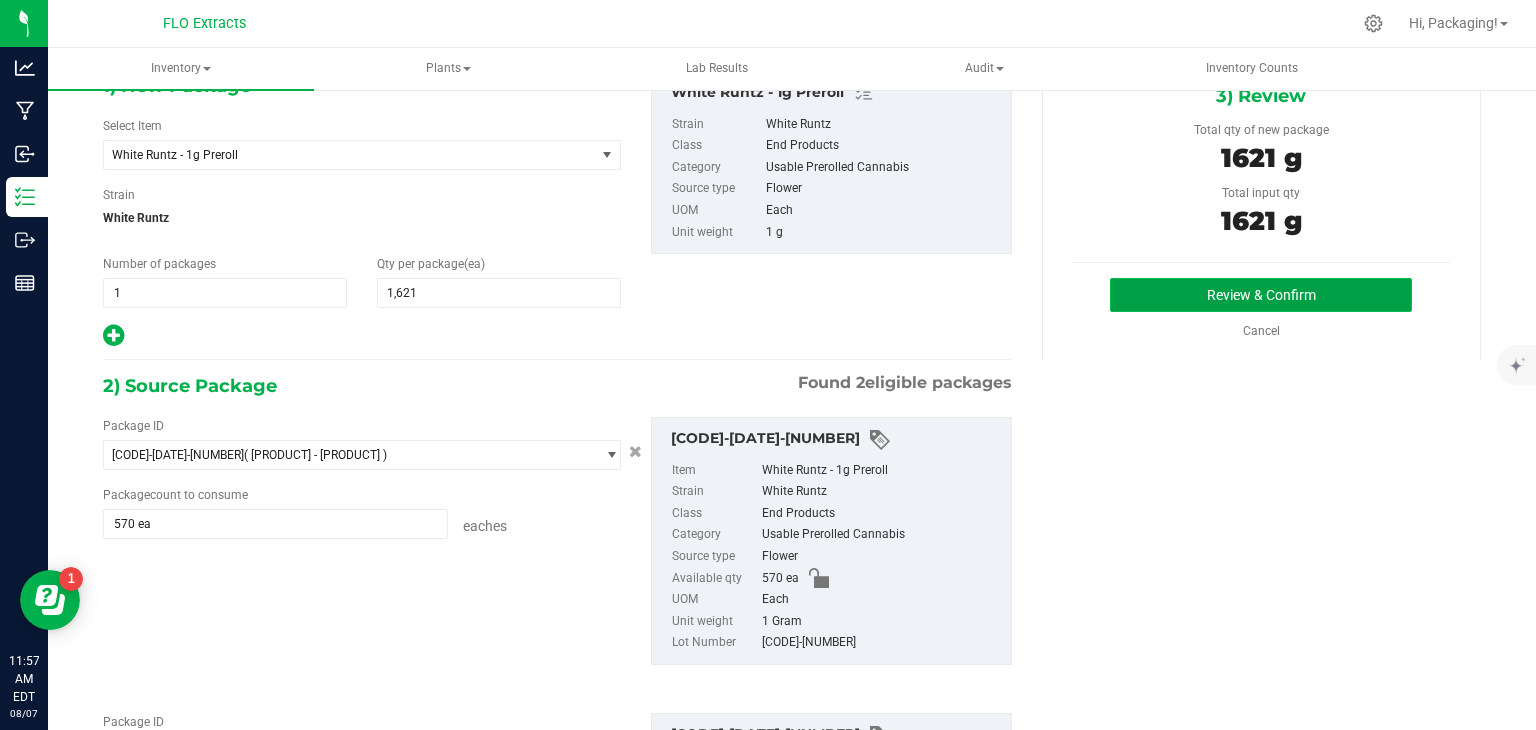 click on "Review & Confirm" at bounding box center [1261, 295] 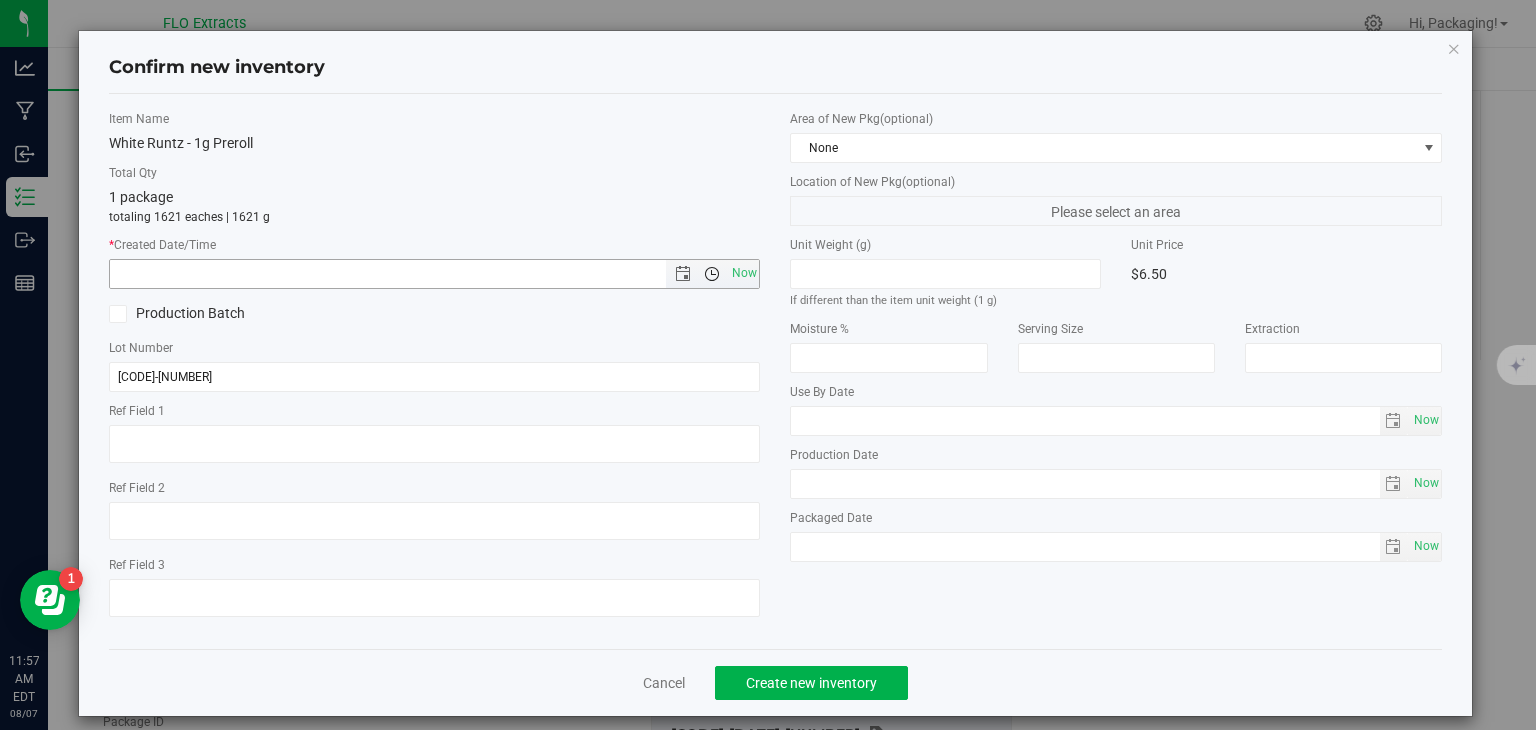 click at bounding box center [712, 274] 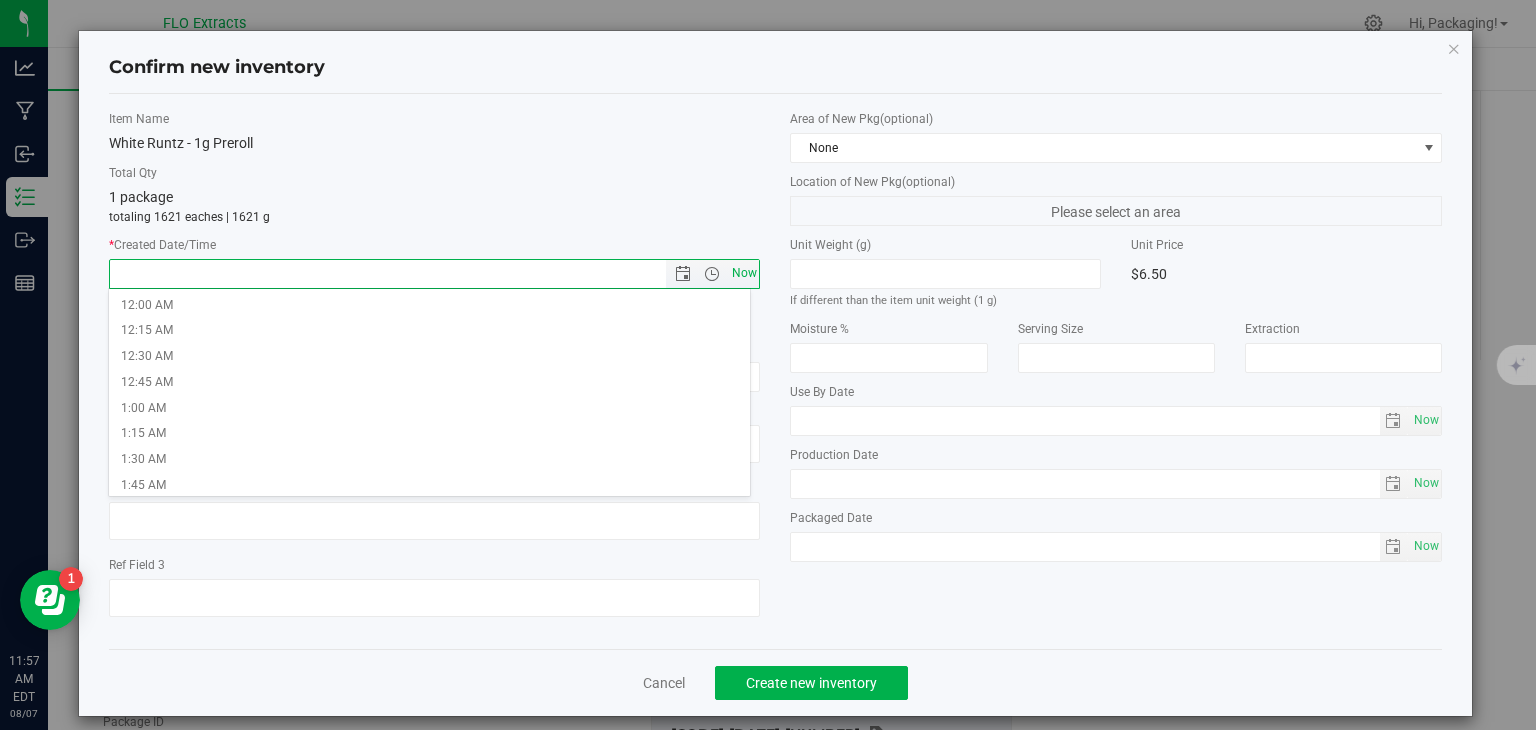 click on "Now" at bounding box center [744, 273] 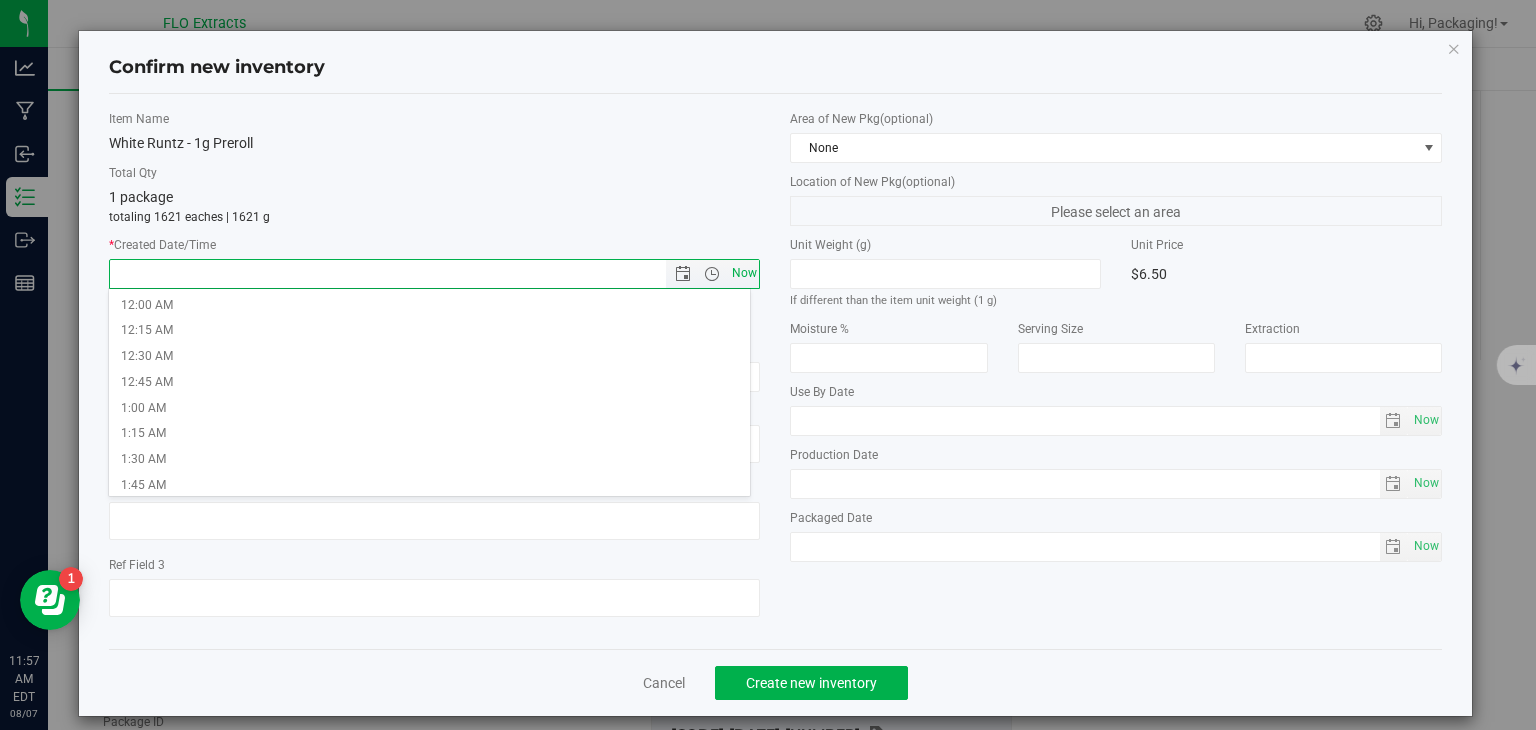 type on "[MONTH] [DAY], [YEAR] [HOUR]:[MINUTE] [AM/PM]" 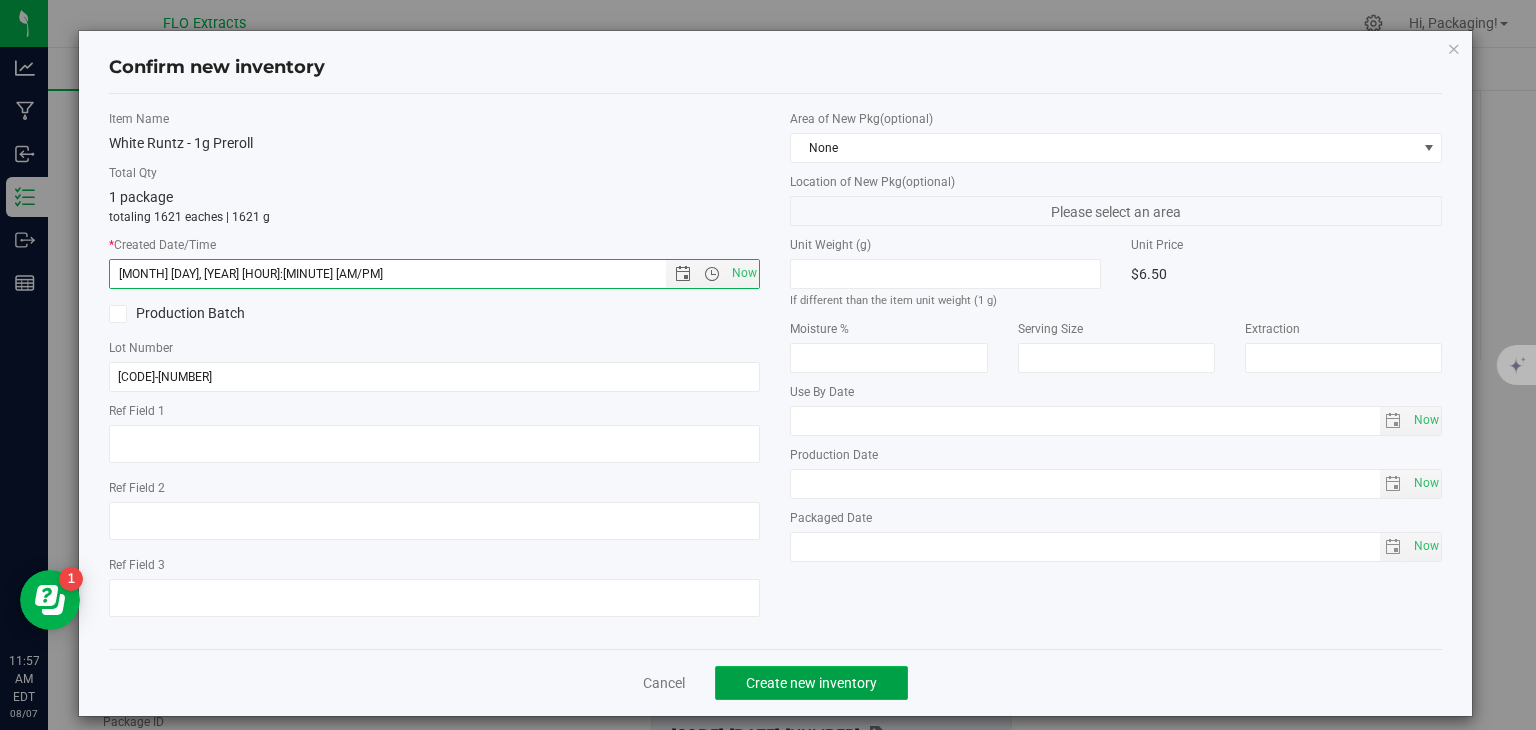 click on "Create new inventory" 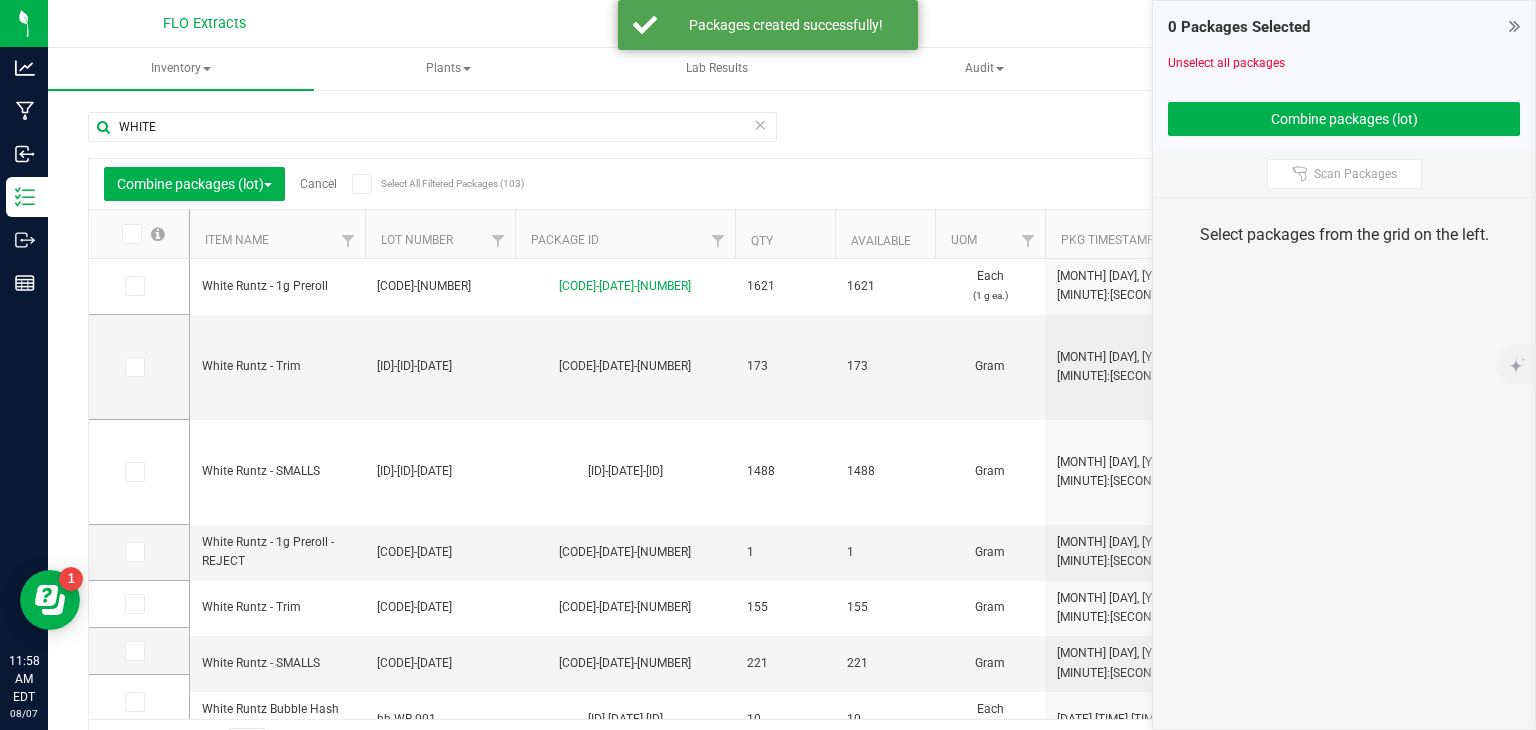 click on "Cancel" at bounding box center [318, 184] 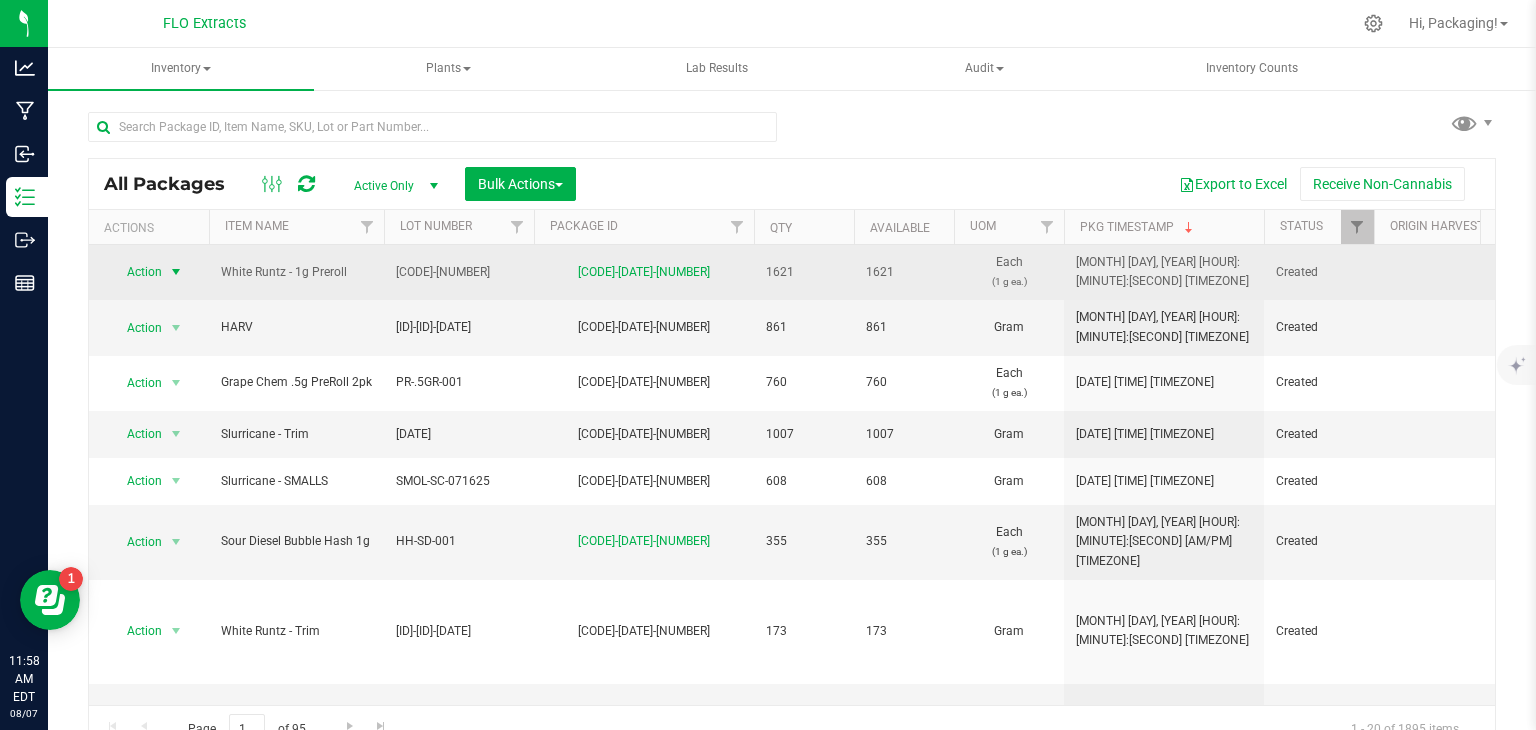 click at bounding box center (176, 272) 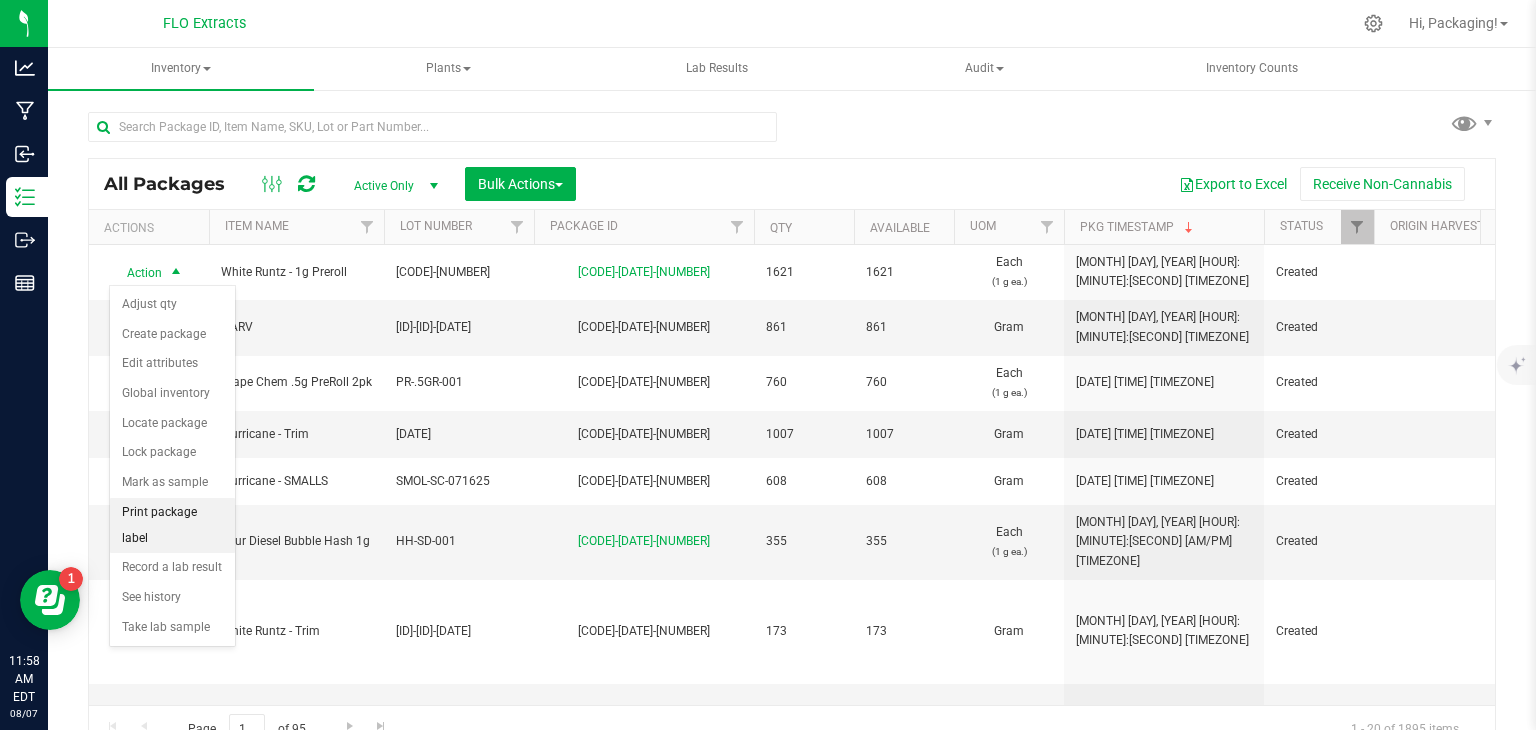 click on "Print package label" at bounding box center (172, 525) 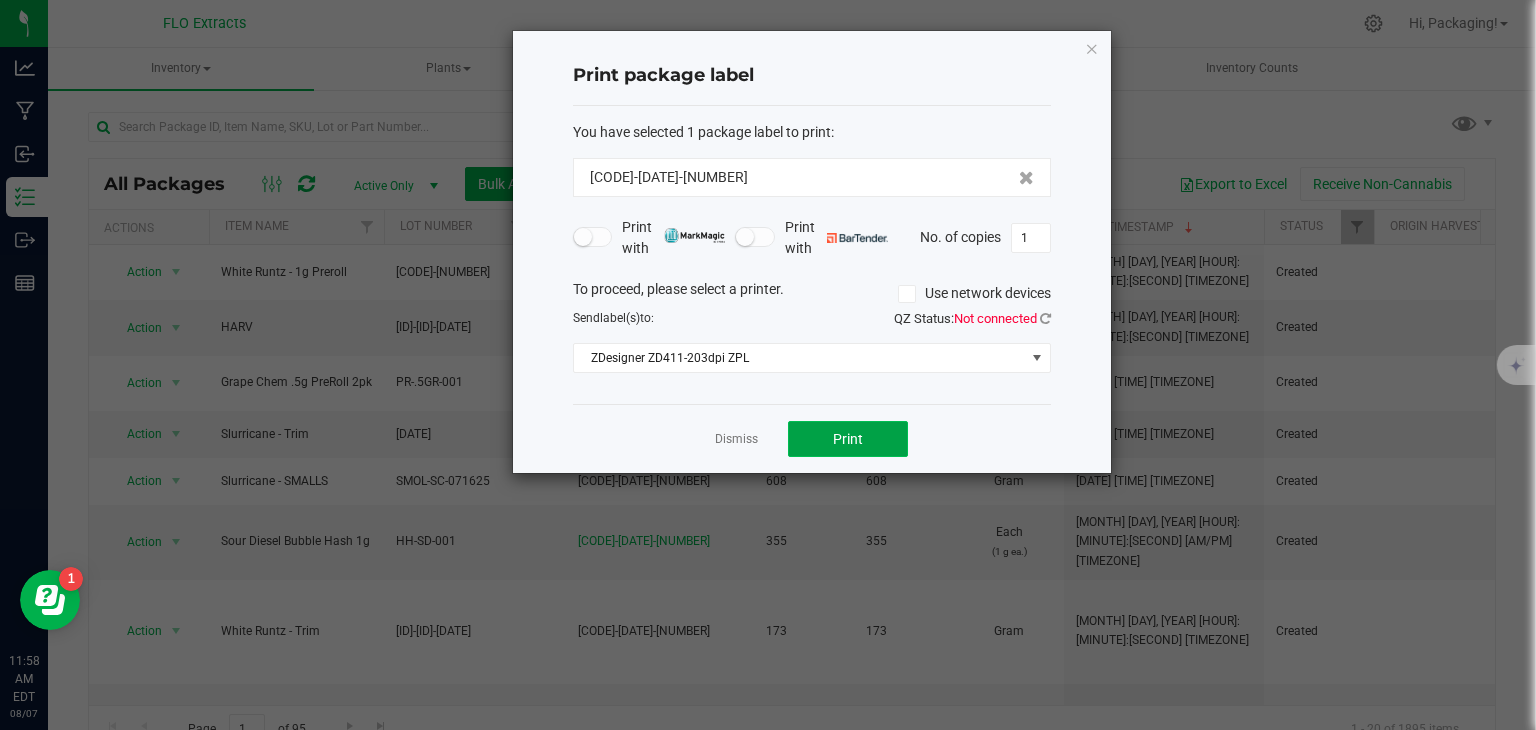 click on "Print" 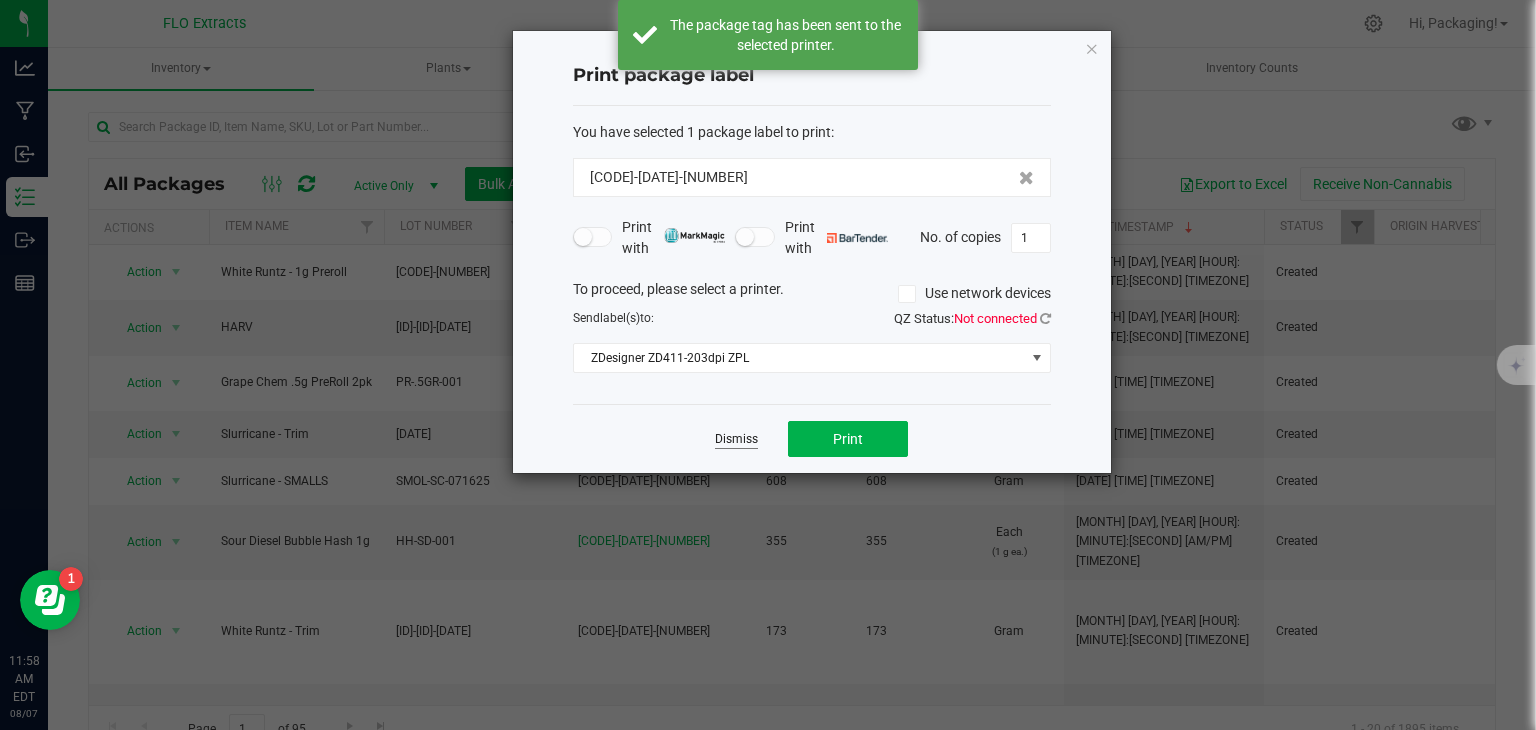 click on "Dismiss" 